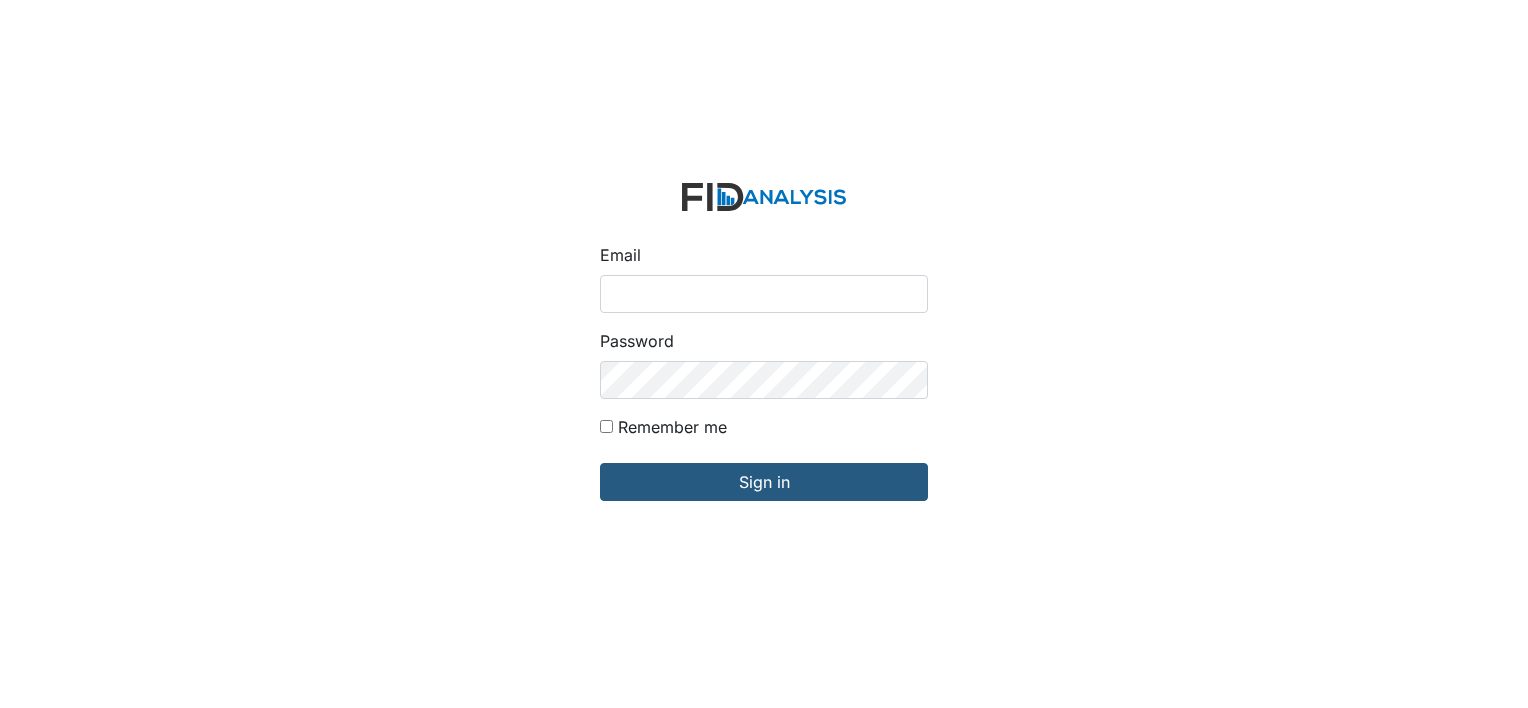scroll, scrollTop: 0, scrollLeft: 0, axis: both 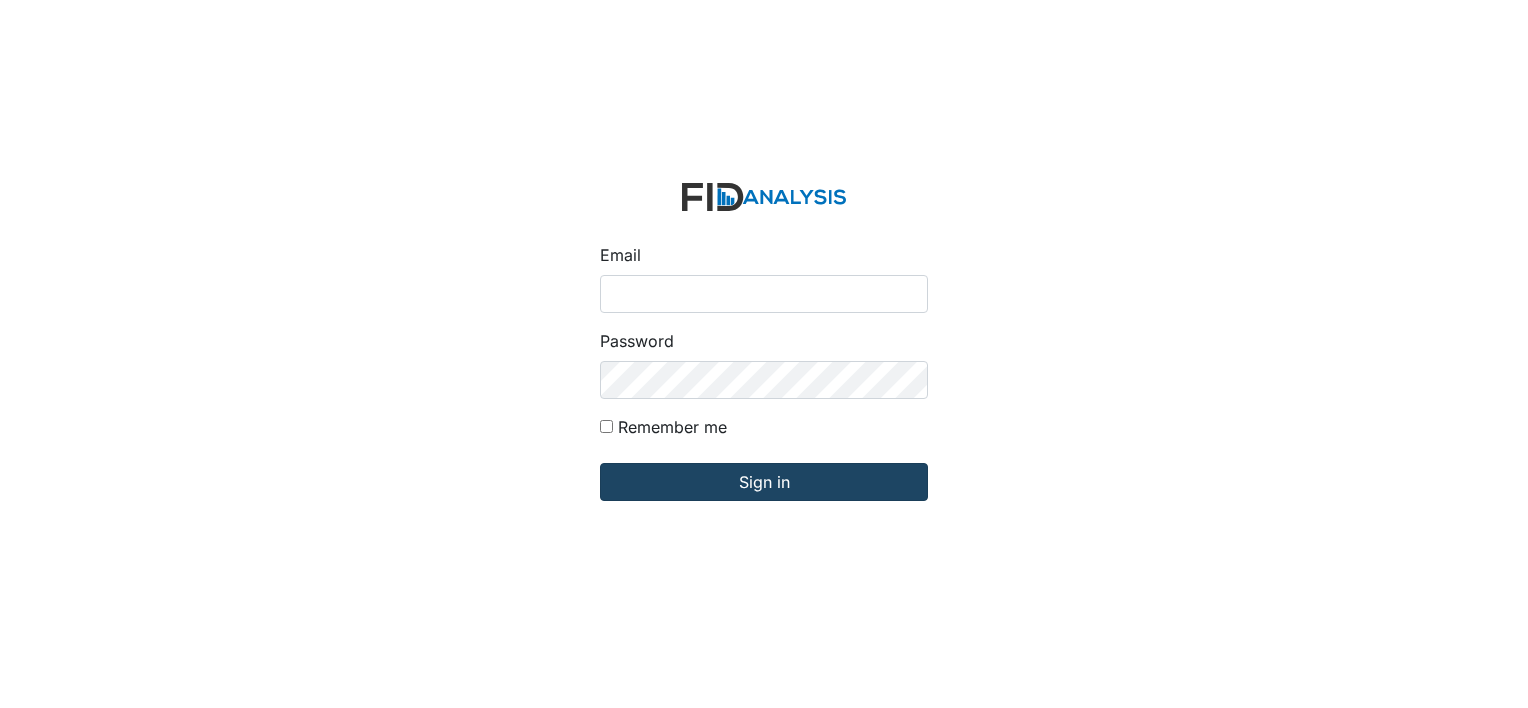 type on "[EMAIL]" 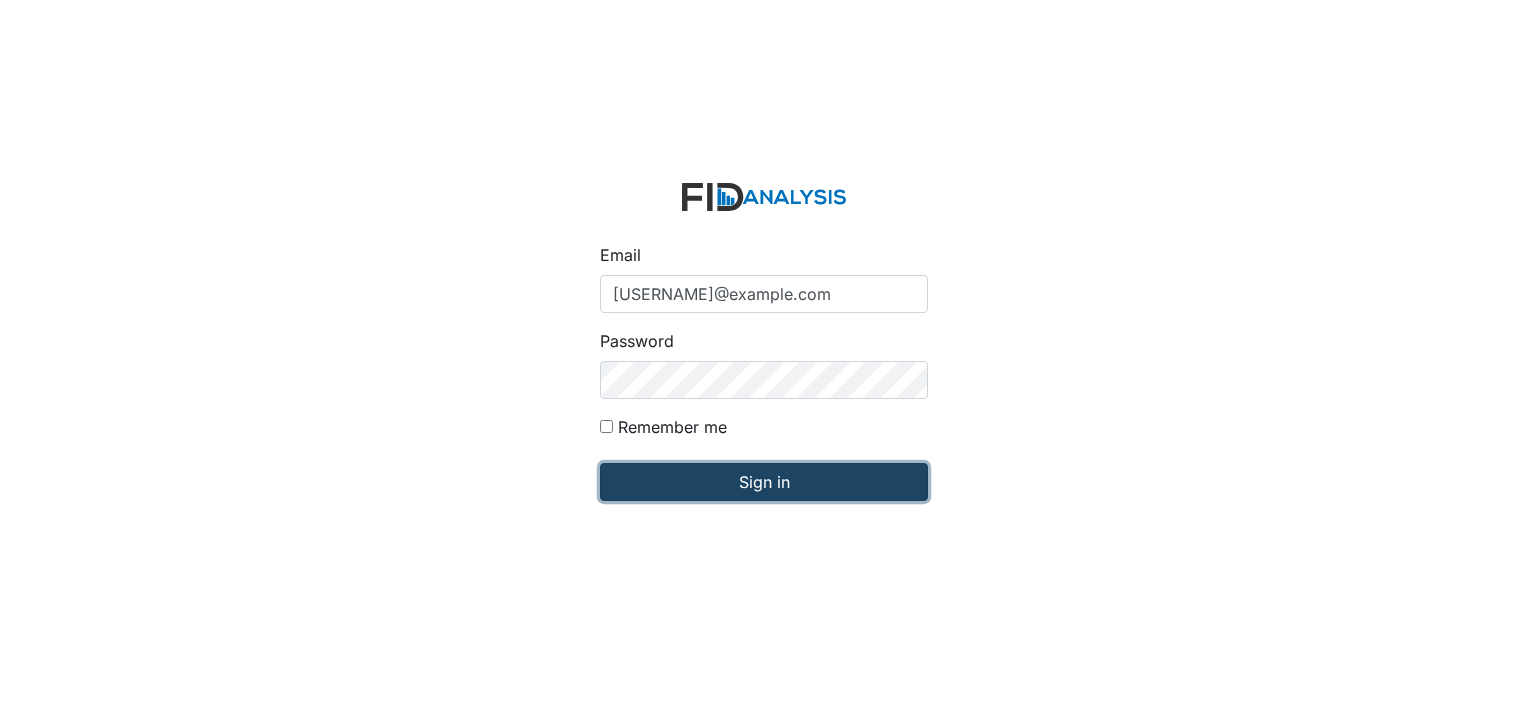 click on "Sign in" at bounding box center (764, 482) 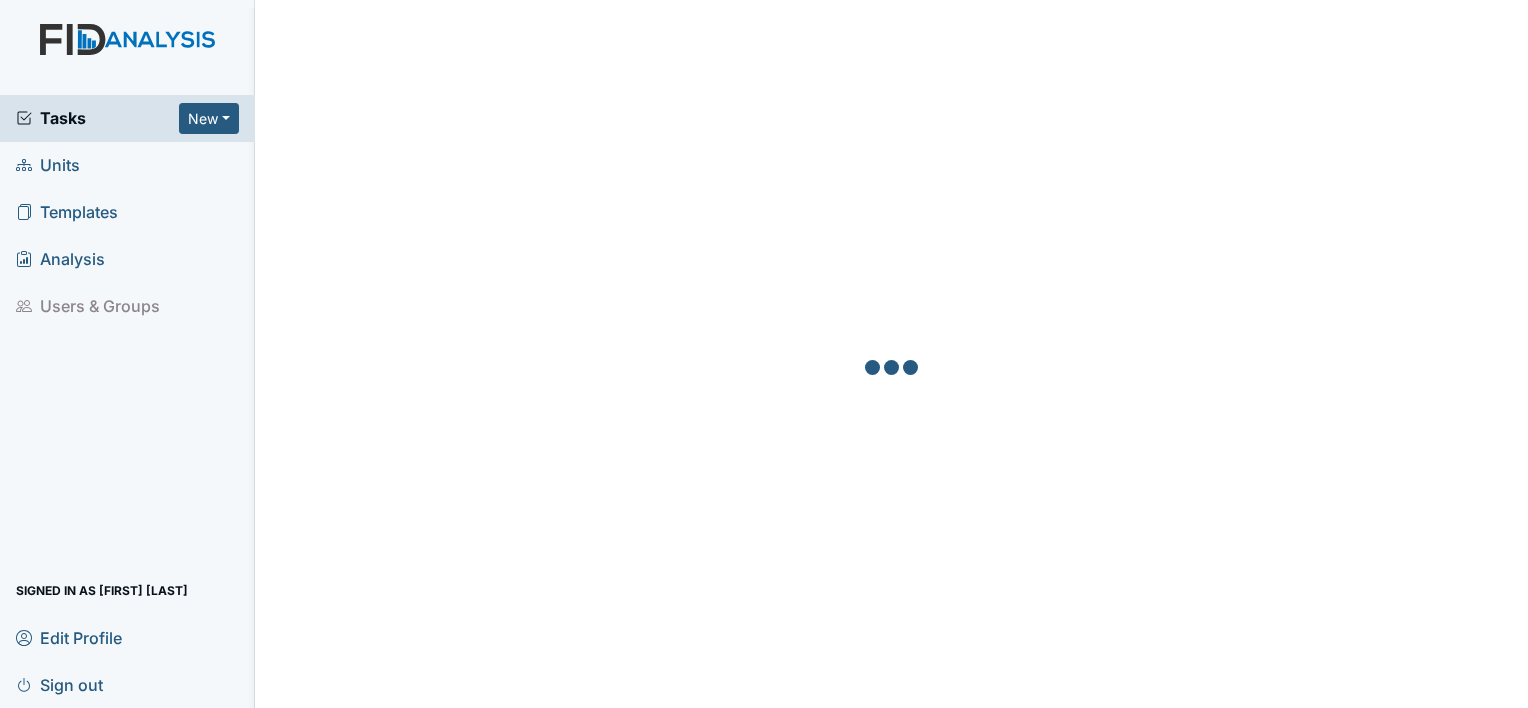 scroll, scrollTop: 0, scrollLeft: 0, axis: both 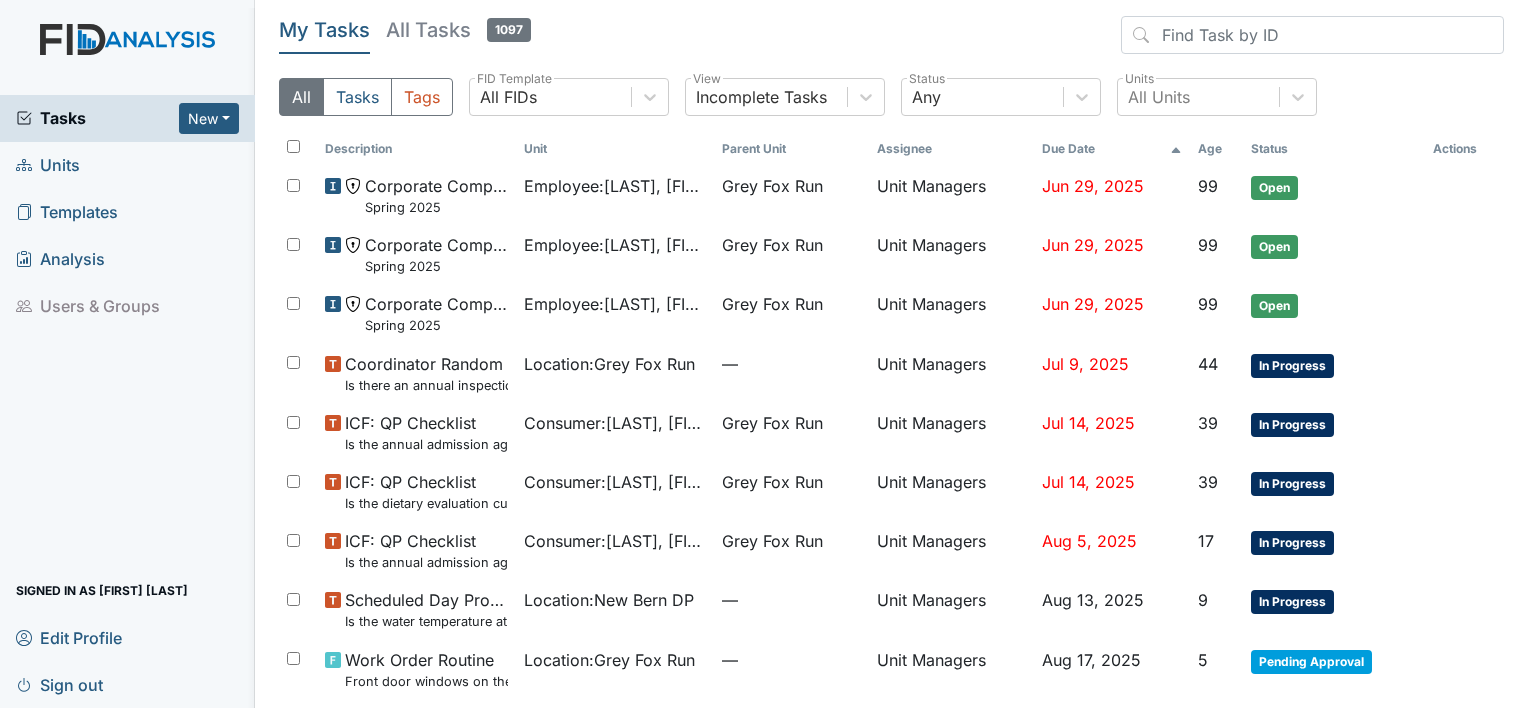 click on "Units" at bounding box center (48, 165) 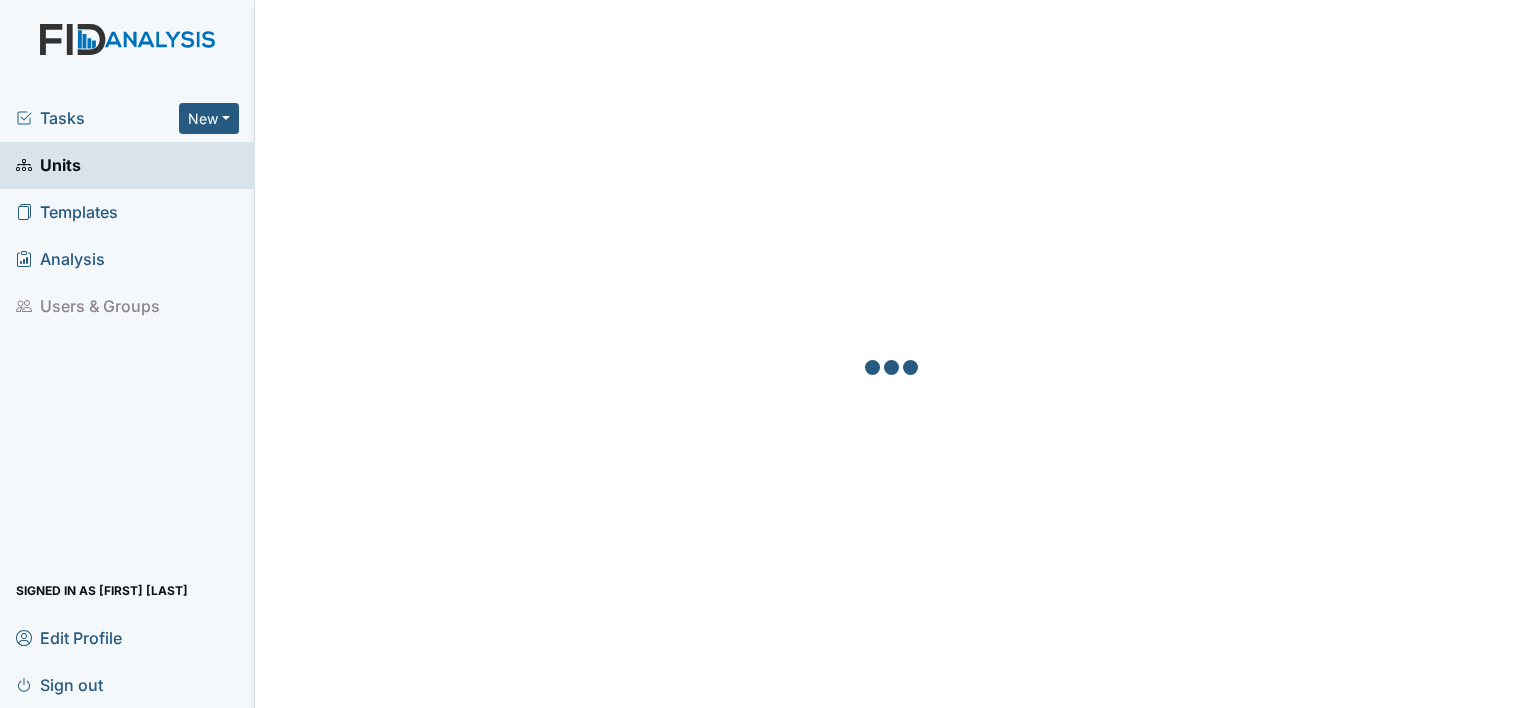 scroll, scrollTop: 0, scrollLeft: 0, axis: both 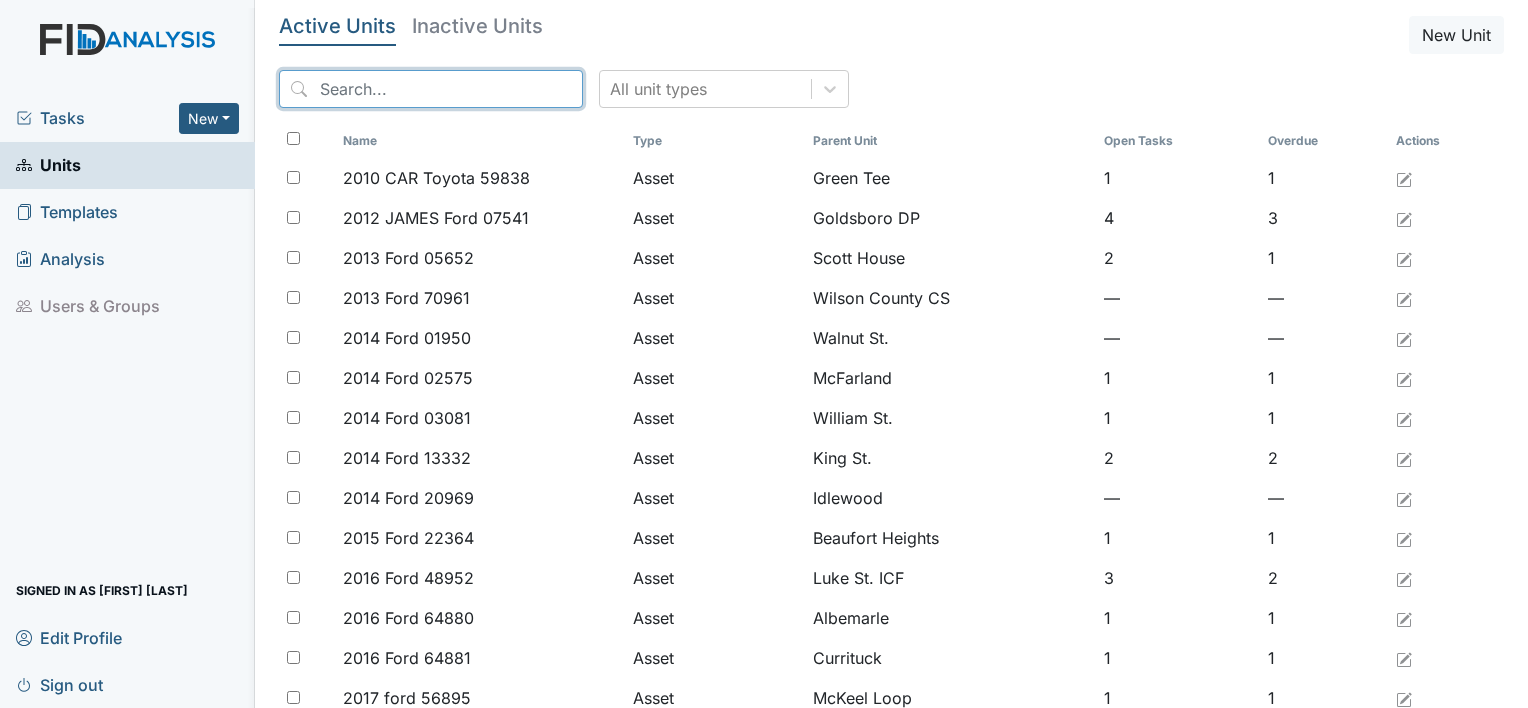 click at bounding box center (431, 89) 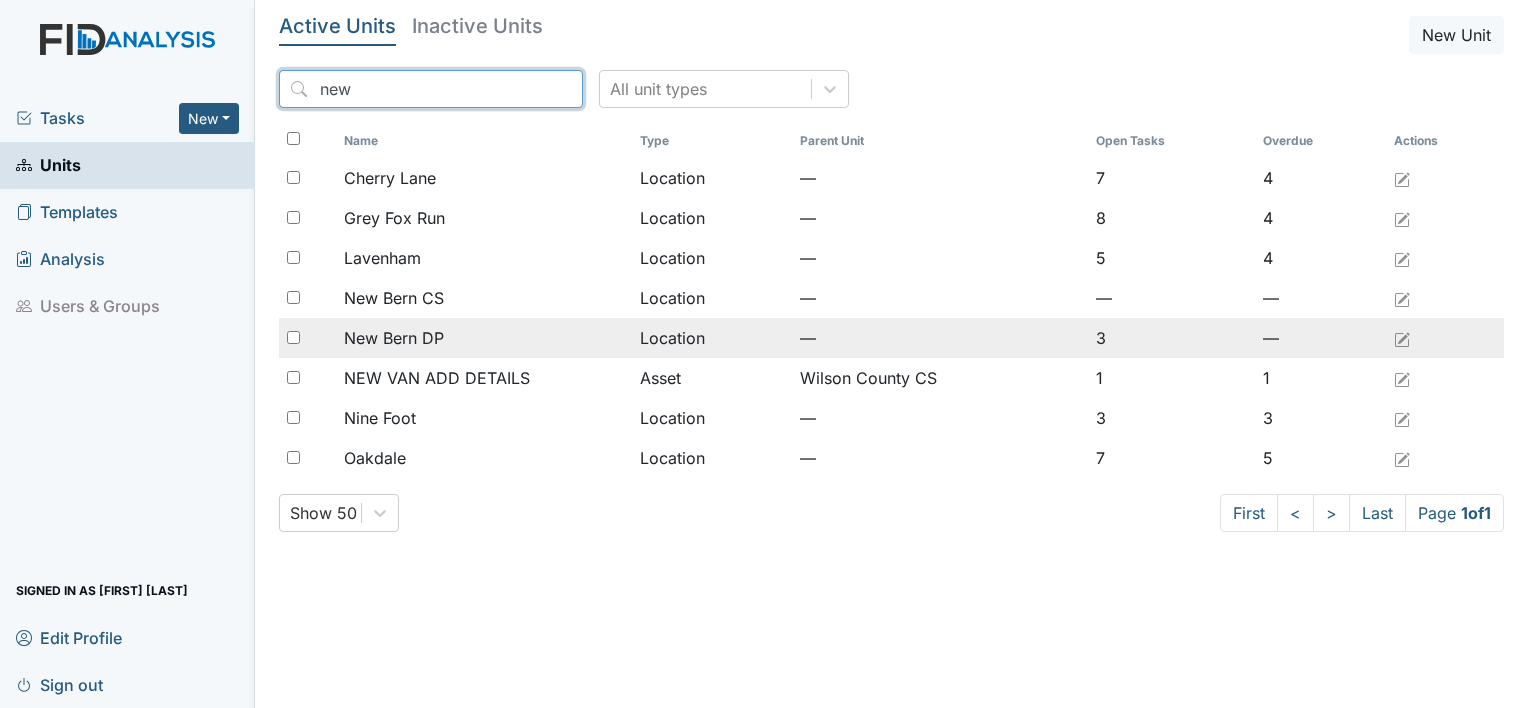 type on "new" 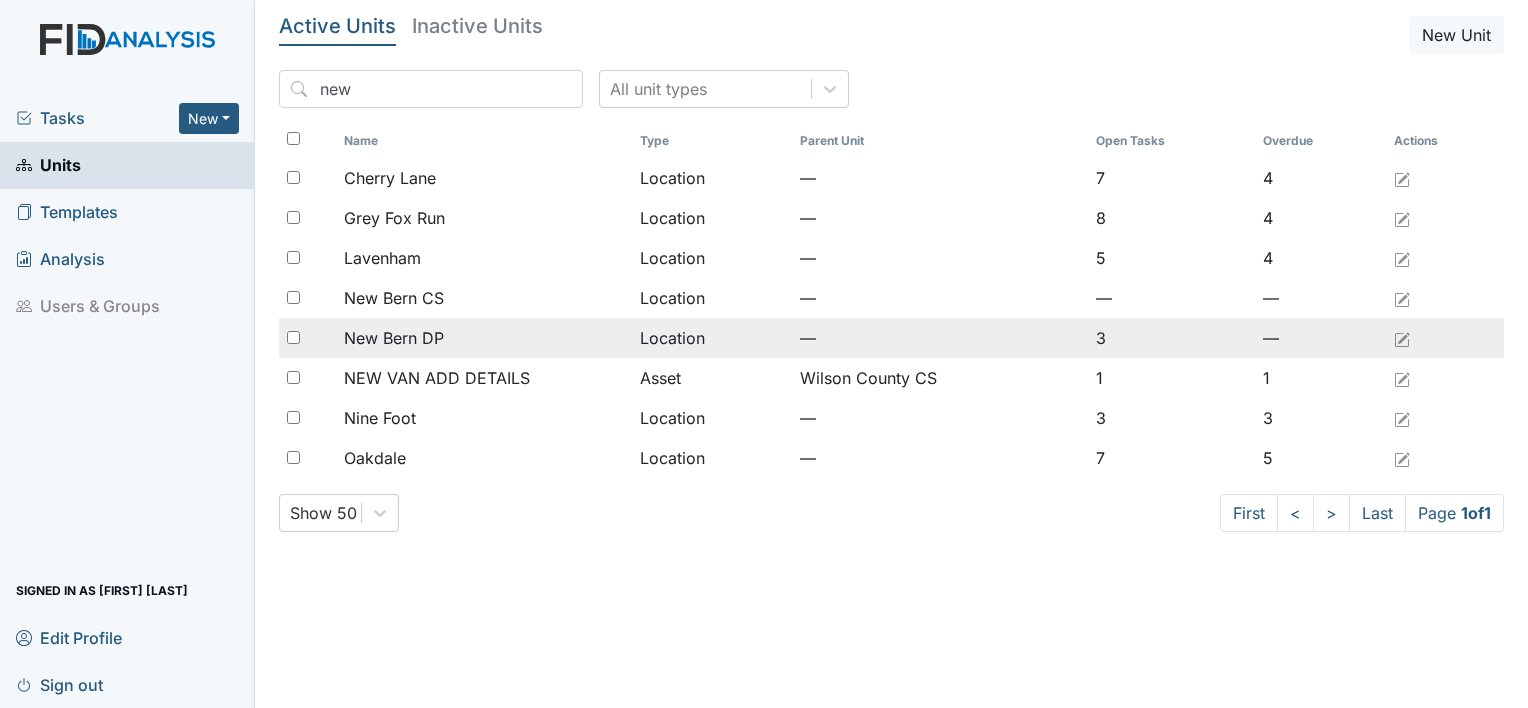 click on "New Bern DP" at bounding box center [394, 338] 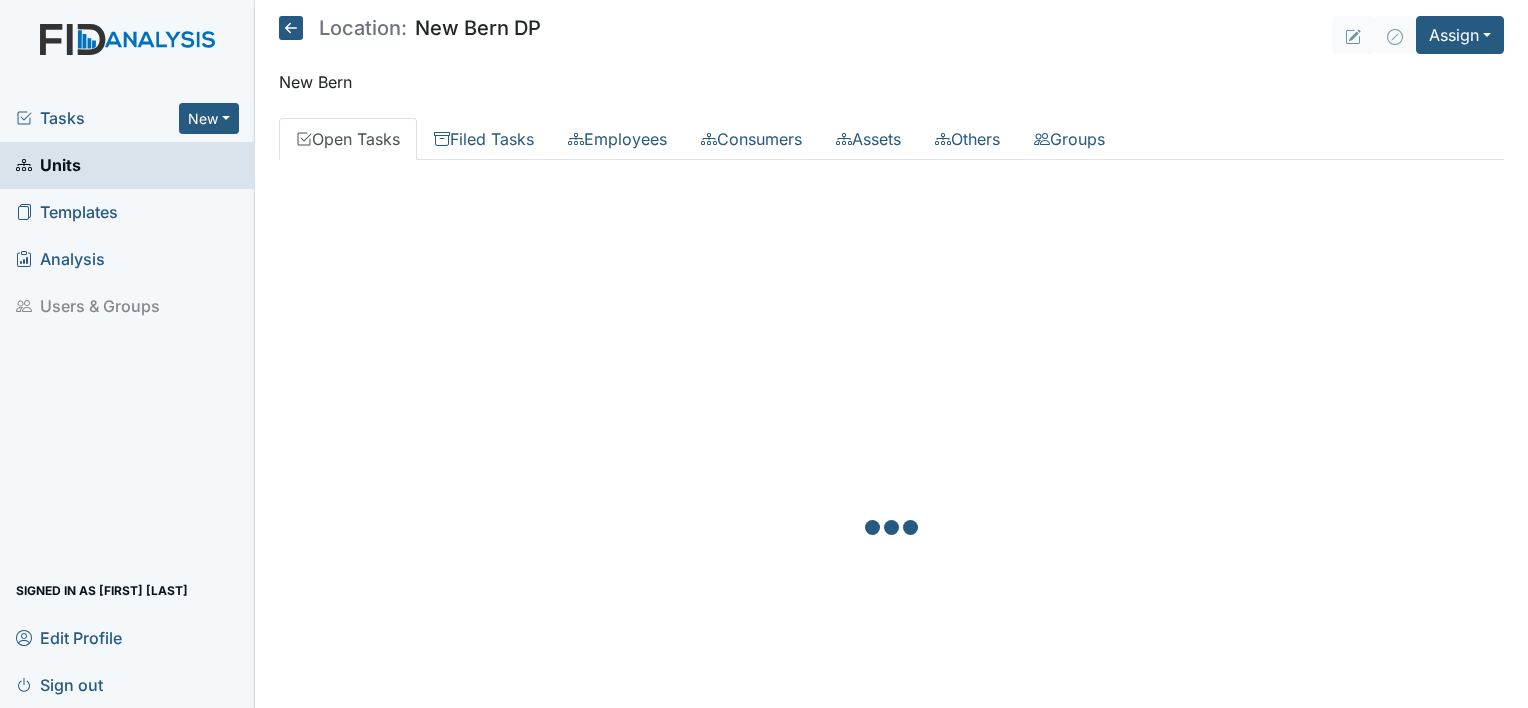 scroll, scrollTop: 0, scrollLeft: 0, axis: both 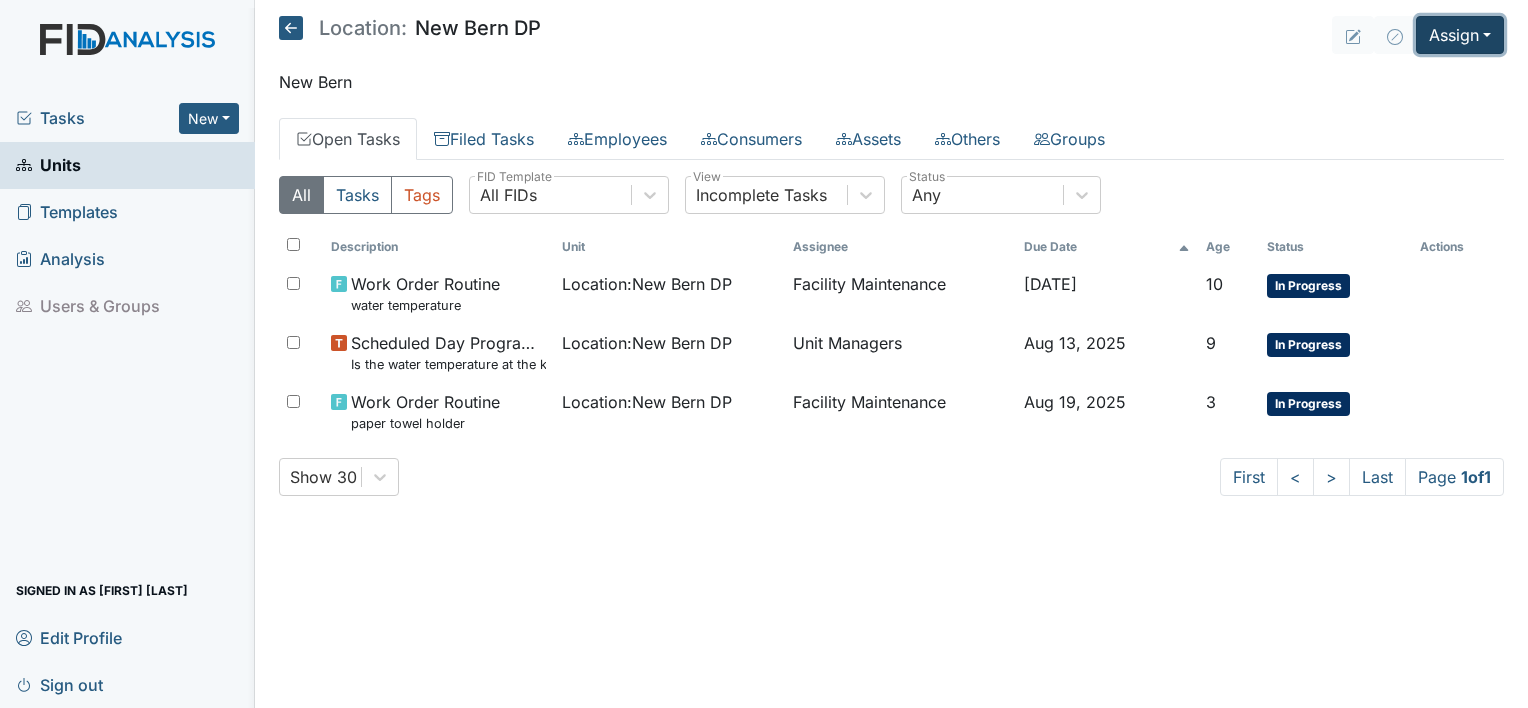 click on "Assign" at bounding box center [1460, 35] 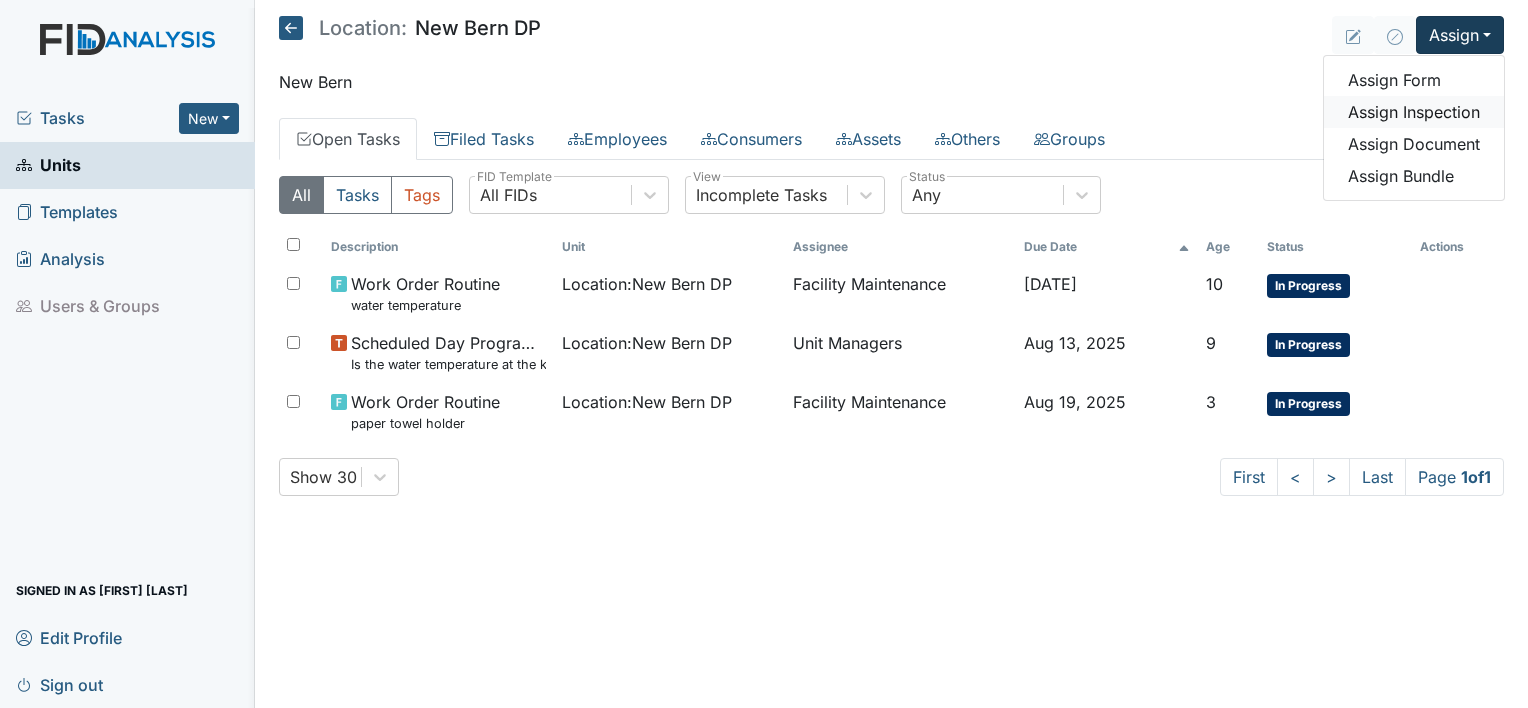 click on "Assign Inspection" at bounding box center (1414, 112) 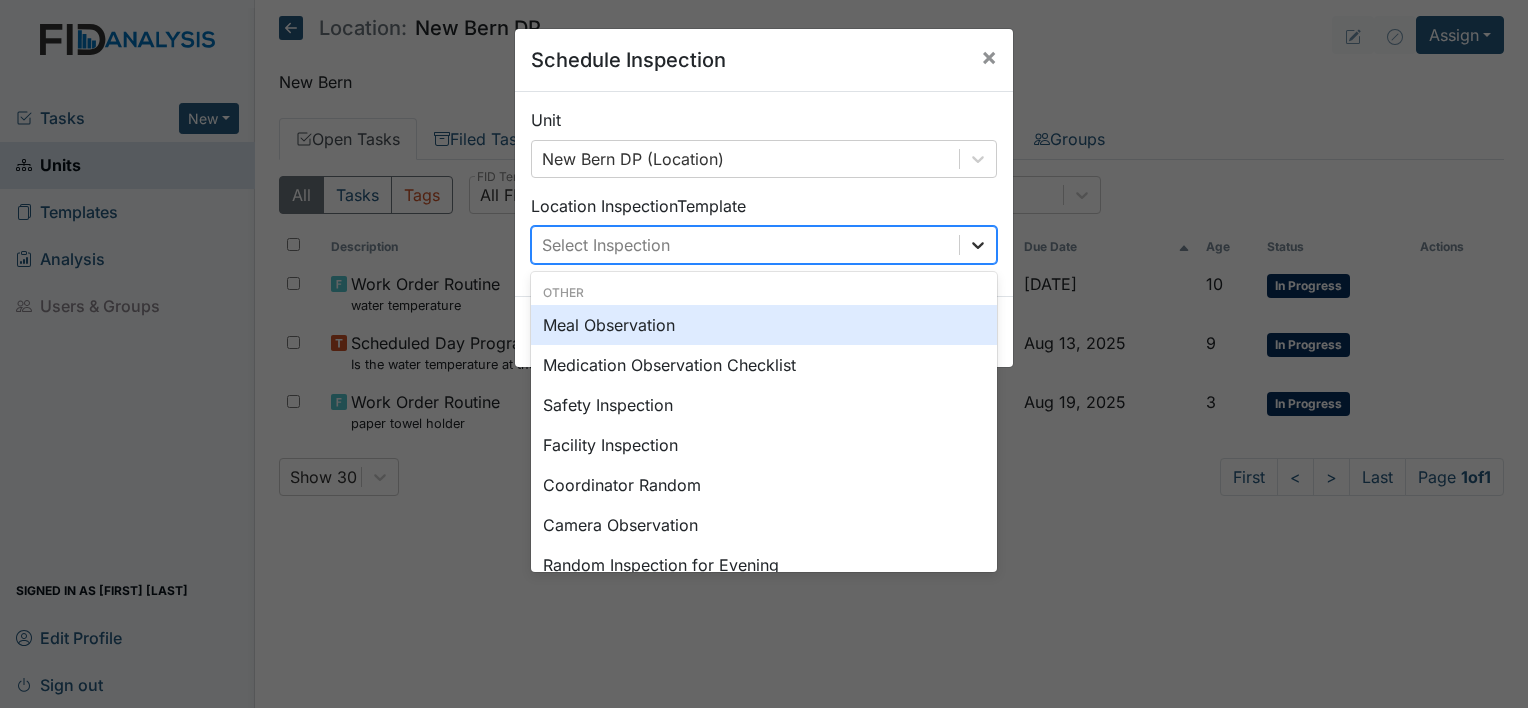 click 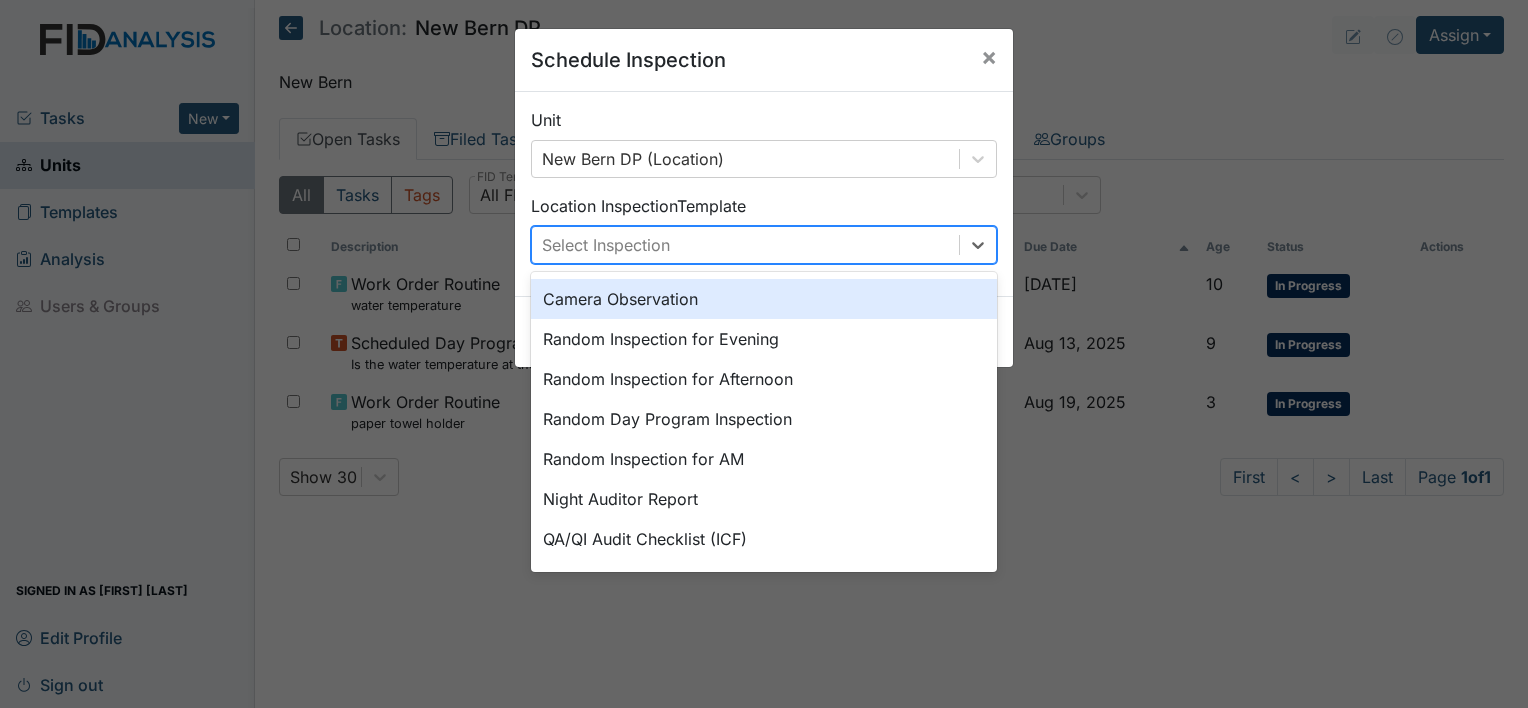 scroll, scrollTop: 344, scrollLeft: 0, axis: vertical 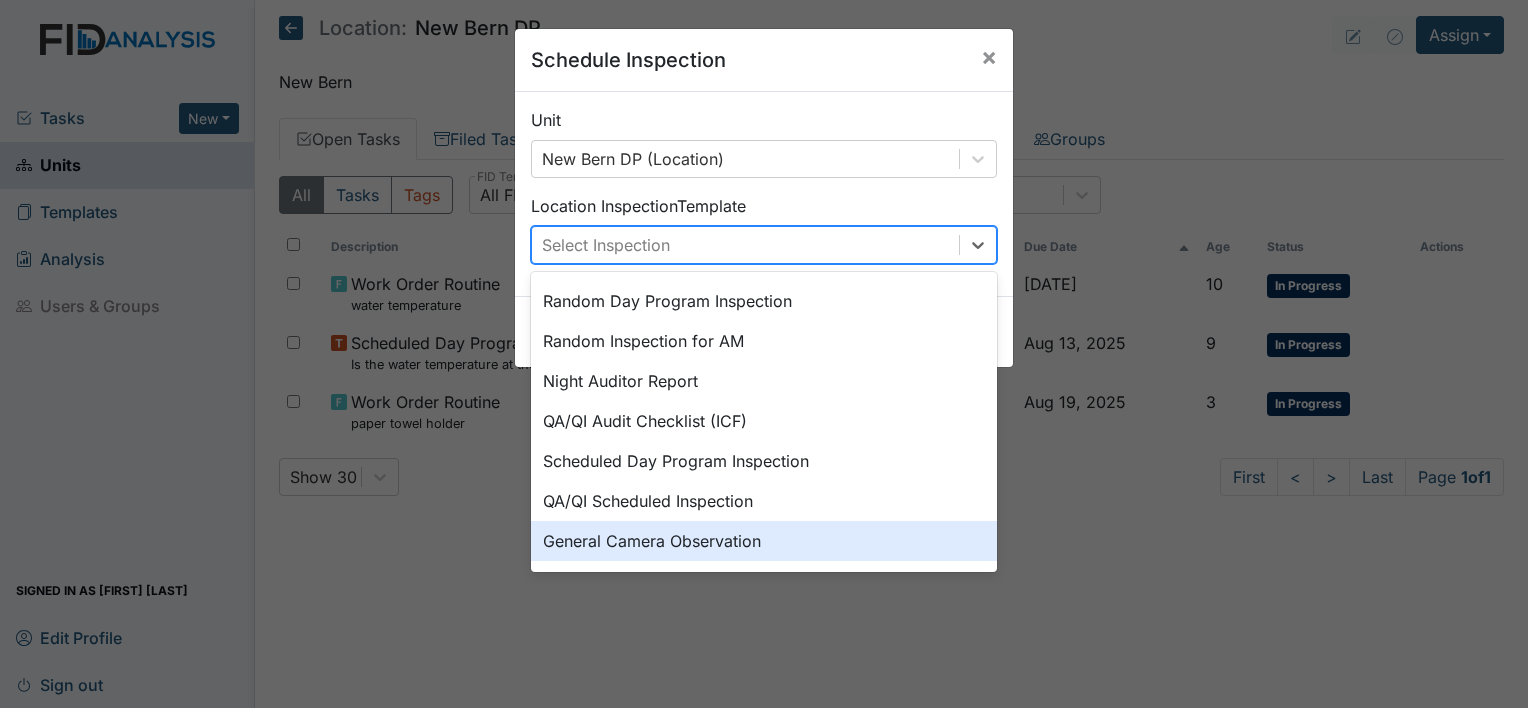 click on "General Camera Observation" at bounding box center [764, 541] 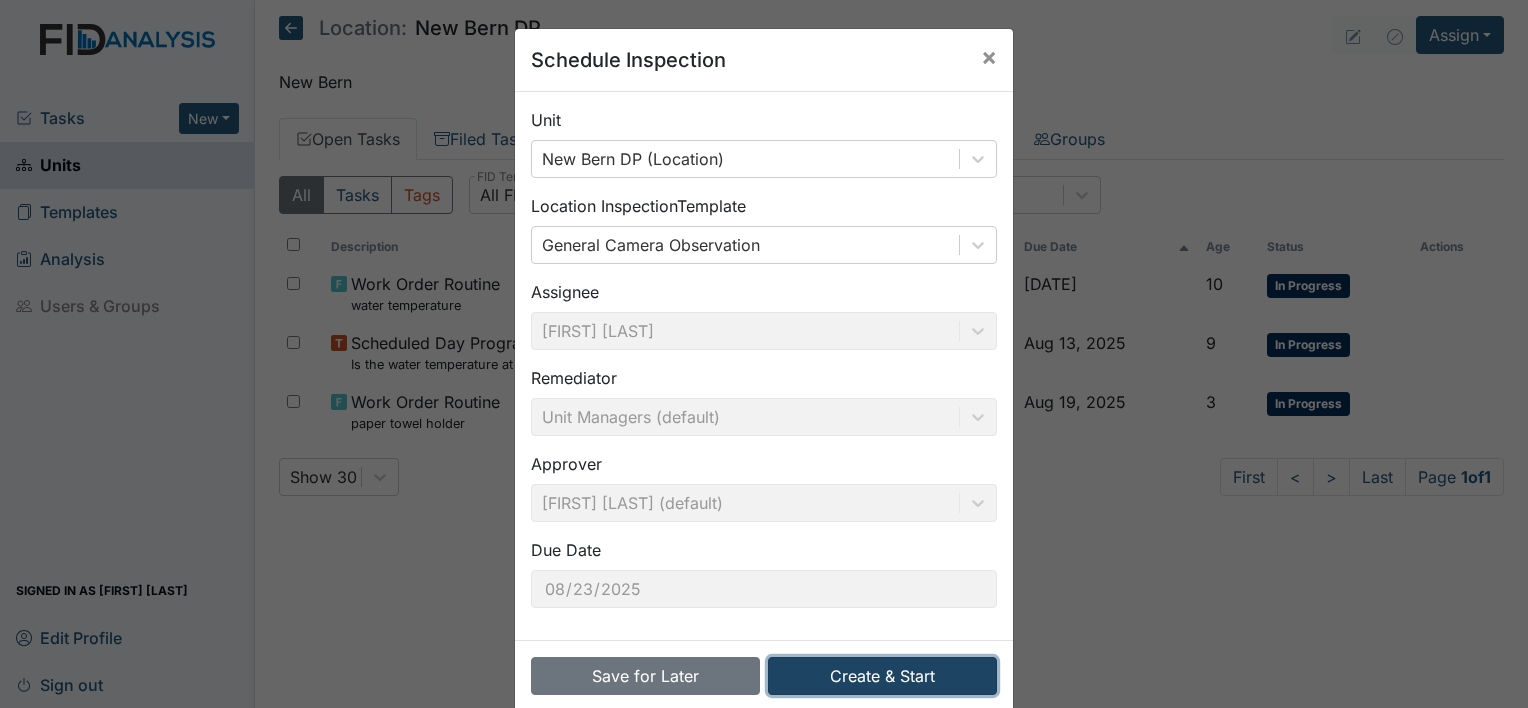 click on "Create & Start" at bounding box center [882, 676] 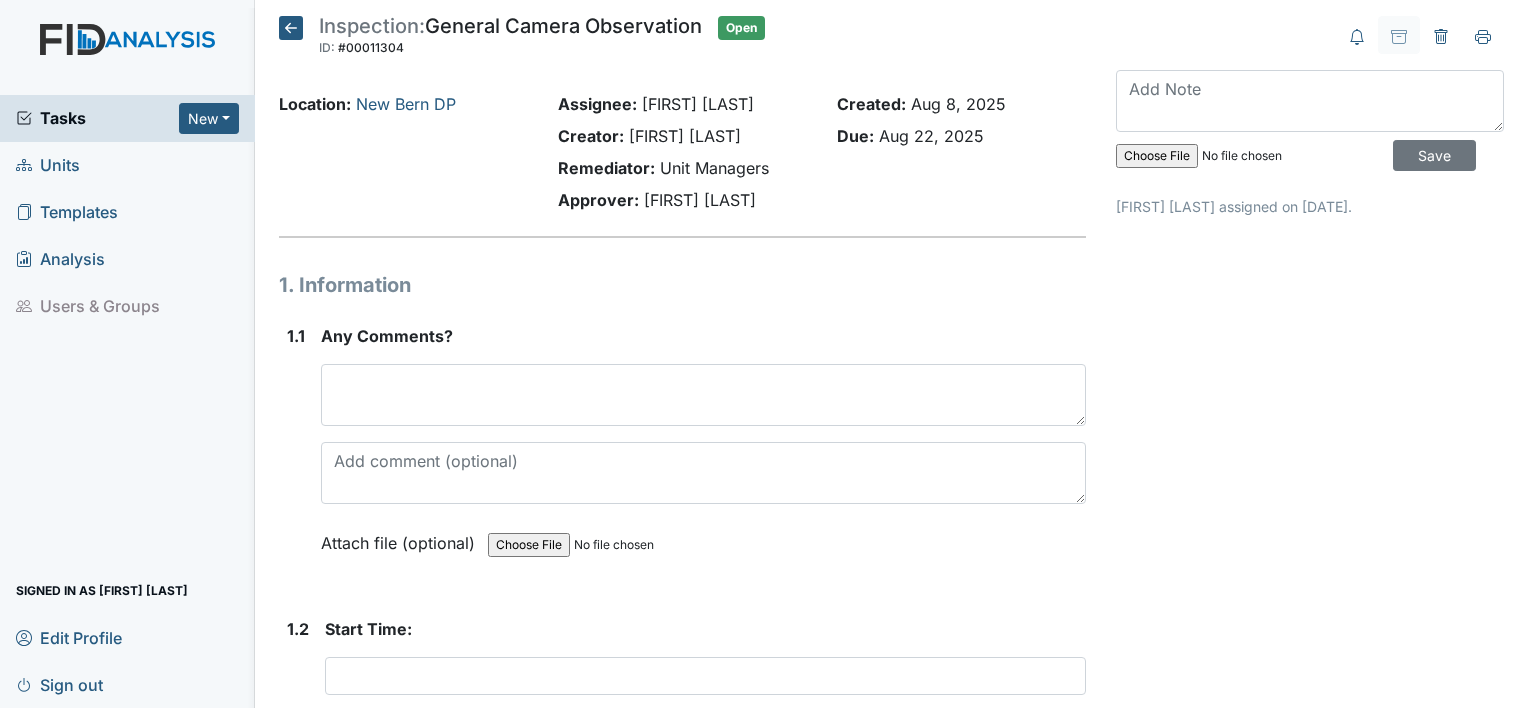 scroll, scrollTop: 0, scrollLeft: 0, axis: both 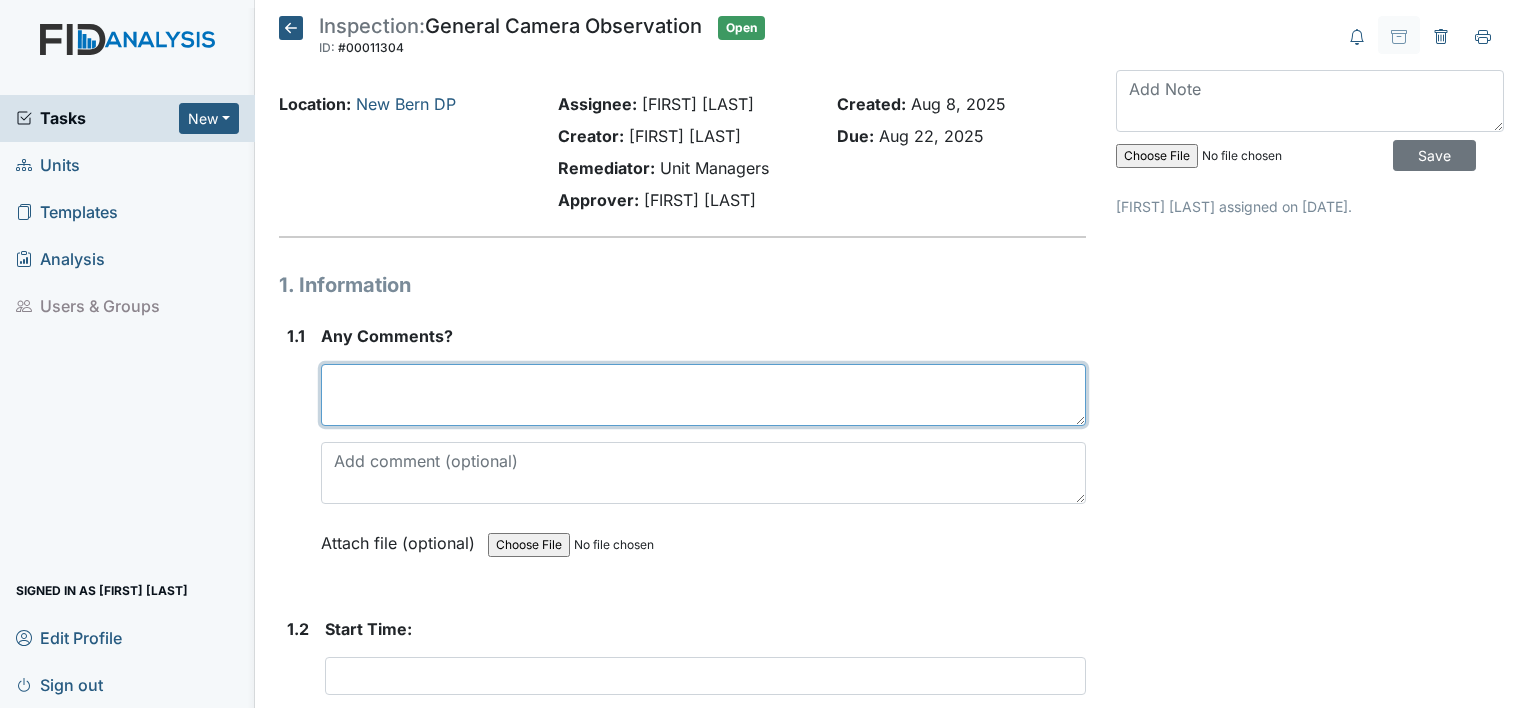 click at bounding box center [703, 395] 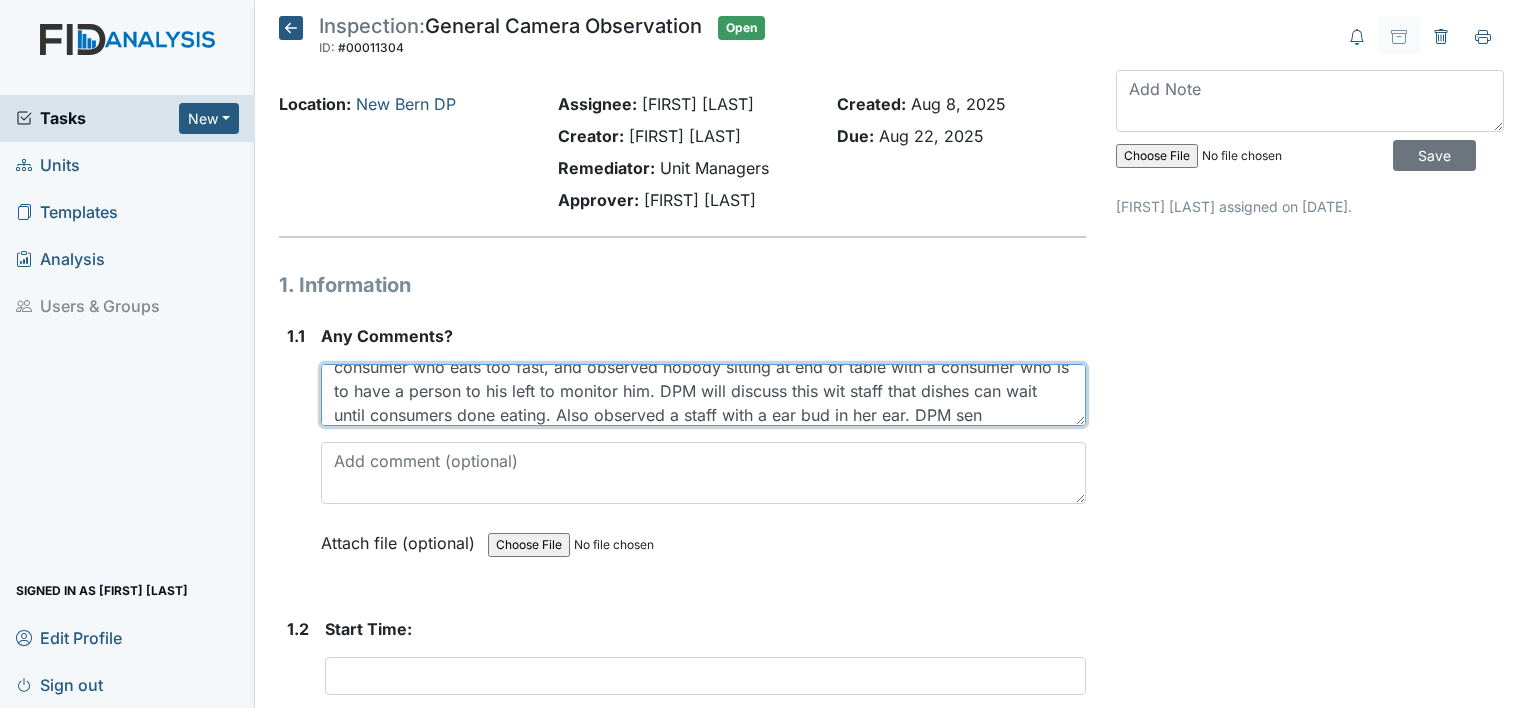 scroll, scrollTop: 64, scrollLeft: 0, axis: vertical 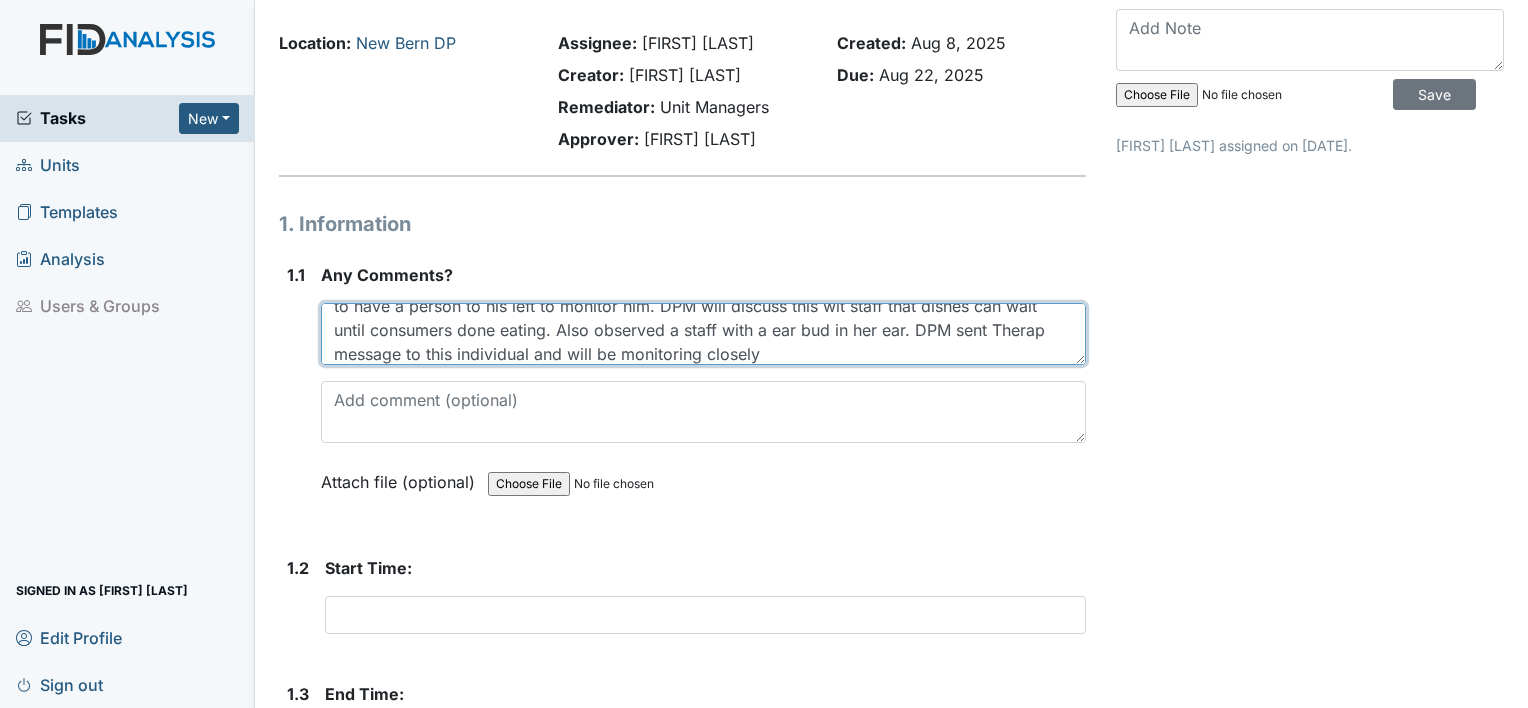 type on "Observation done for Newport lunch. Noticed one staff drying dishes, other staff monitoring a consumer who eats too fast, and observed nobody sitting at end of table with a consumer who is to have a person to his left to monitor him. DPM will discuss this wit staff that dishes can wait until consumers done eating. Also observed a staff with a ear bud in her ear. DPM sent Therap message to this individual and will be monitoring closely" 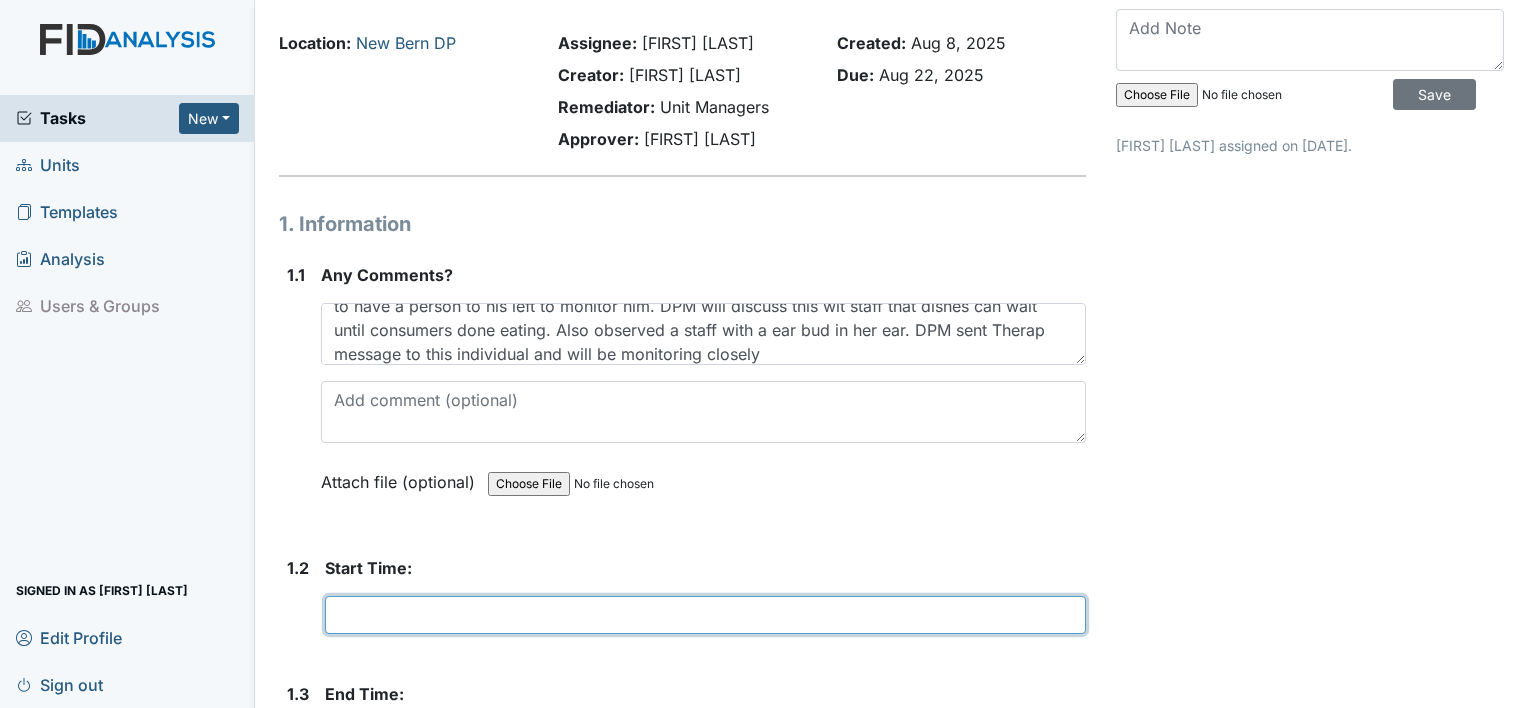 click at bounding box center [705, 615] 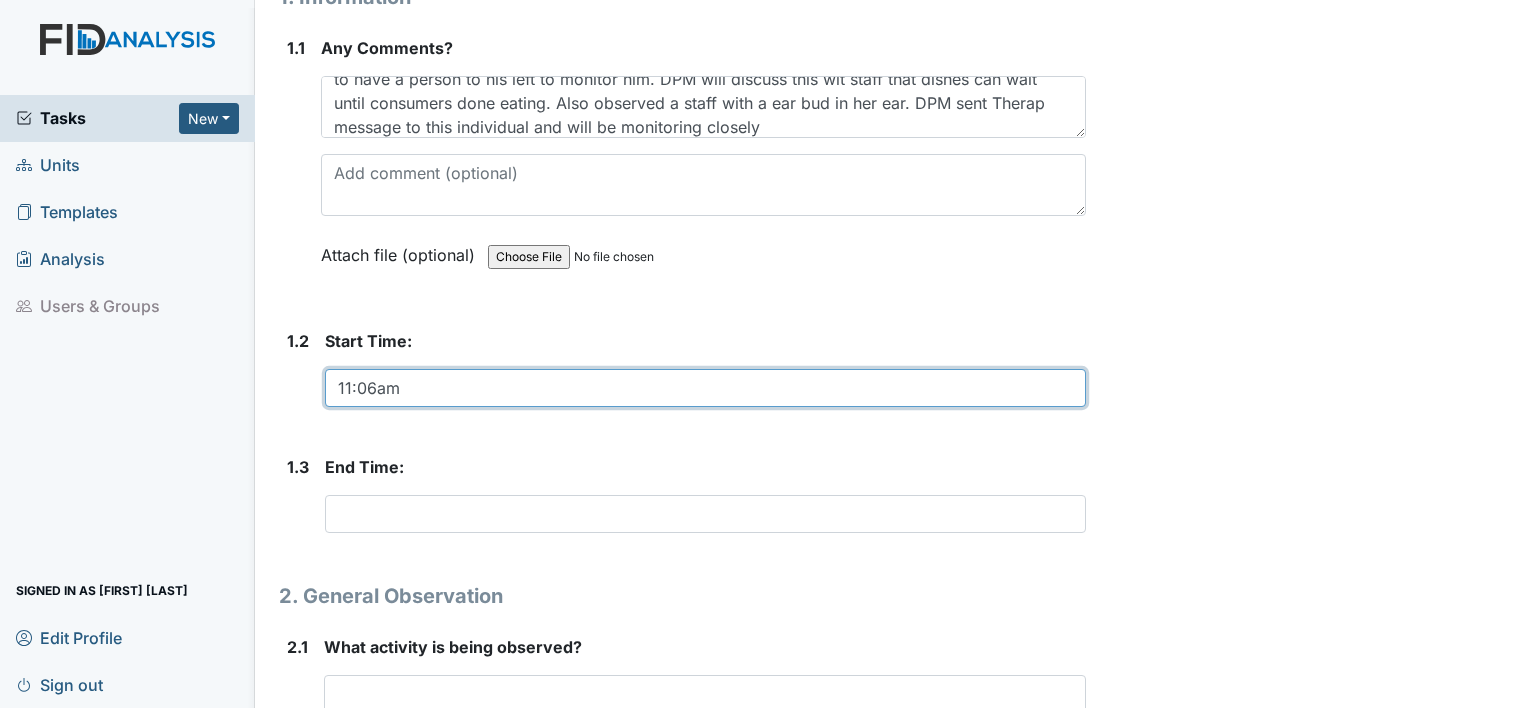 scroll, scrollTop: 318, scrollLeft: 0, axis: vertical 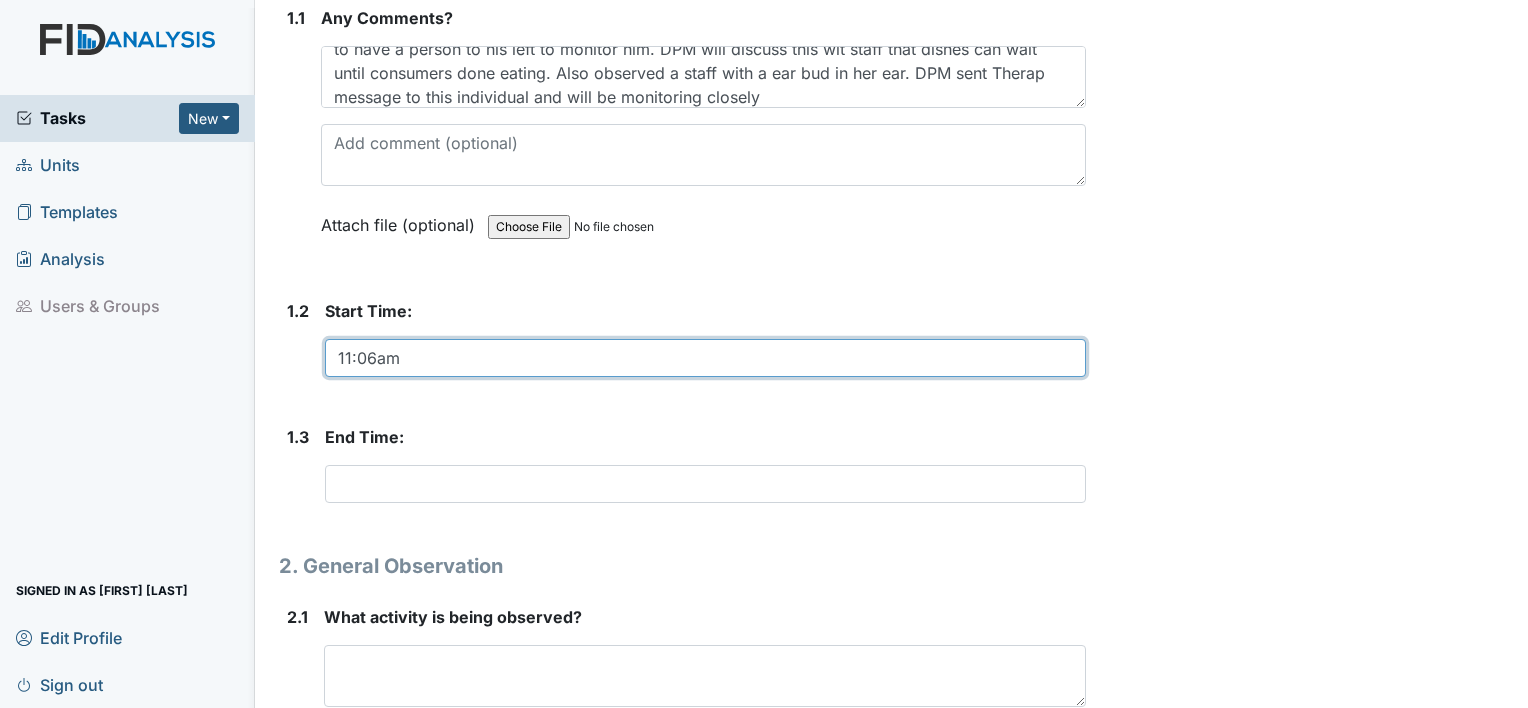 type on "11:06am" 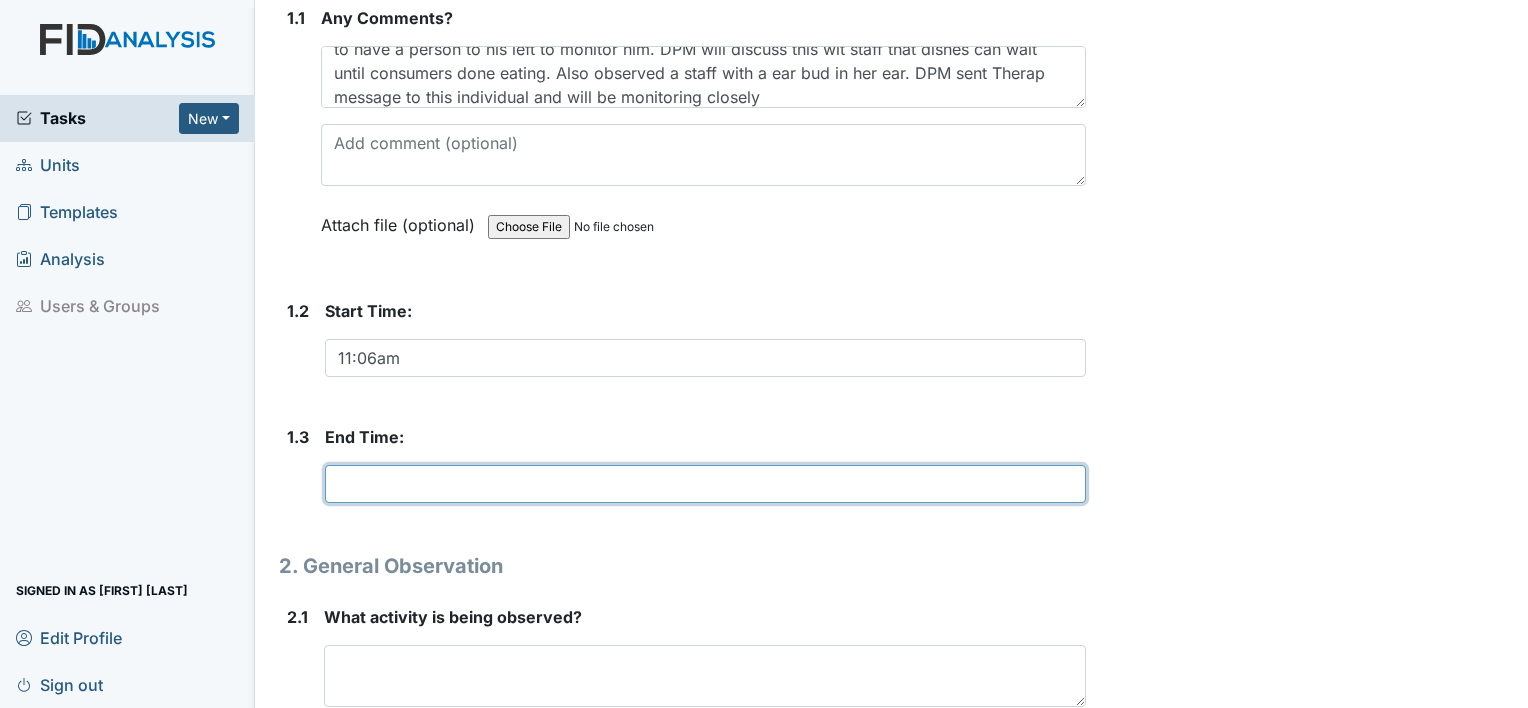 click at bounding box center (705, 484) 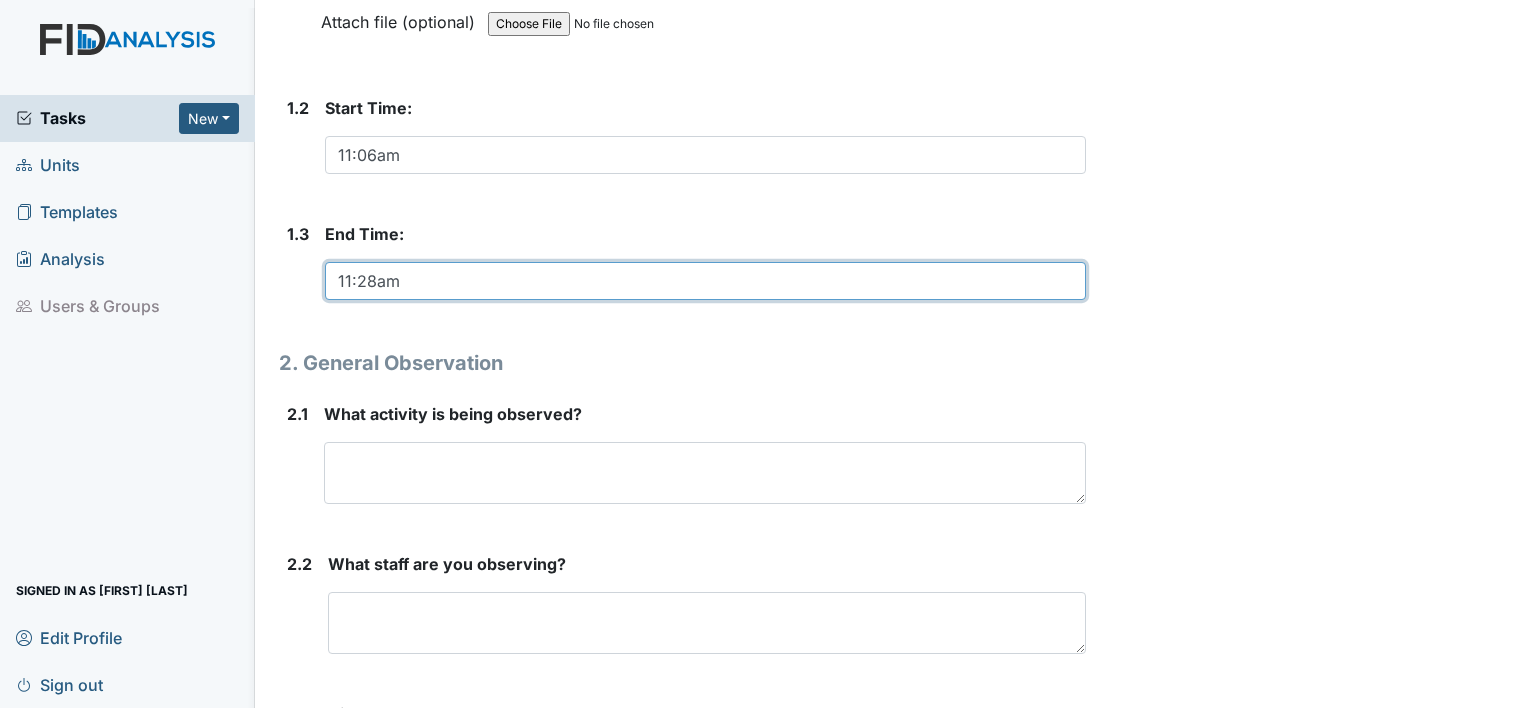scroll, scrollTop: 524, scrollLeft: 0, axis: vertical 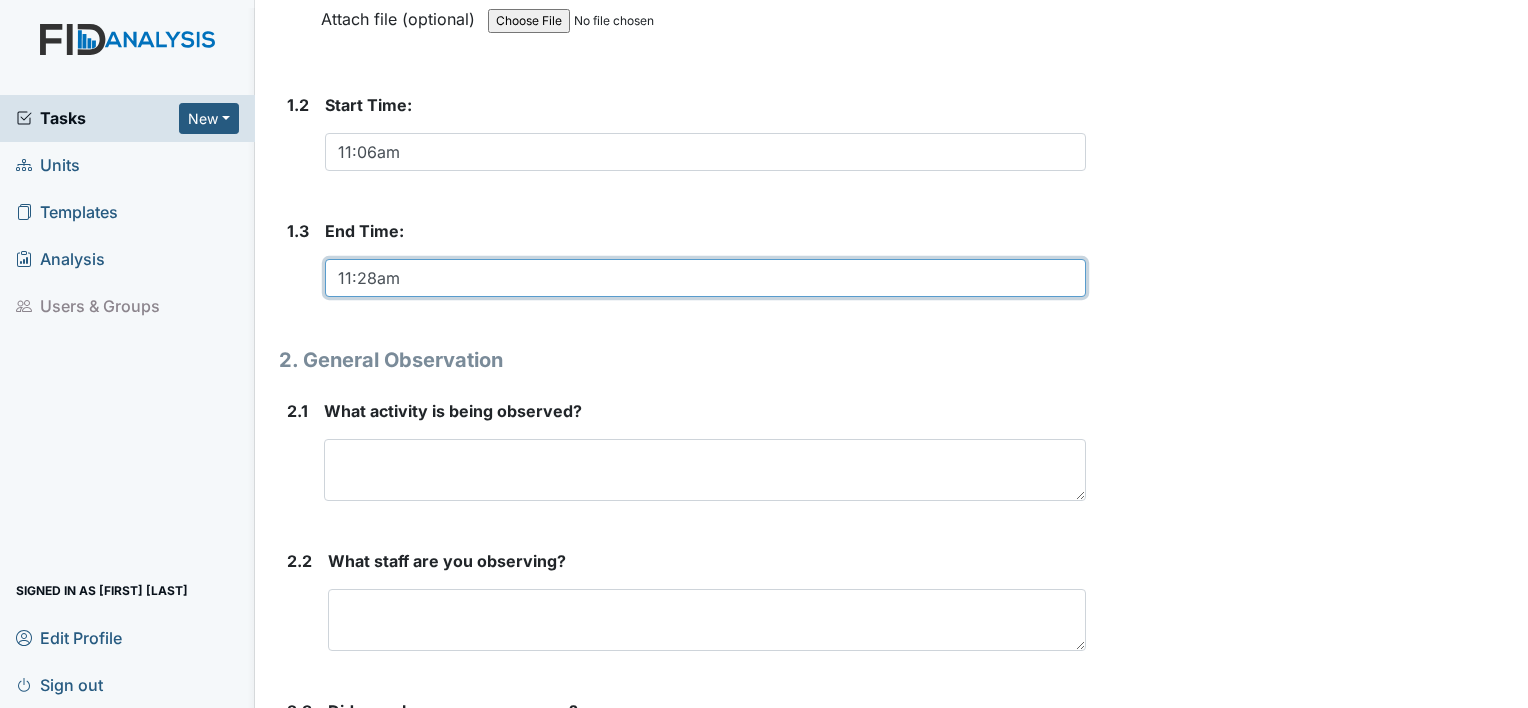 type on "11:28am" 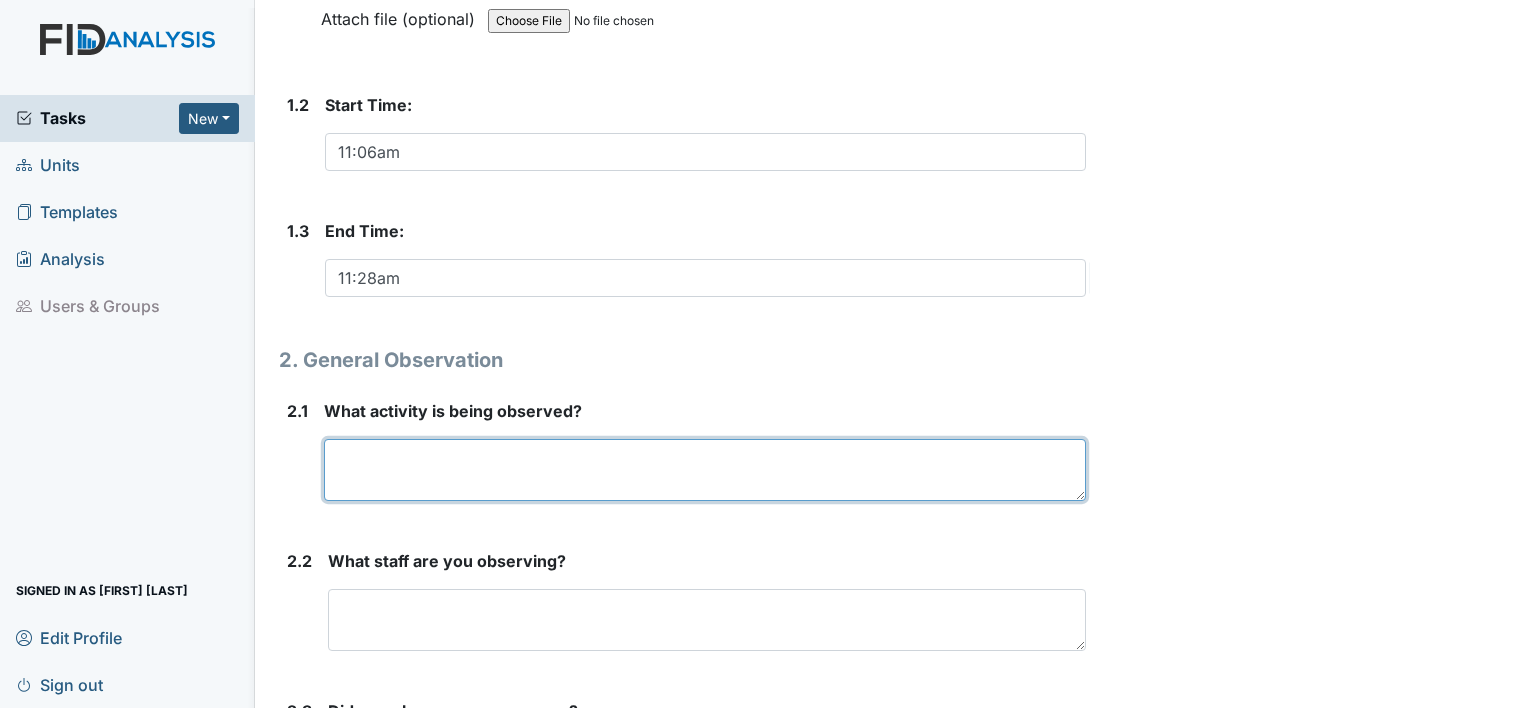 click at bounding box center [705, 470] 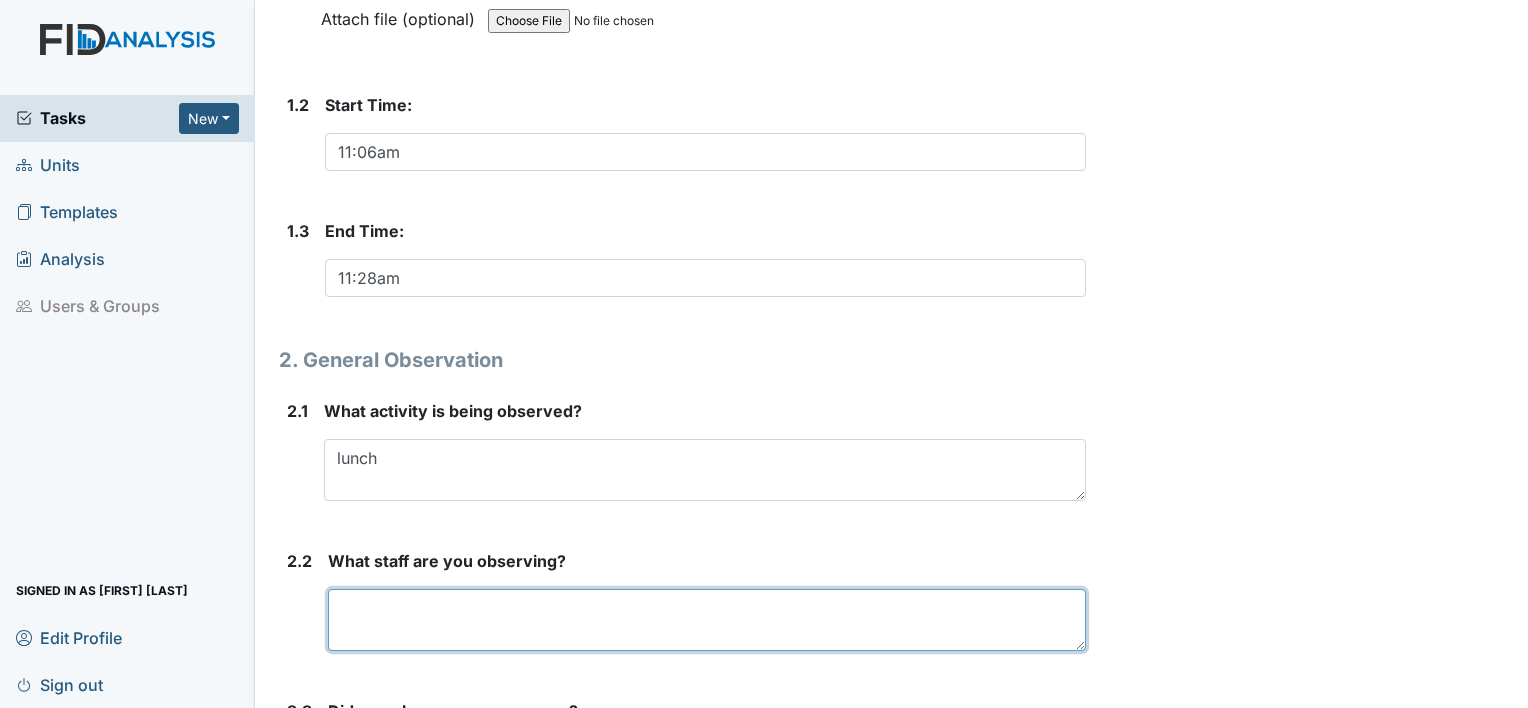 click at bounding box center [707, 620] 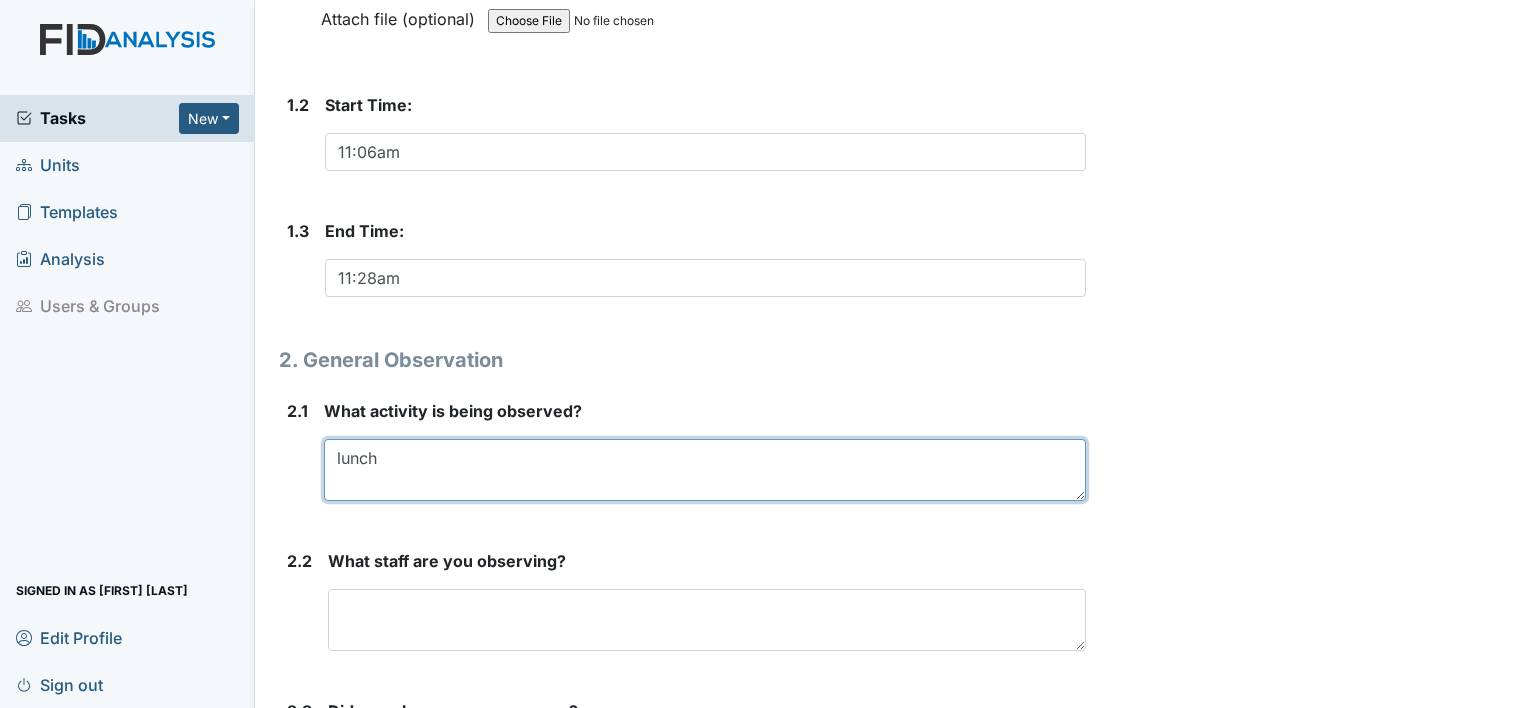 click on "lunch" at bounding box center [705, 470] 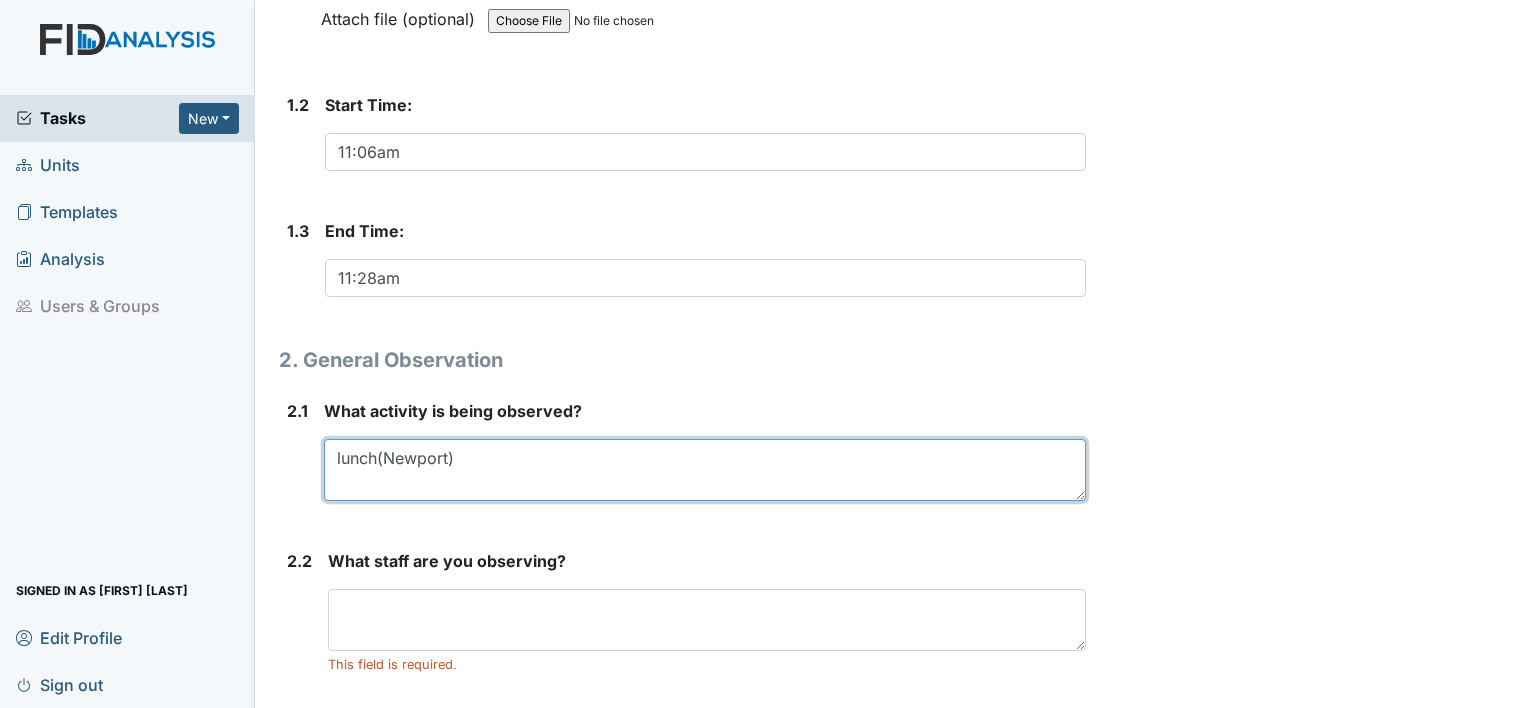 type on "lunch(Newport)" 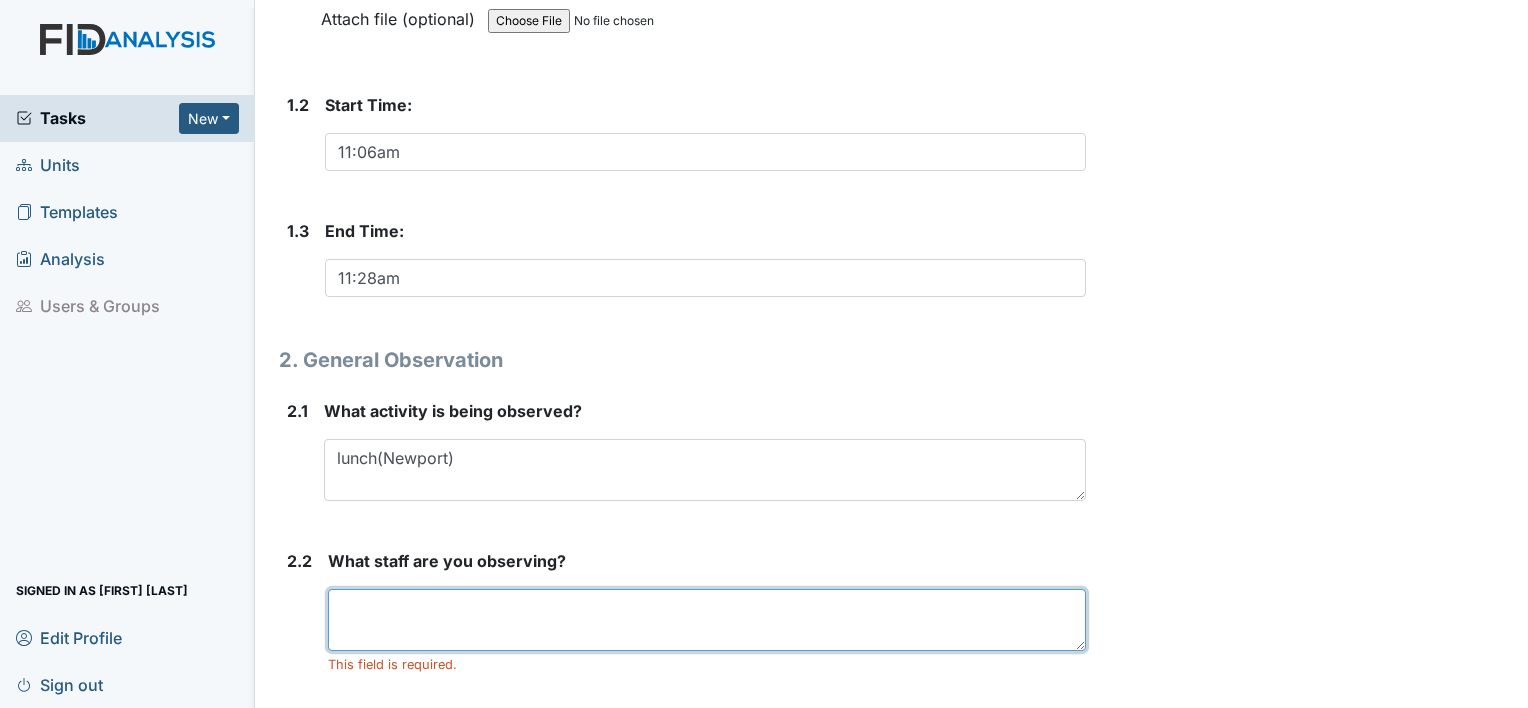 click at bounding box center (707, 620) 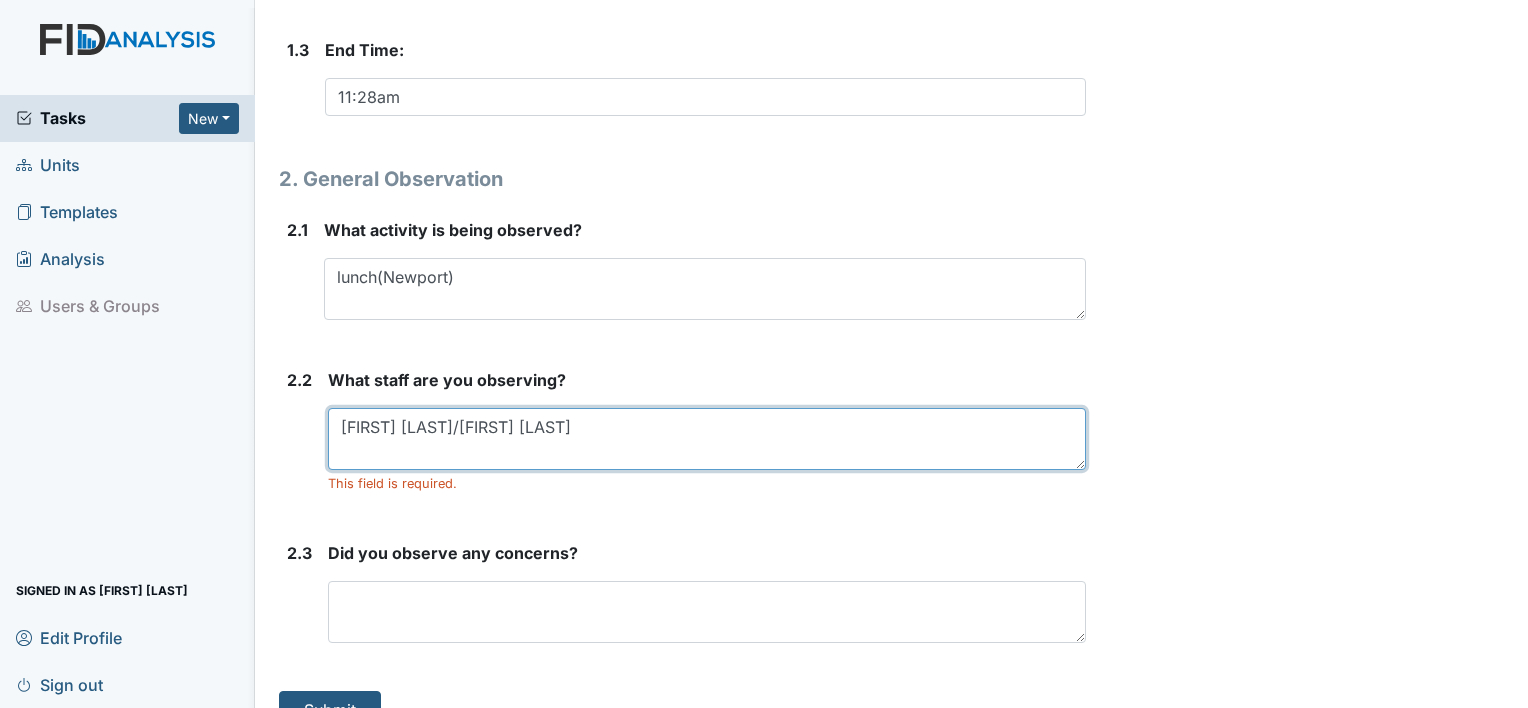 scroll, scrollTop: 739, scrollLeft: 0, axis: vertical 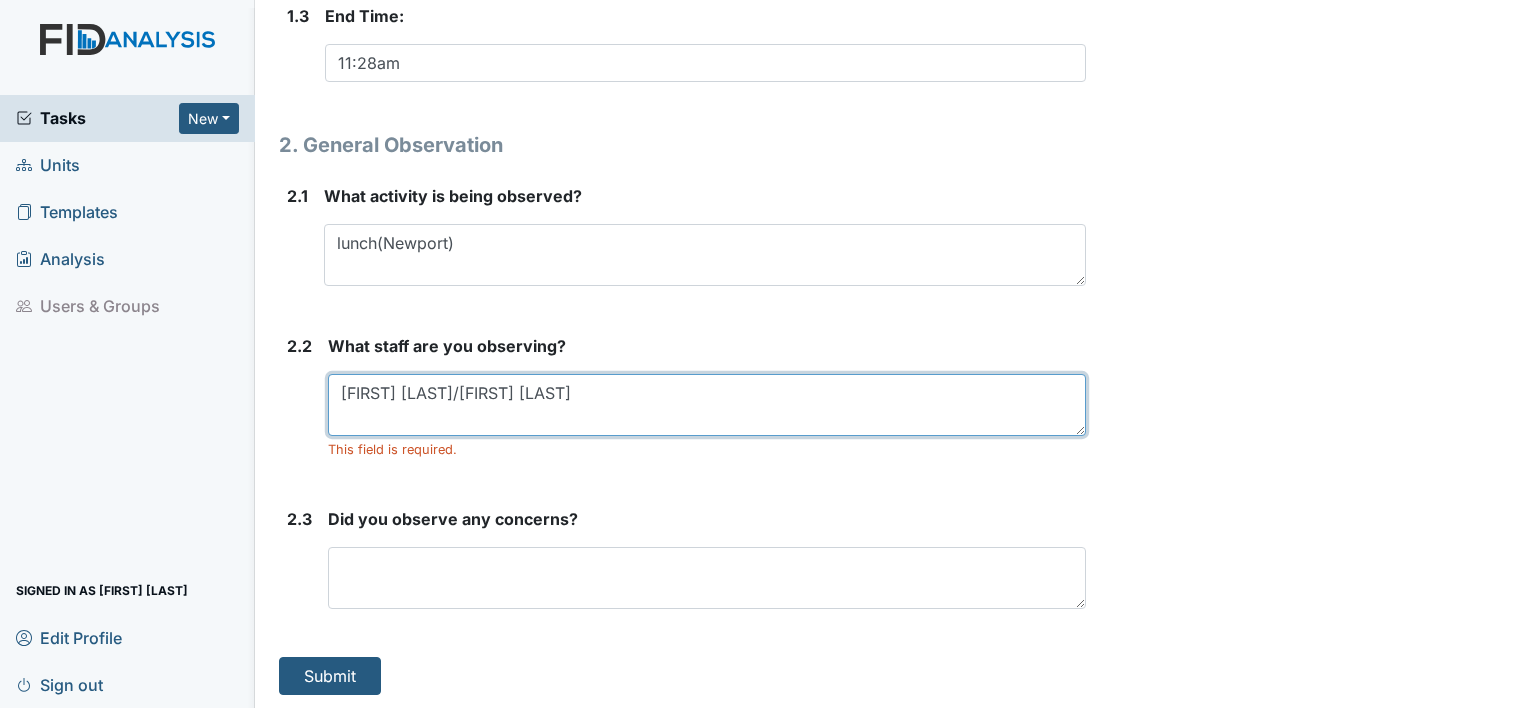 type on "Timothy Tripp/Michelle Taylor" 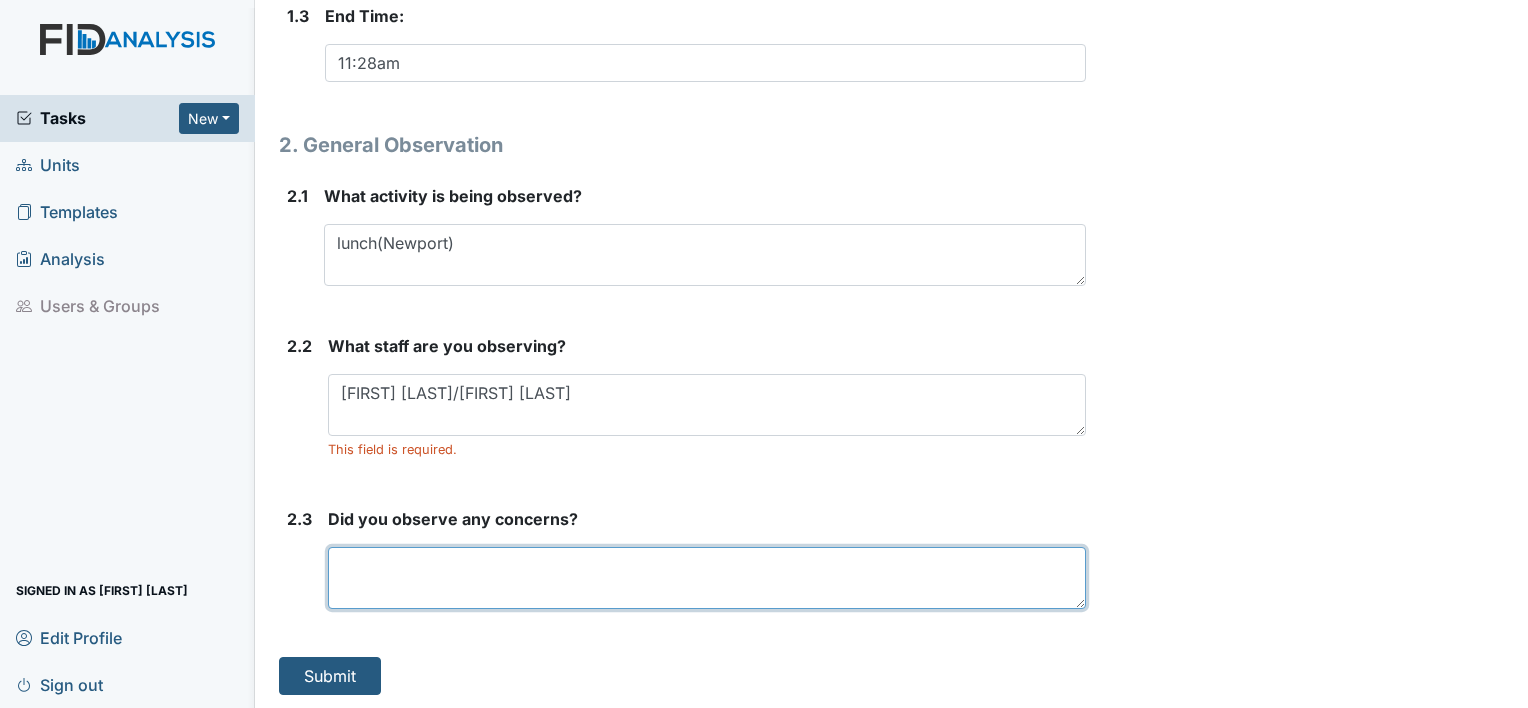 click at bounding box center [707, 578] 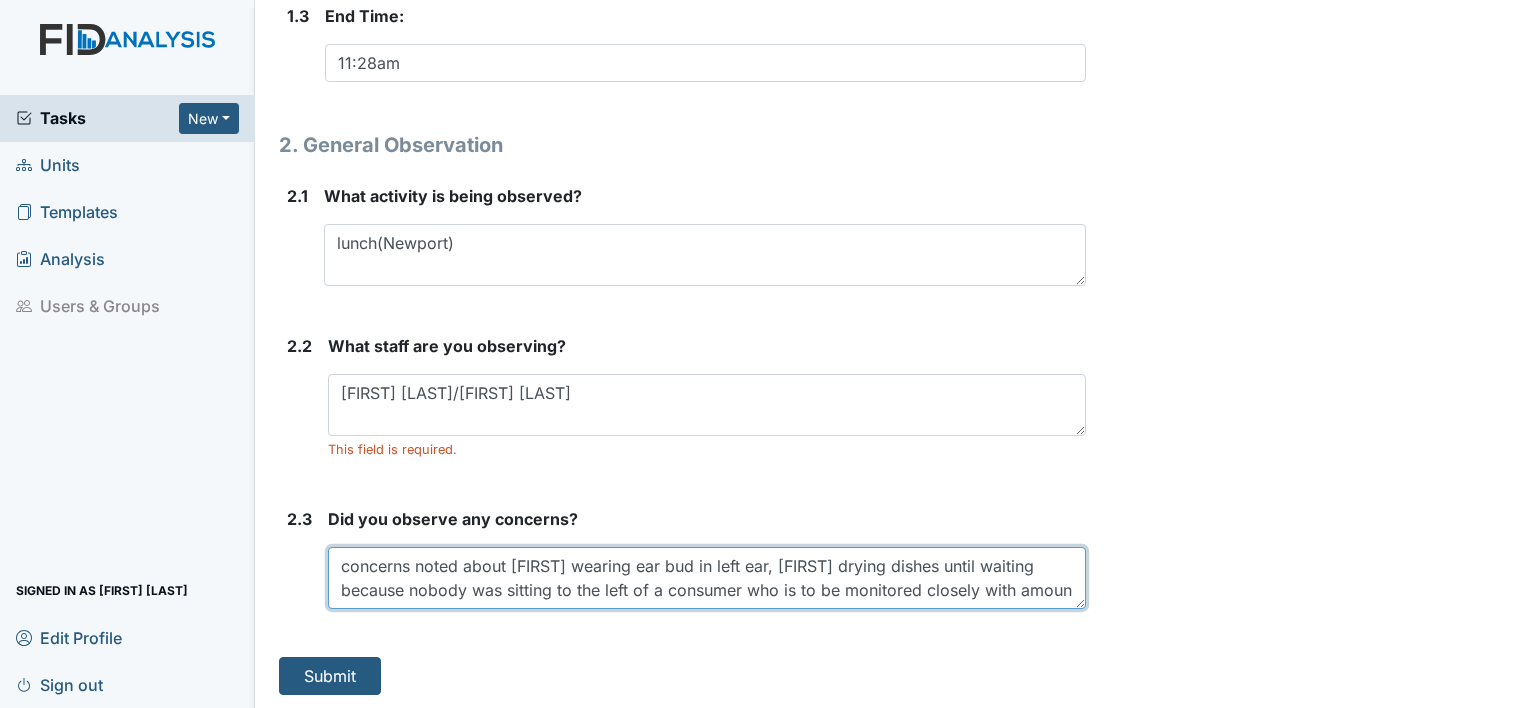 scroll, scrollTop: 16, scrollLeft: 0, axis: vertical 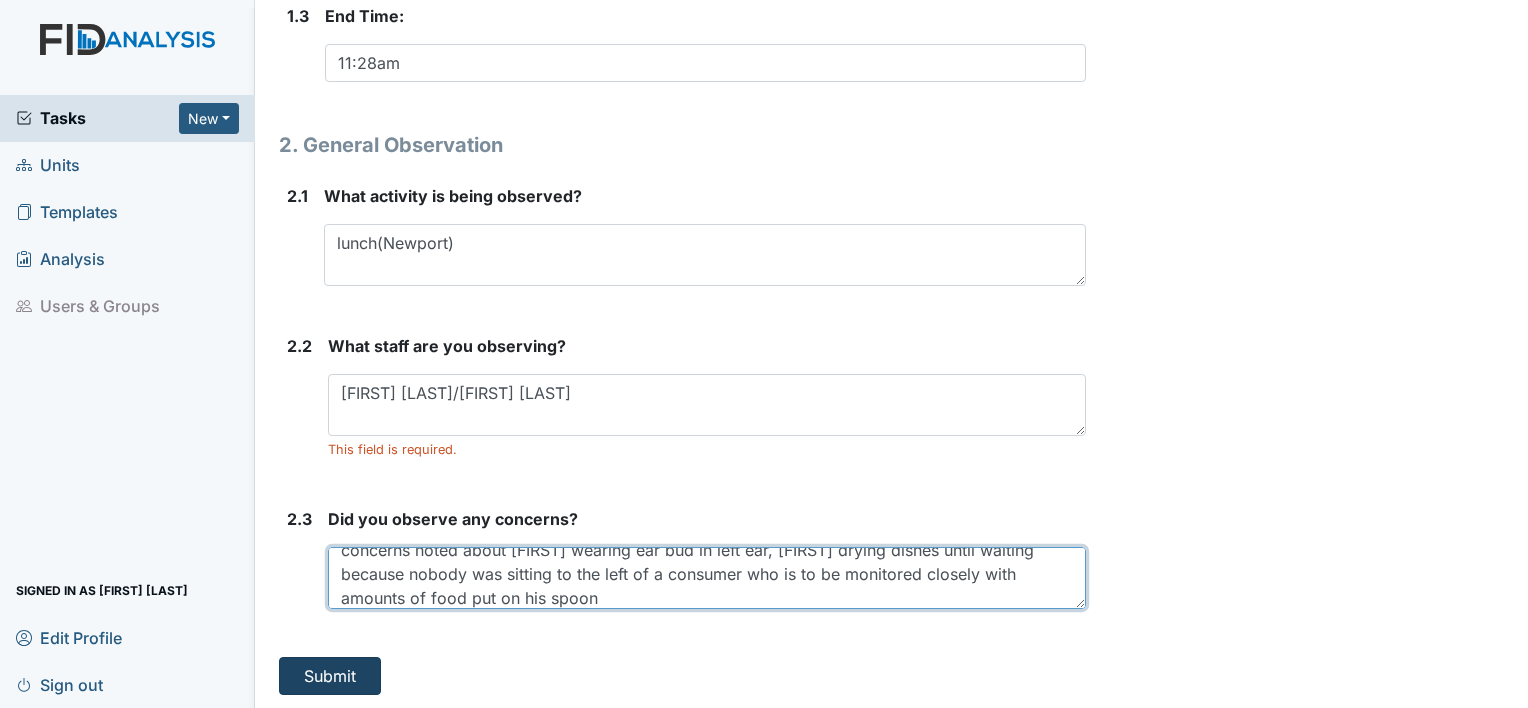 type on "concerns noted about Michelle wearing ear bud in left ear, Tim drying dishes until waiting because nobody was sitting to the left of a consumer who is to be monitored closely with amounts of food put on his spoon" 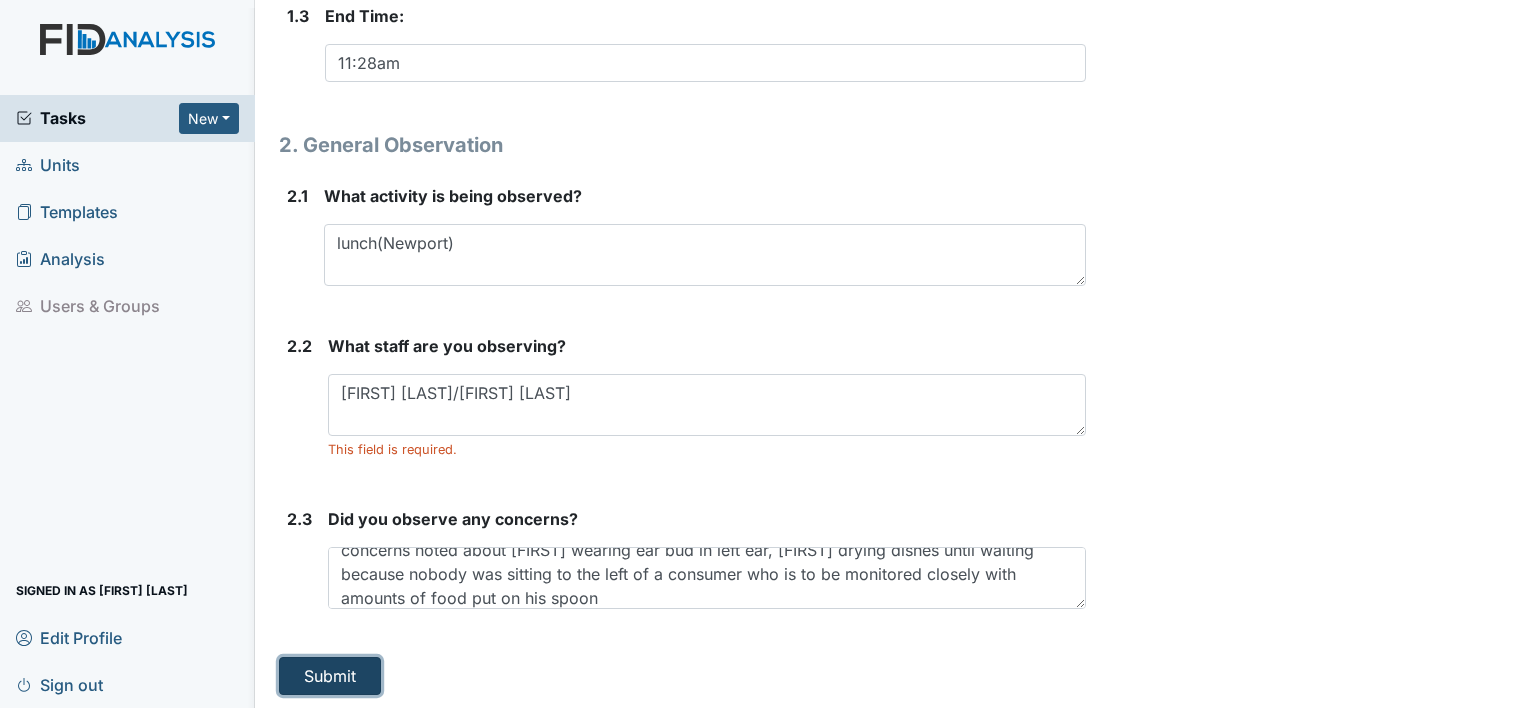 click on "Submit" at bounding box center (330, 676) 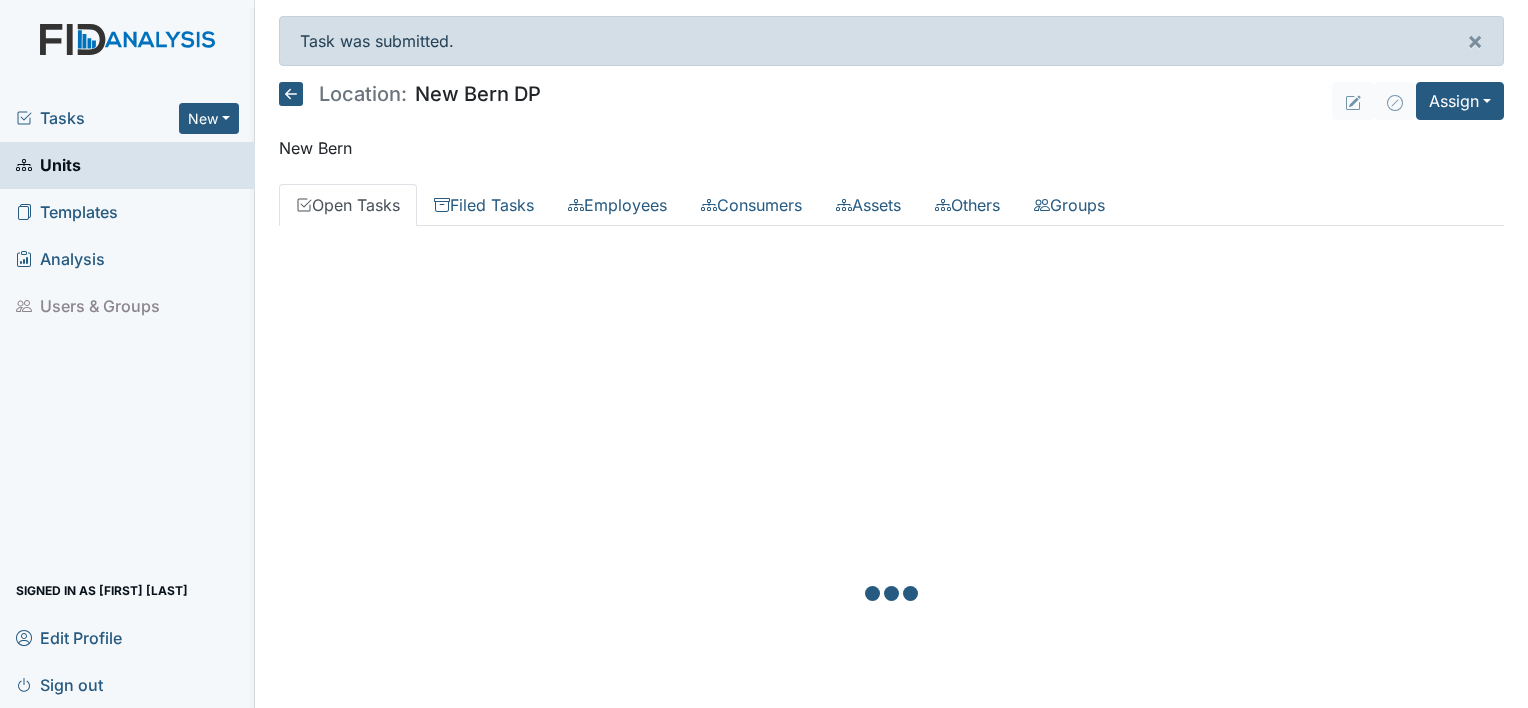 scroll, scrollTop: 0, scrollLeft: 0, axis: both 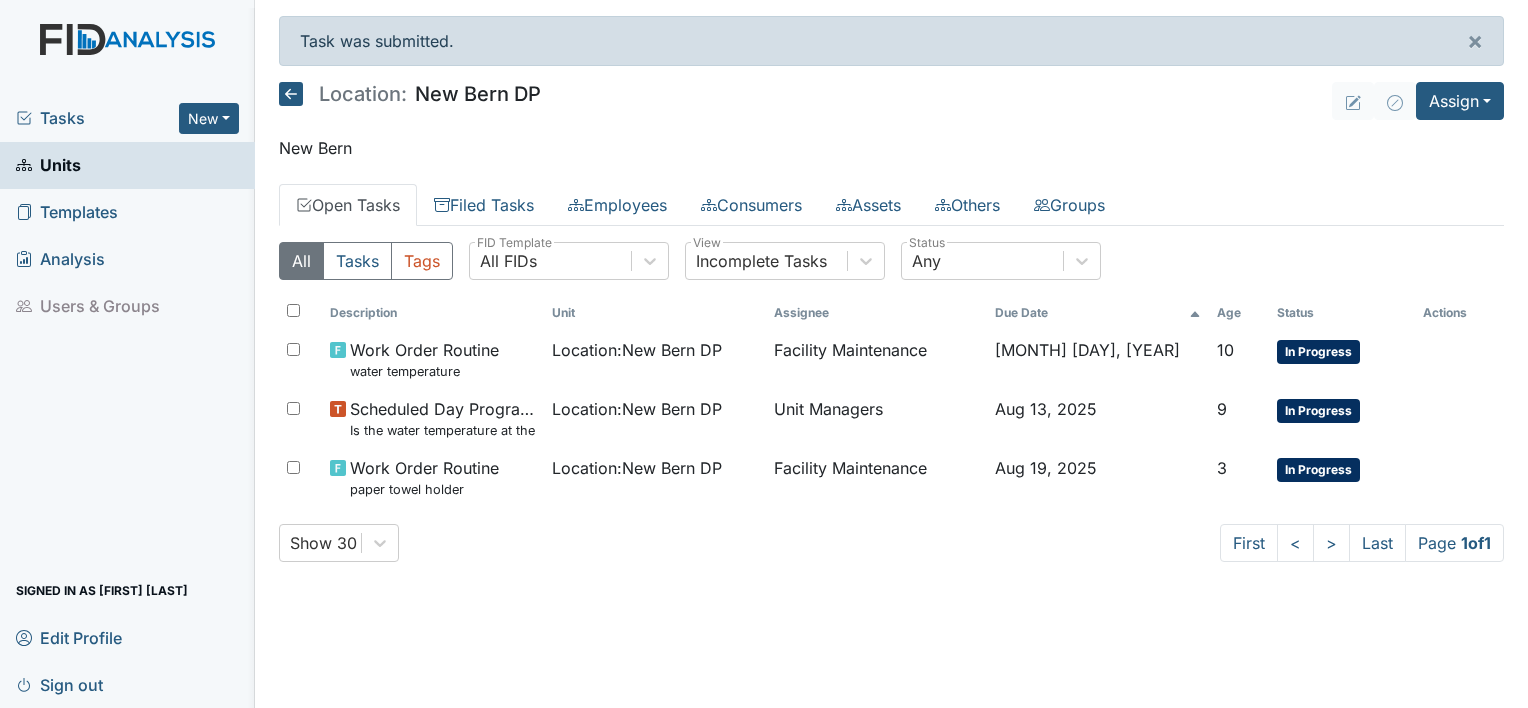 click on "Units" at bounding box center (48, 165) 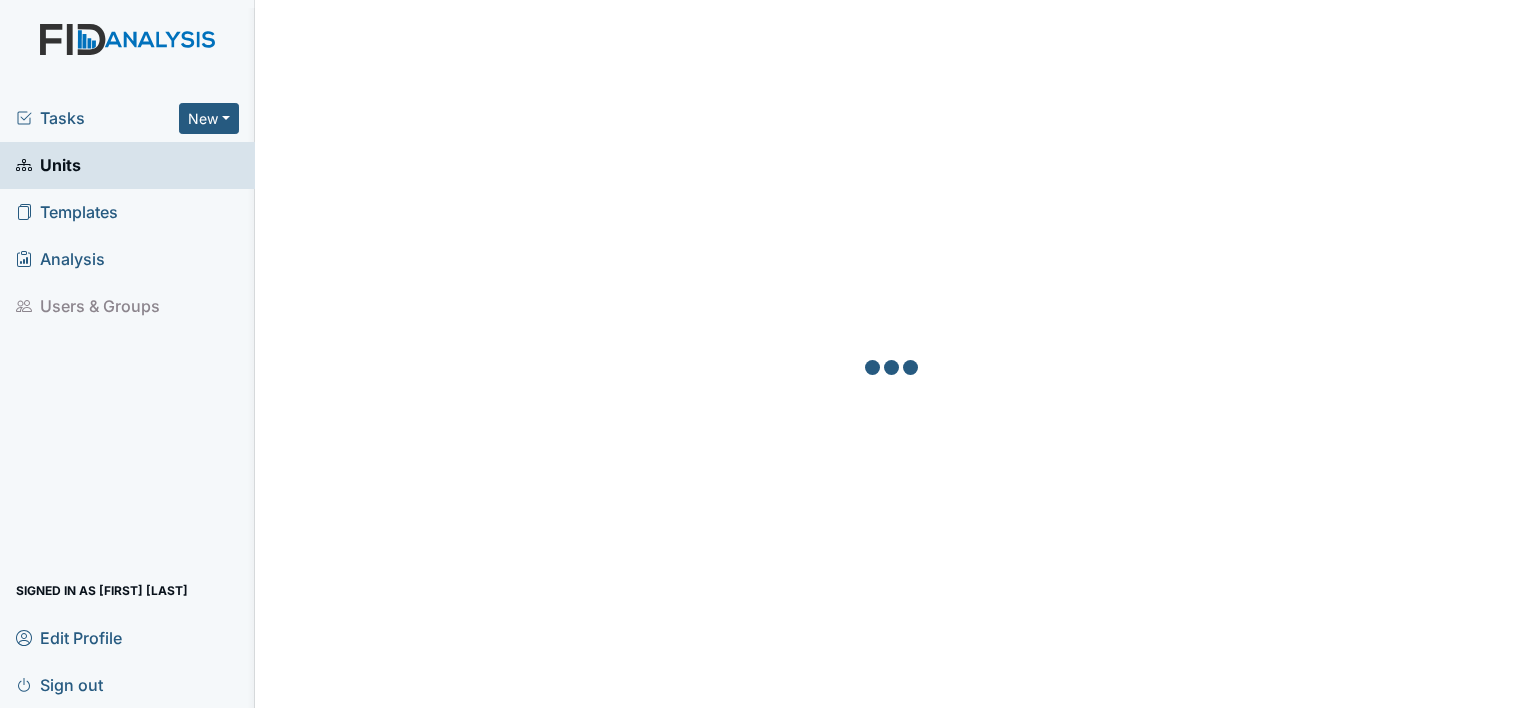 scroll, scrollTop: 0, scrollLeft: 0, axis: both 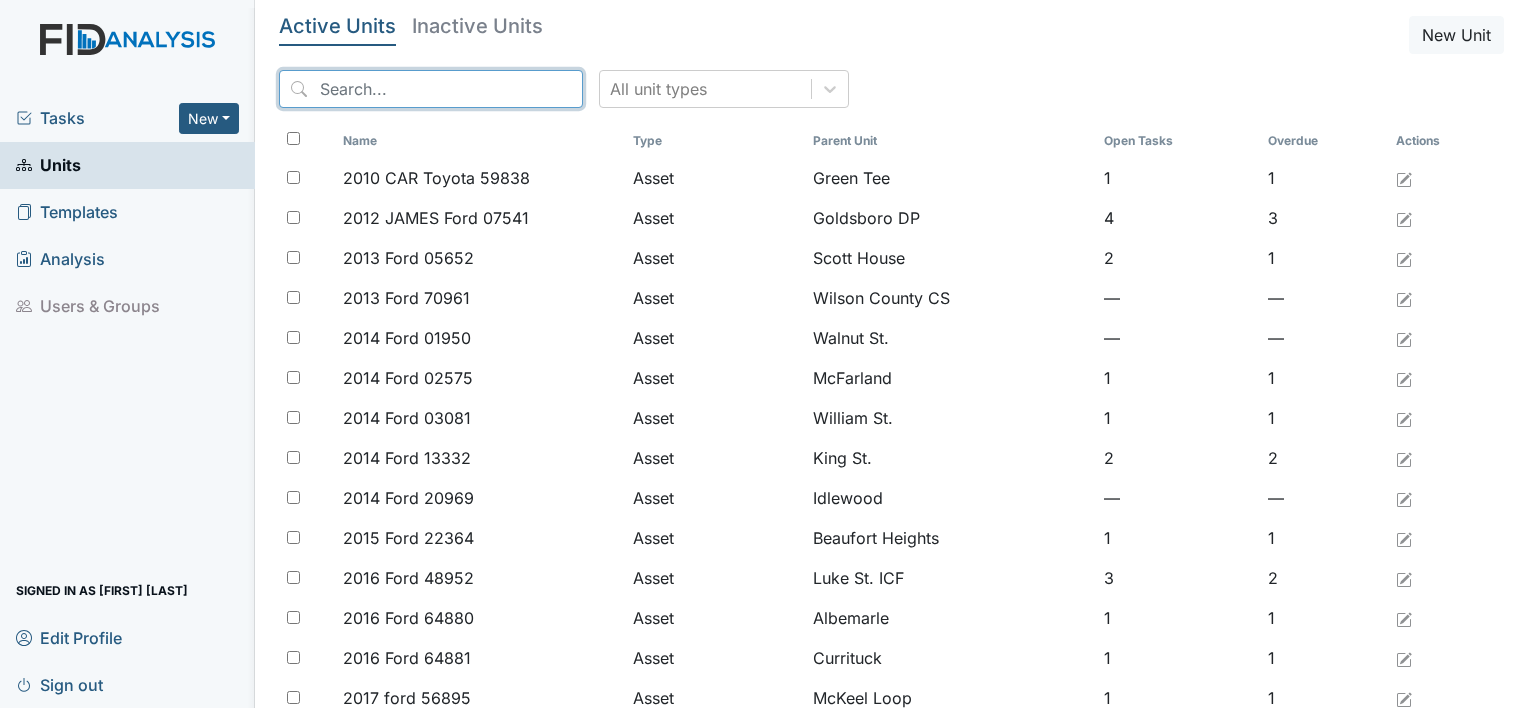 click at bounding box center [431, 89] 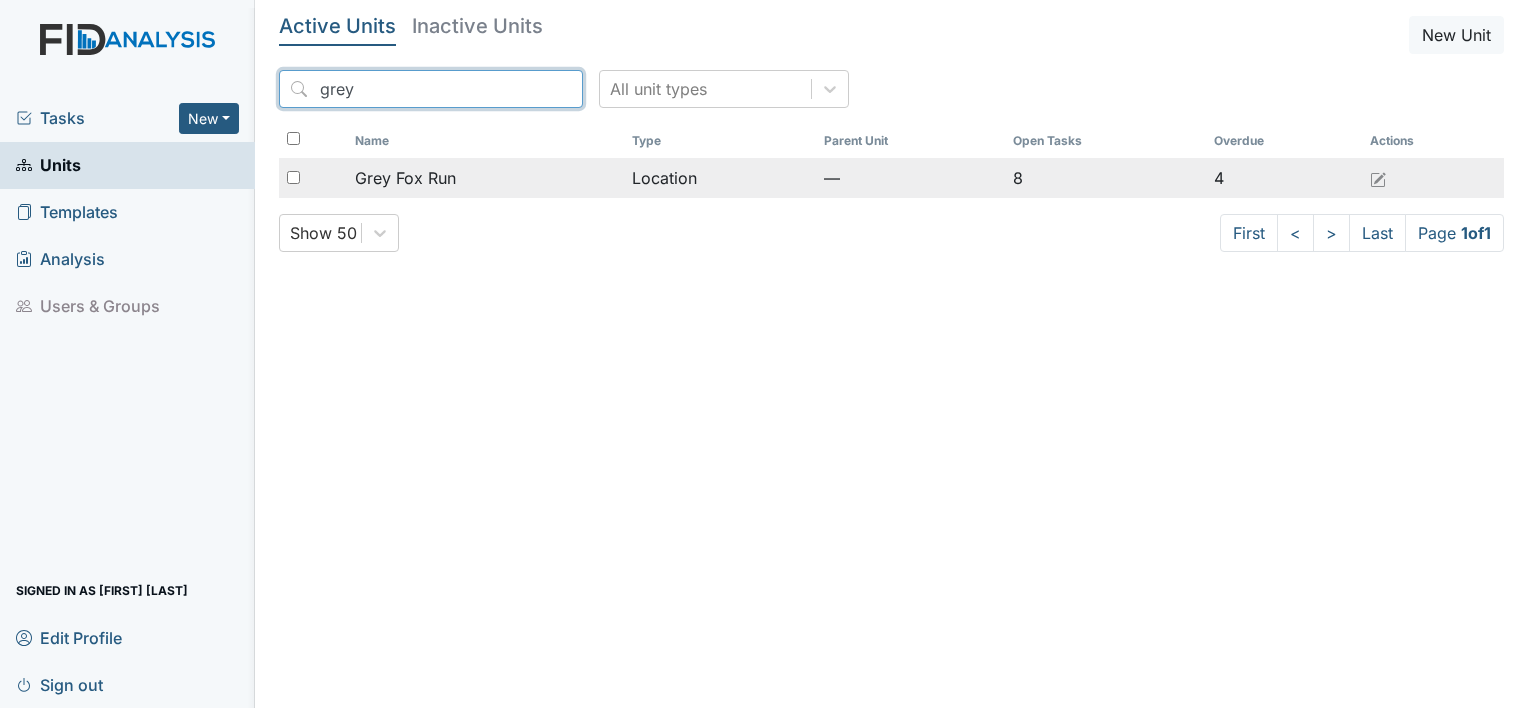 type on "grey" 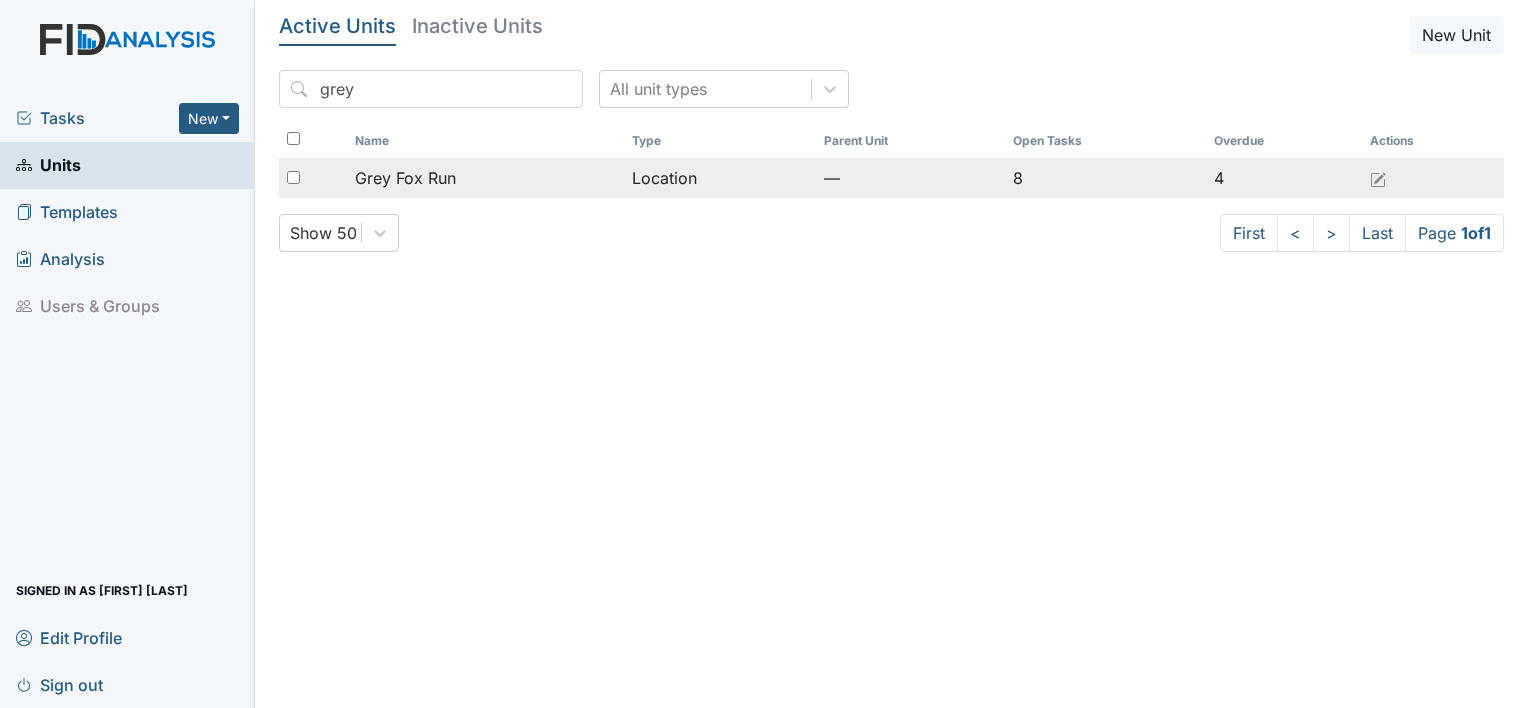 click on "Grey Fox Run" at bounding box center [405, 178] 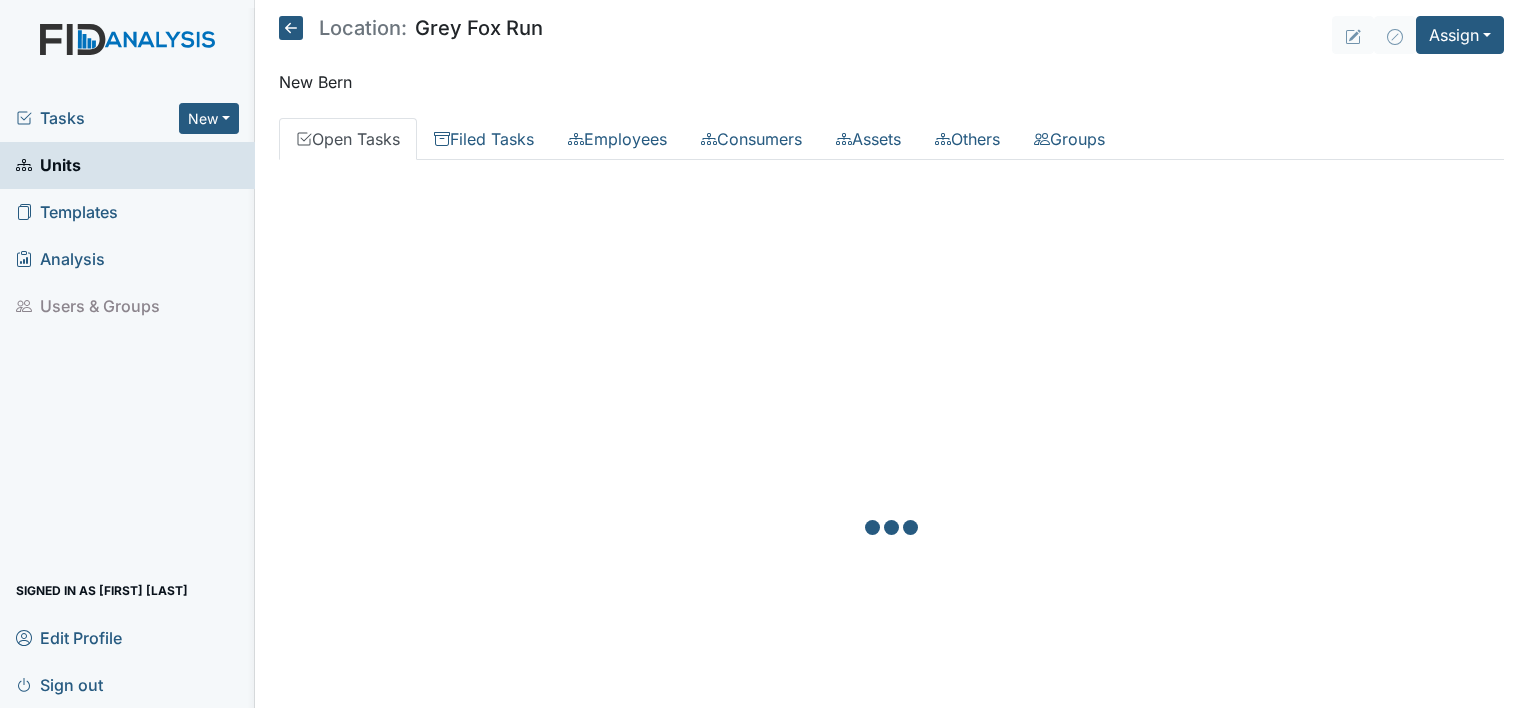 scroll, scrollTop: 0, scrollLeft: 0, axis: both 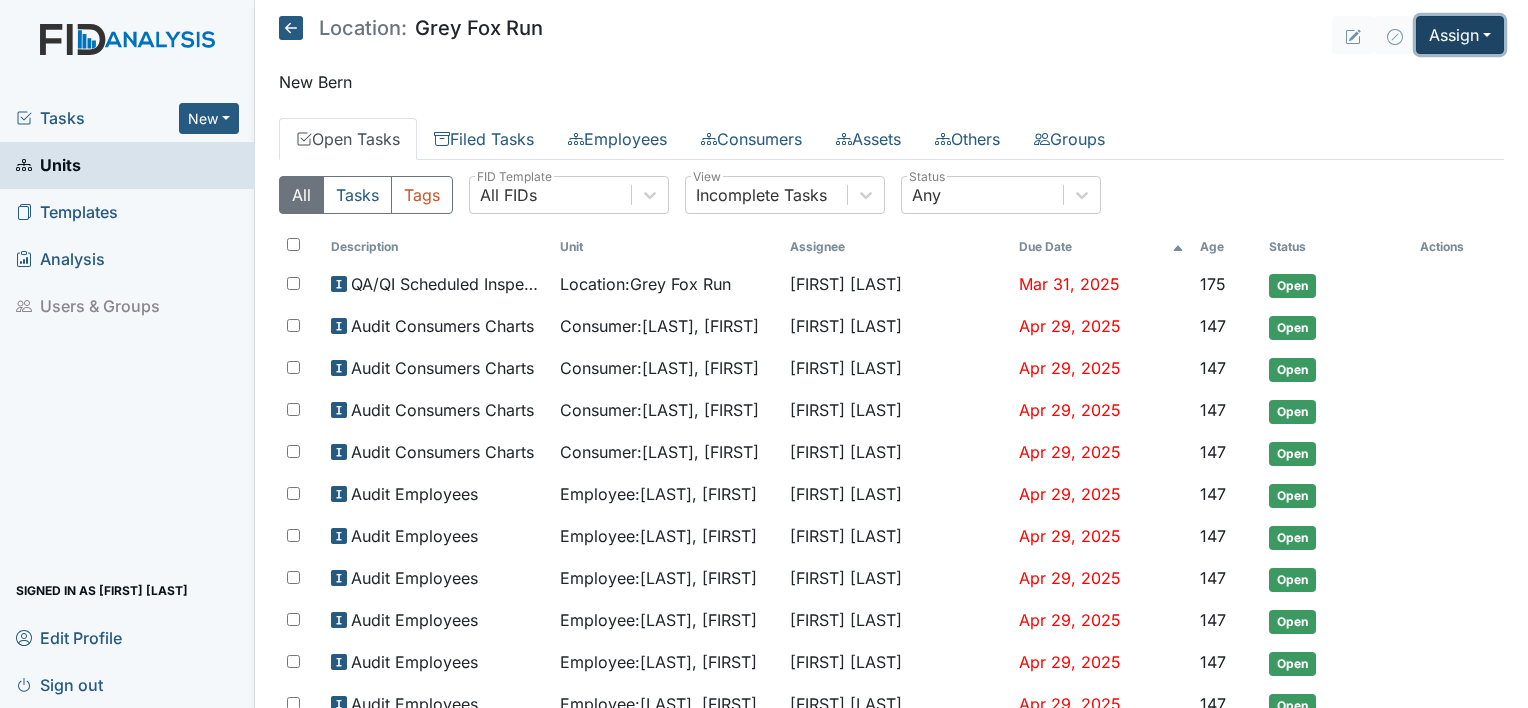 click on "Assign" at bounding box center [1460, 35] 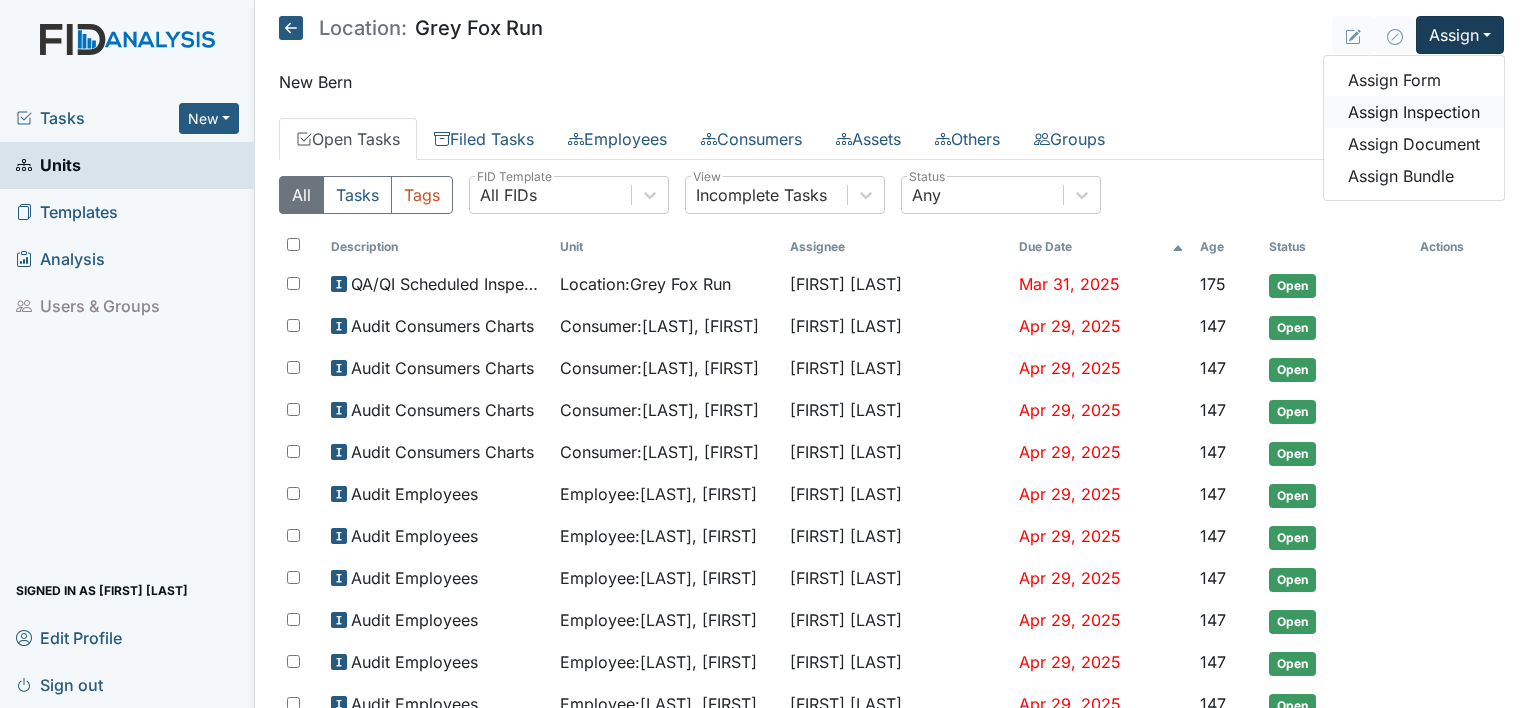 click on "Assign Inspection" at bounding box center [1414, 112] 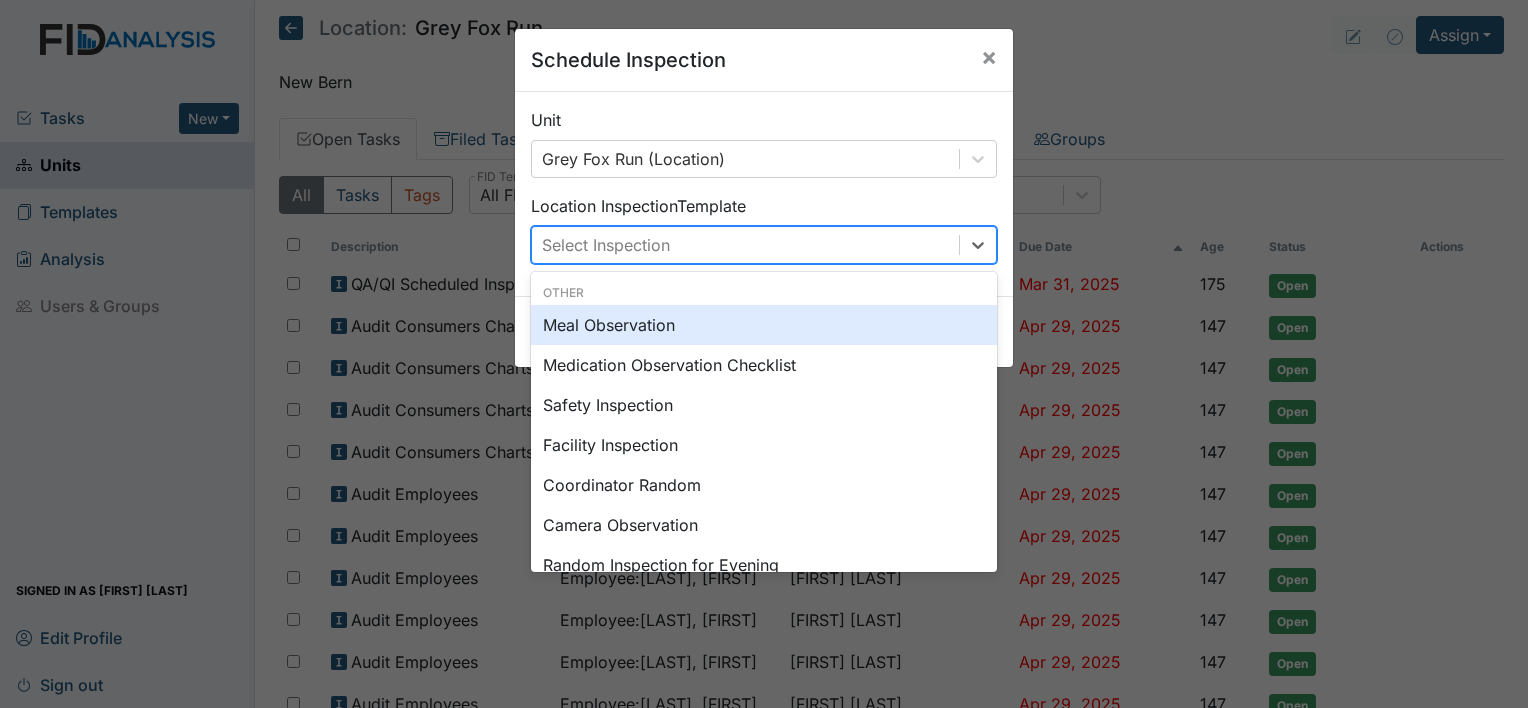 click on "Select Inspection" at bounding box center (745, 245) 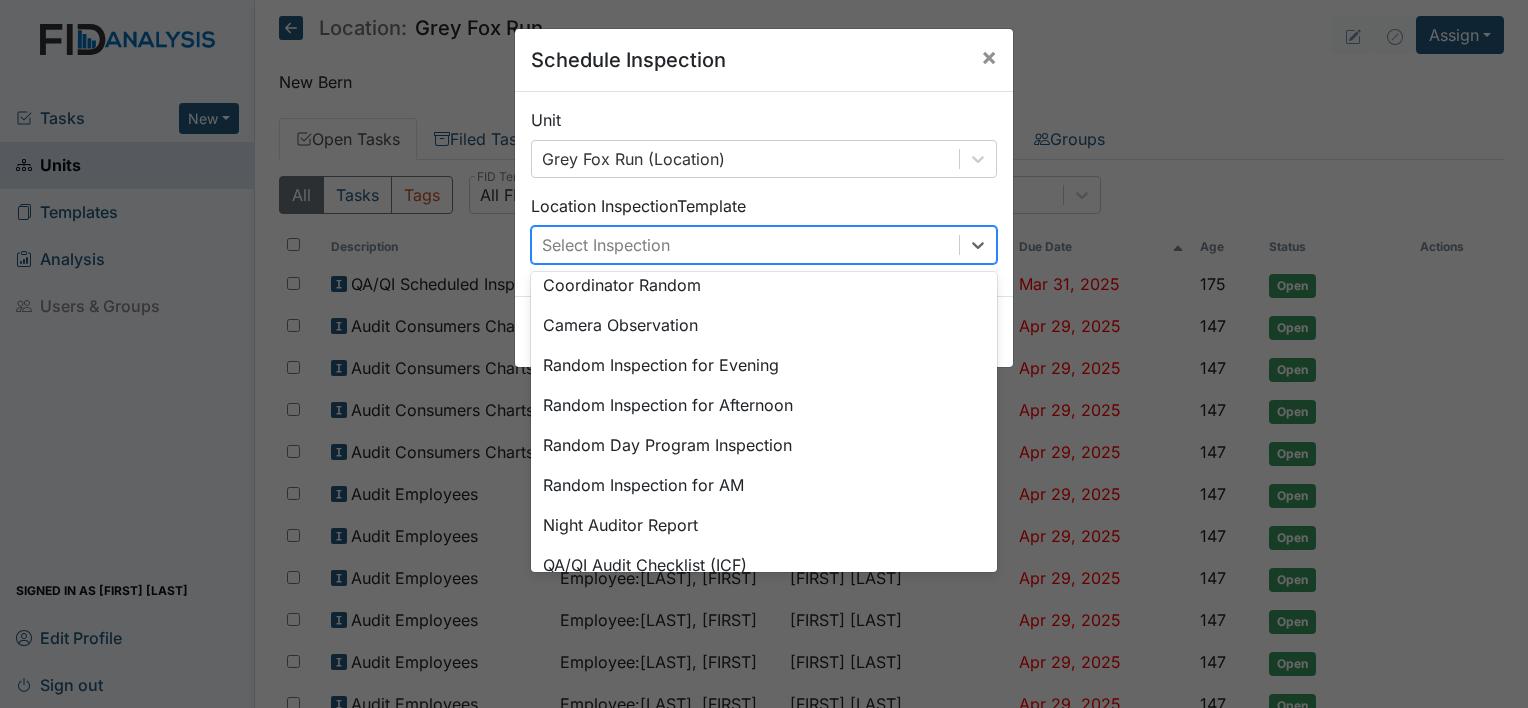 scroll, scrollTop: 344, scrollLeft: 0, axis: vertical 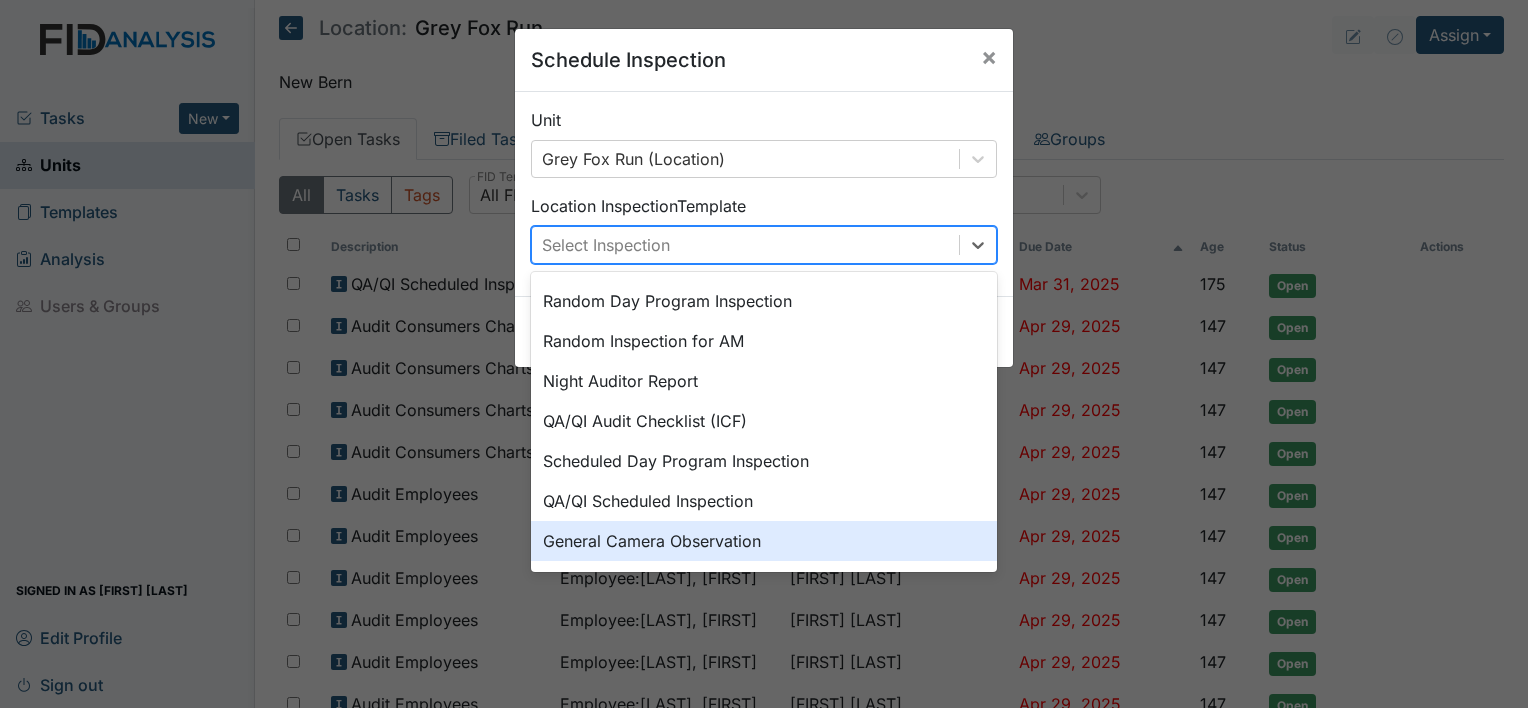 click on "General Camera Observation" at bounding box center (764, 541) 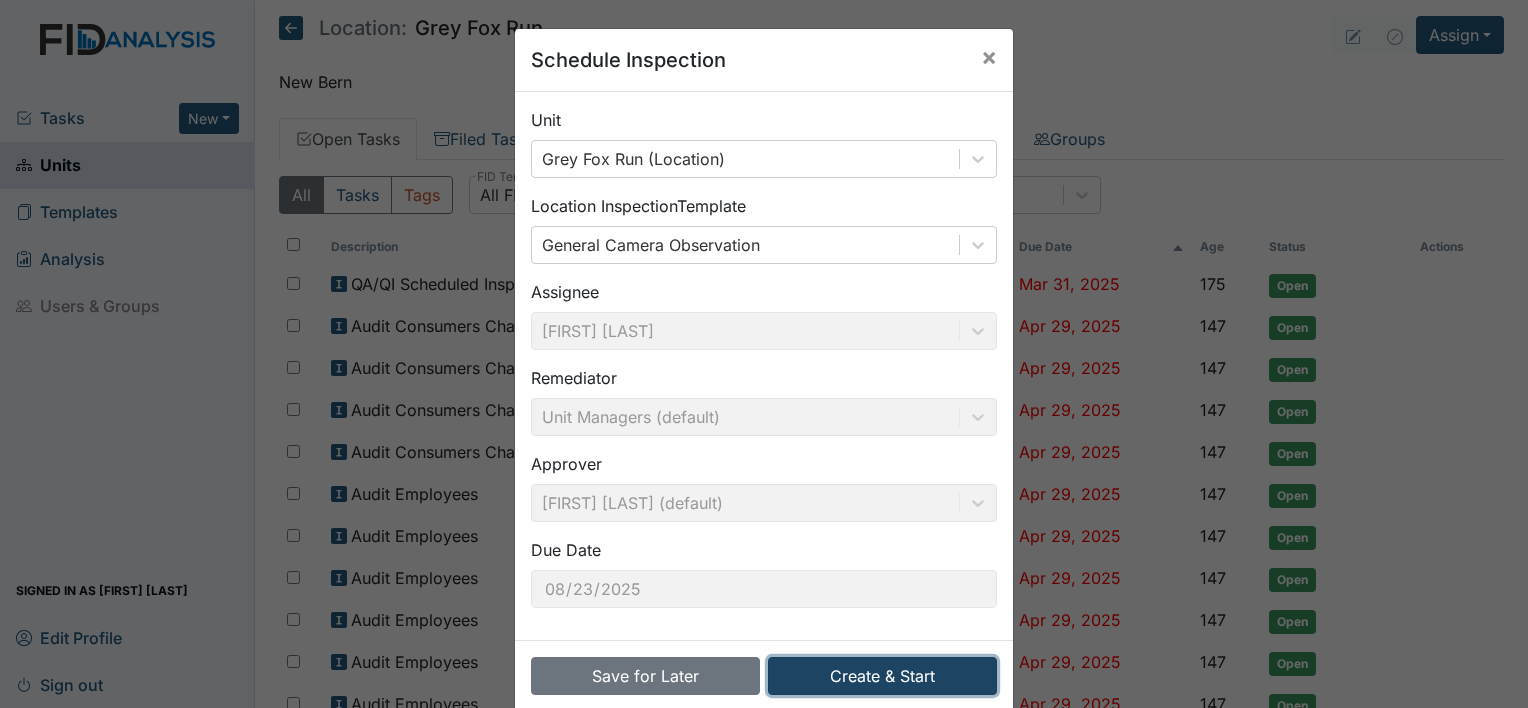 click on "Create & Start" at bounding box center (882, 676) 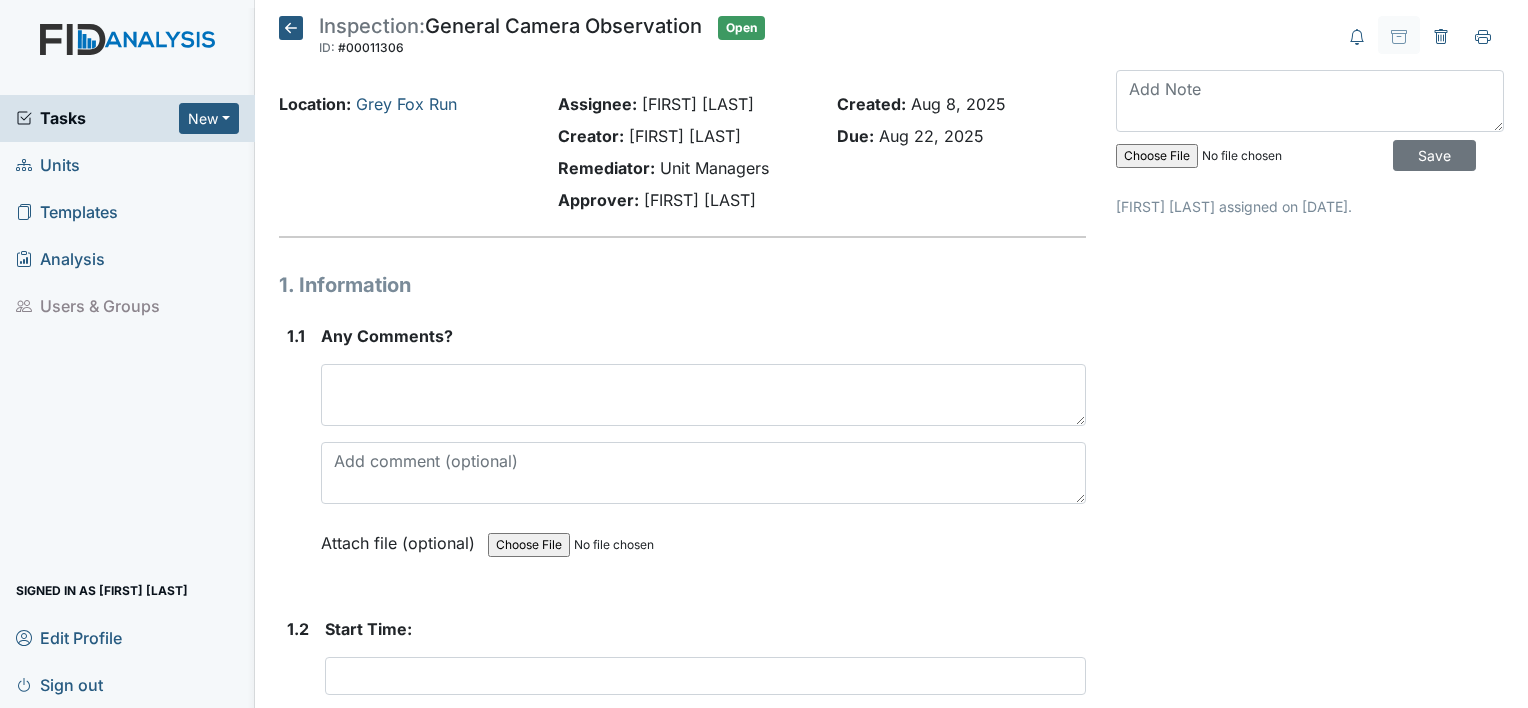 scroll, scrollTop: 0, scrollLeft: 0, axis: both 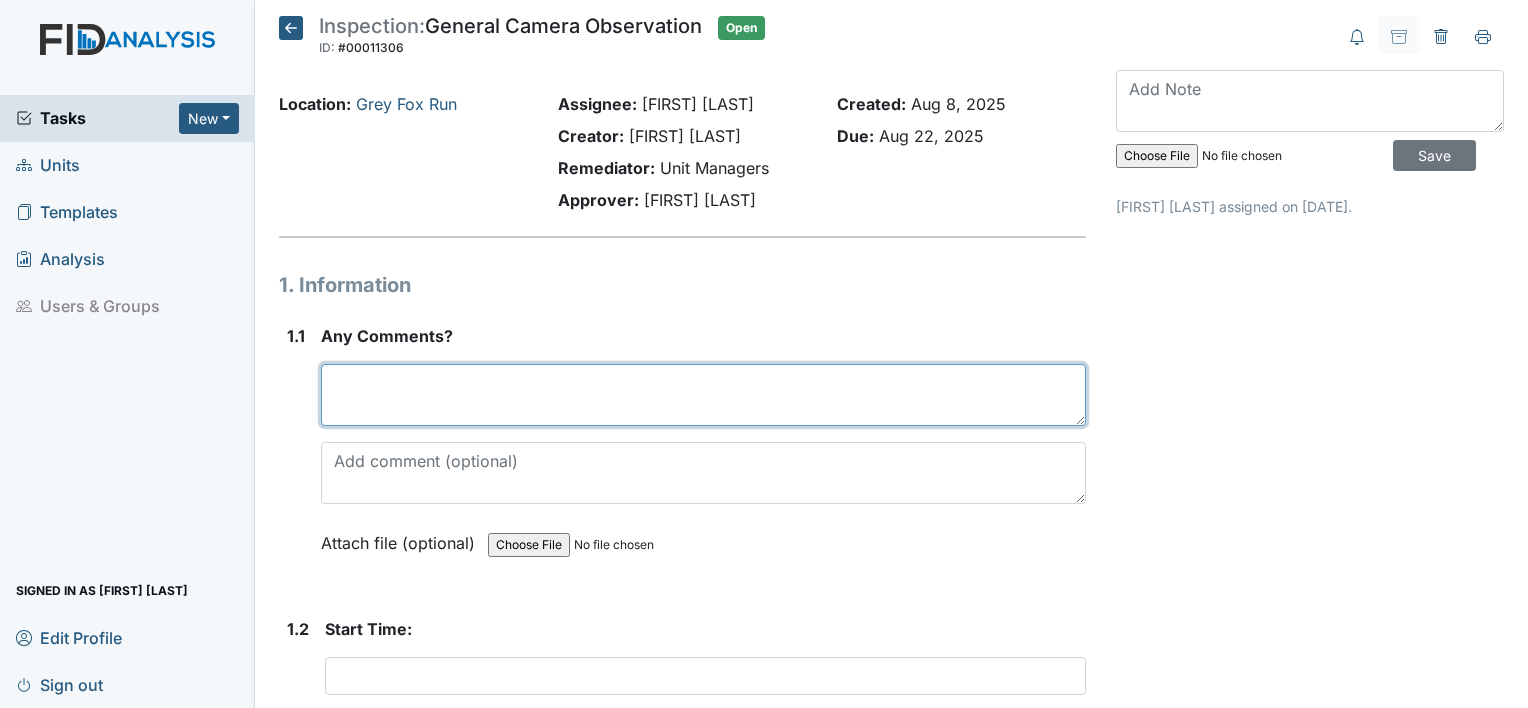 click at bounding box center [703, 395] 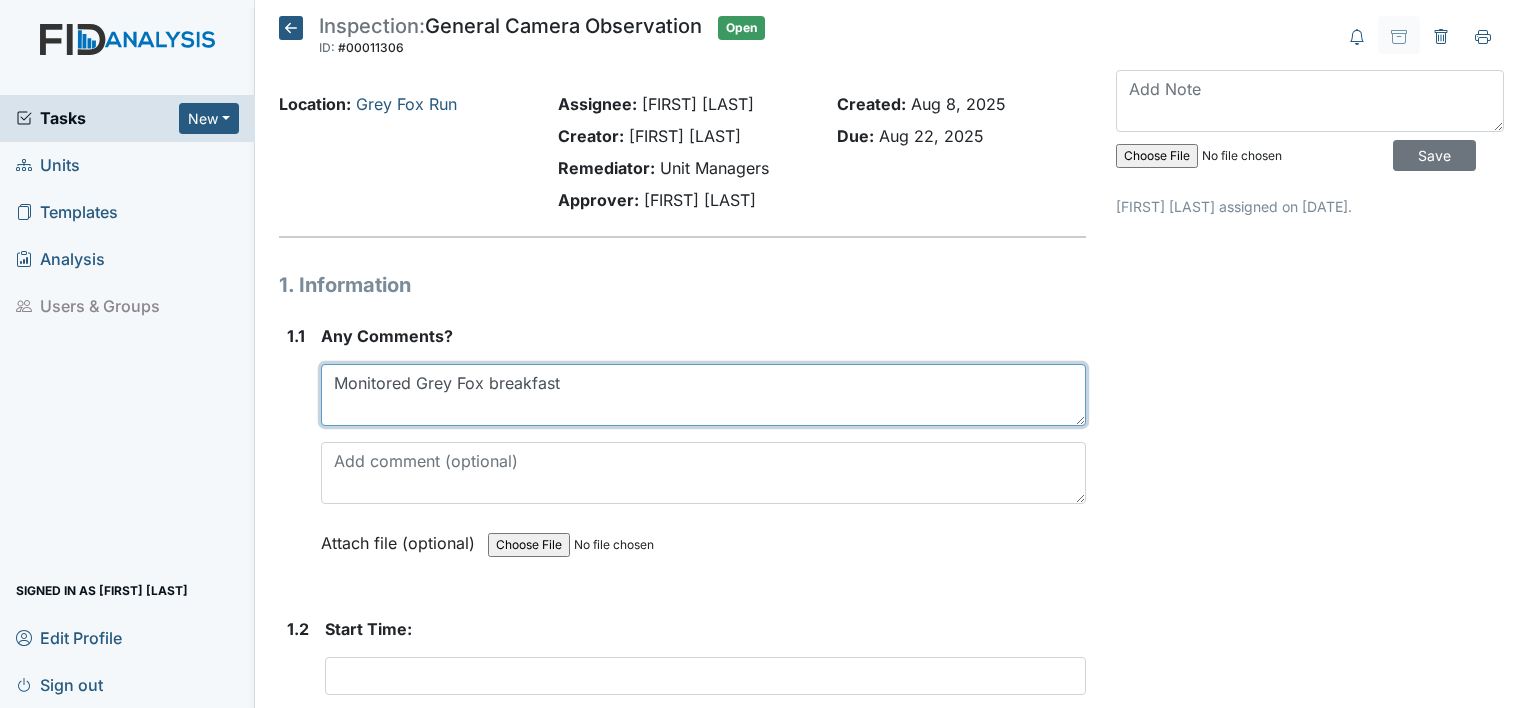 type on "Monitored Grey Fox breakfast" 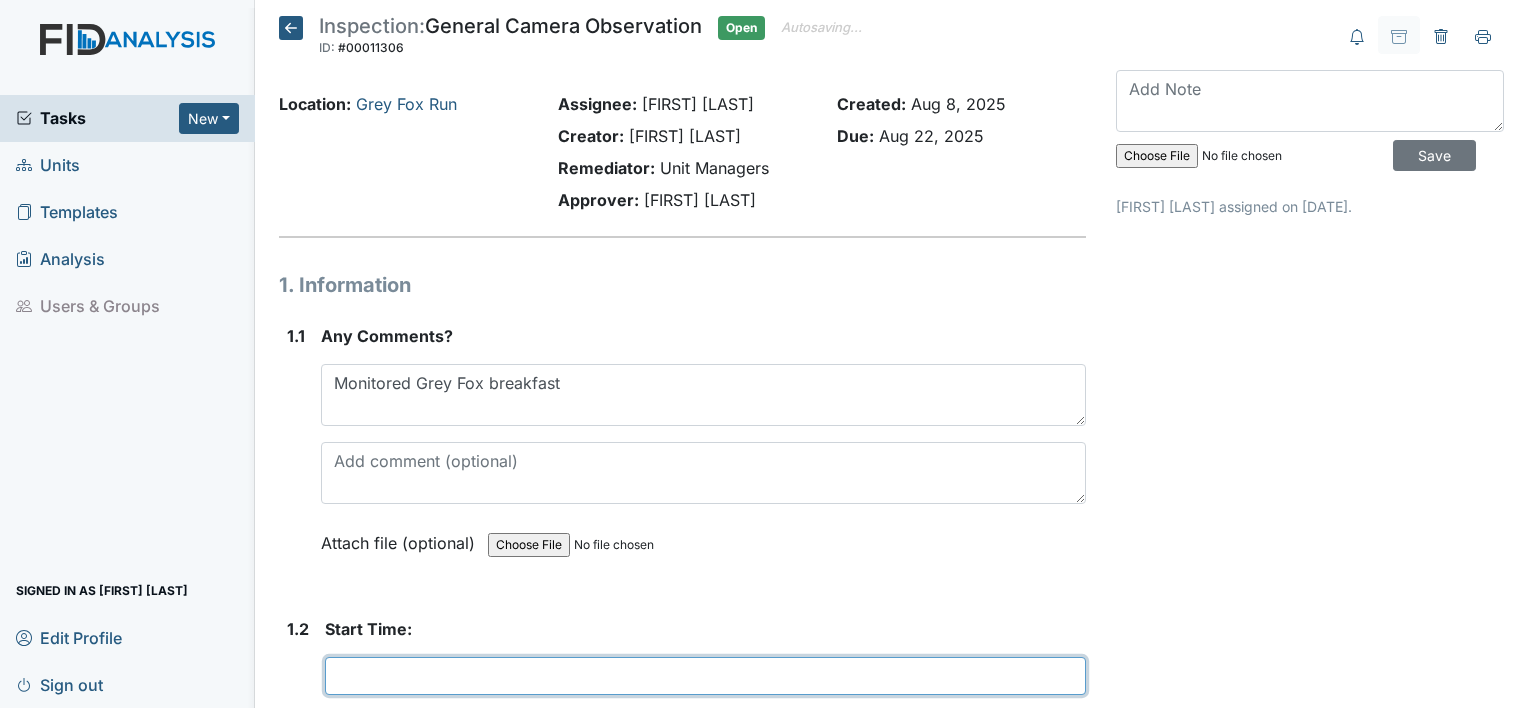 click at bounding box center (705, 676) 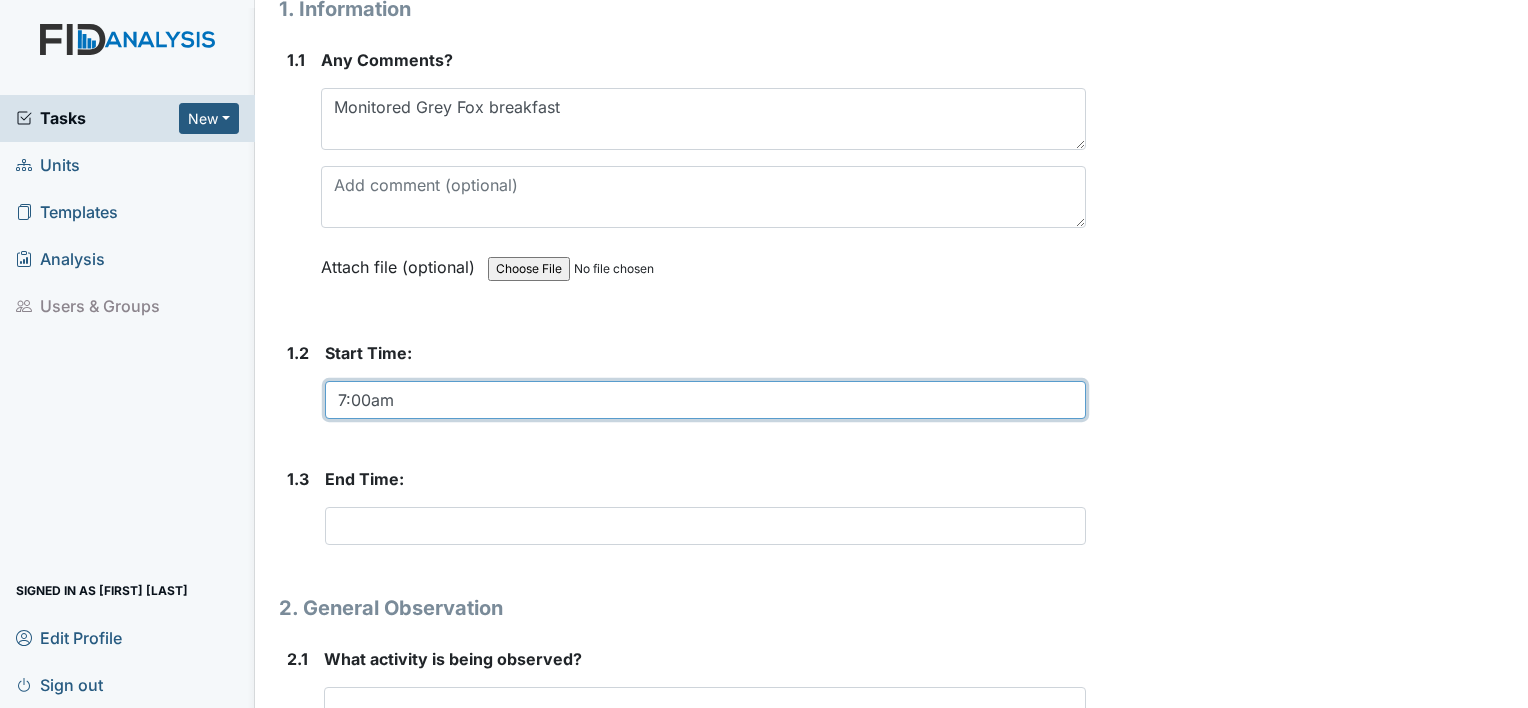 scroll, scrollTop: 277, scrollLeft: 0, axis: vertical 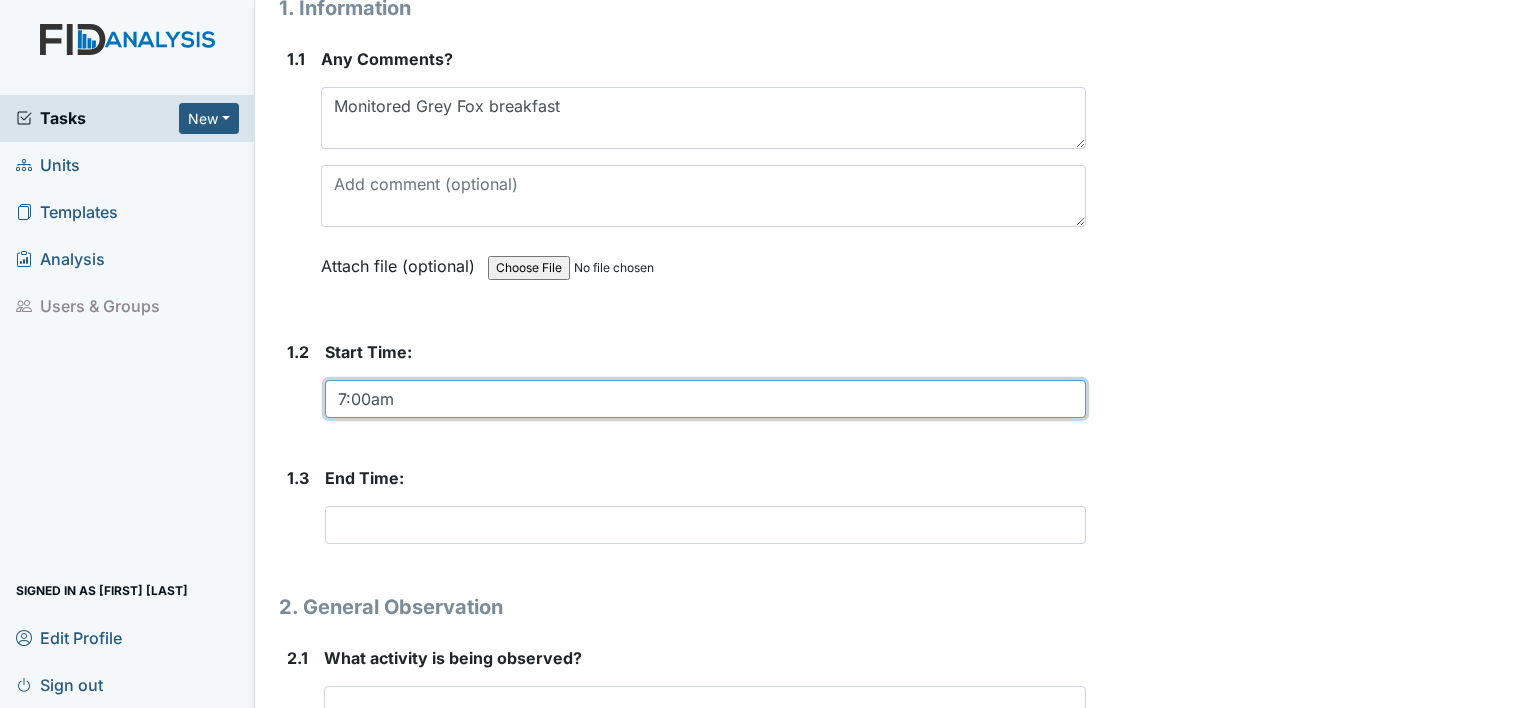 type on "7:00am" 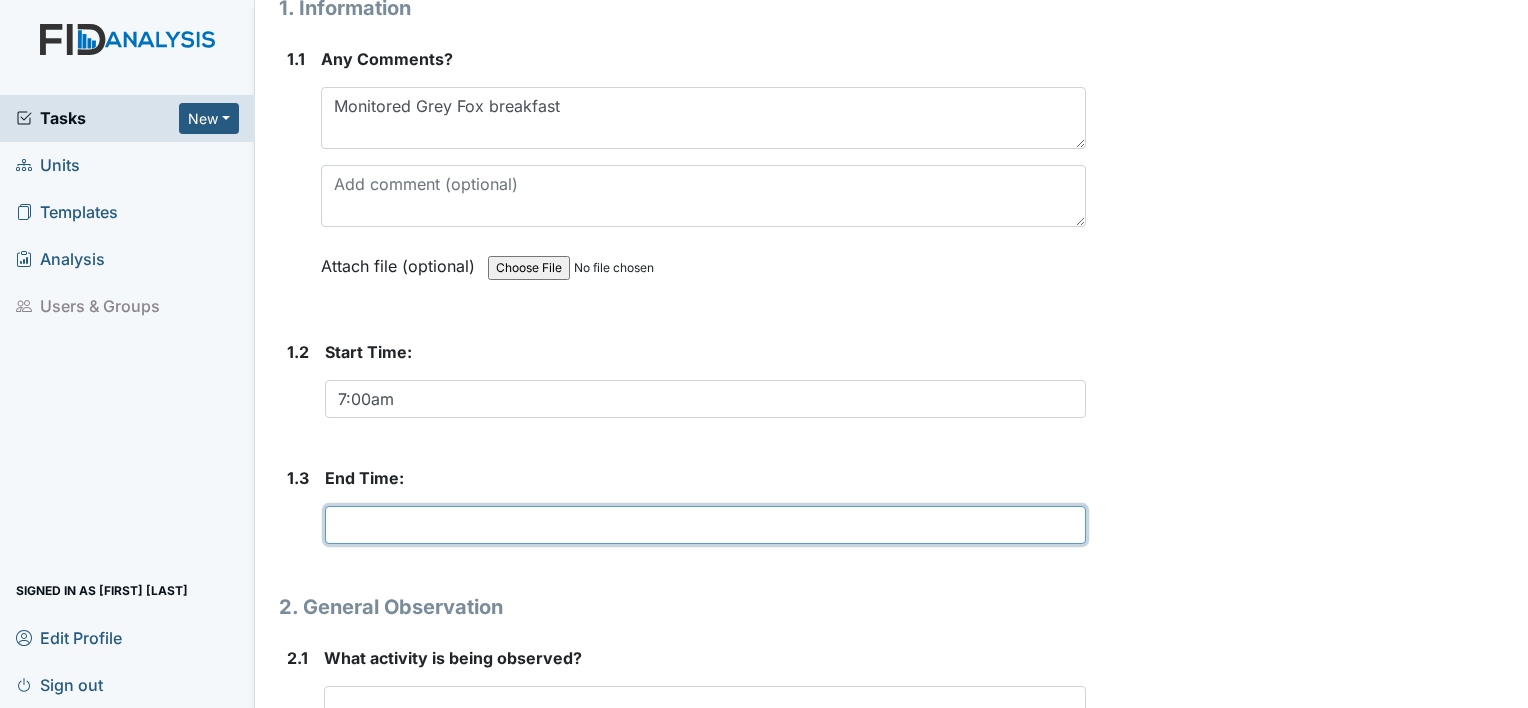 click at bounding box center [705, 525] 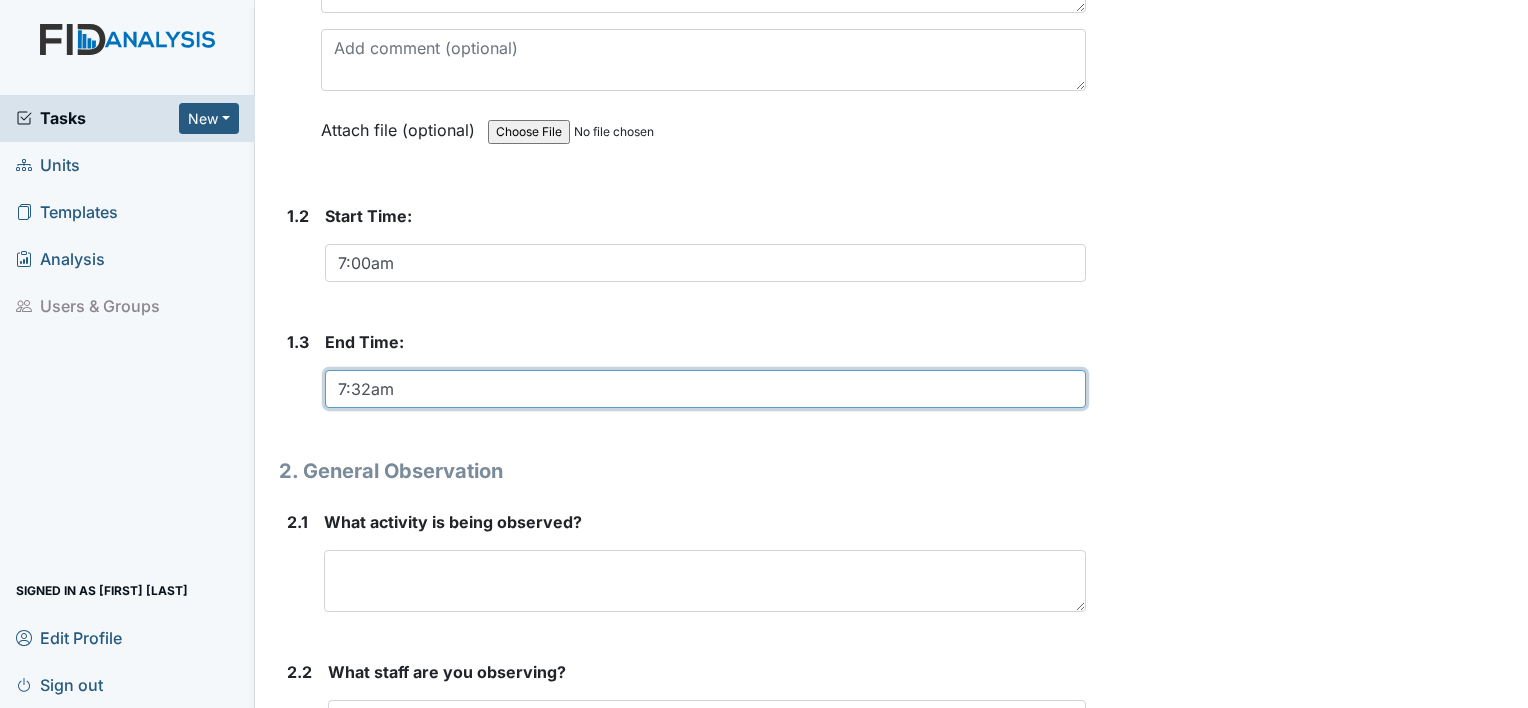 scroll, scrollTop: 423, scrollLeft: 0, axis: vertical 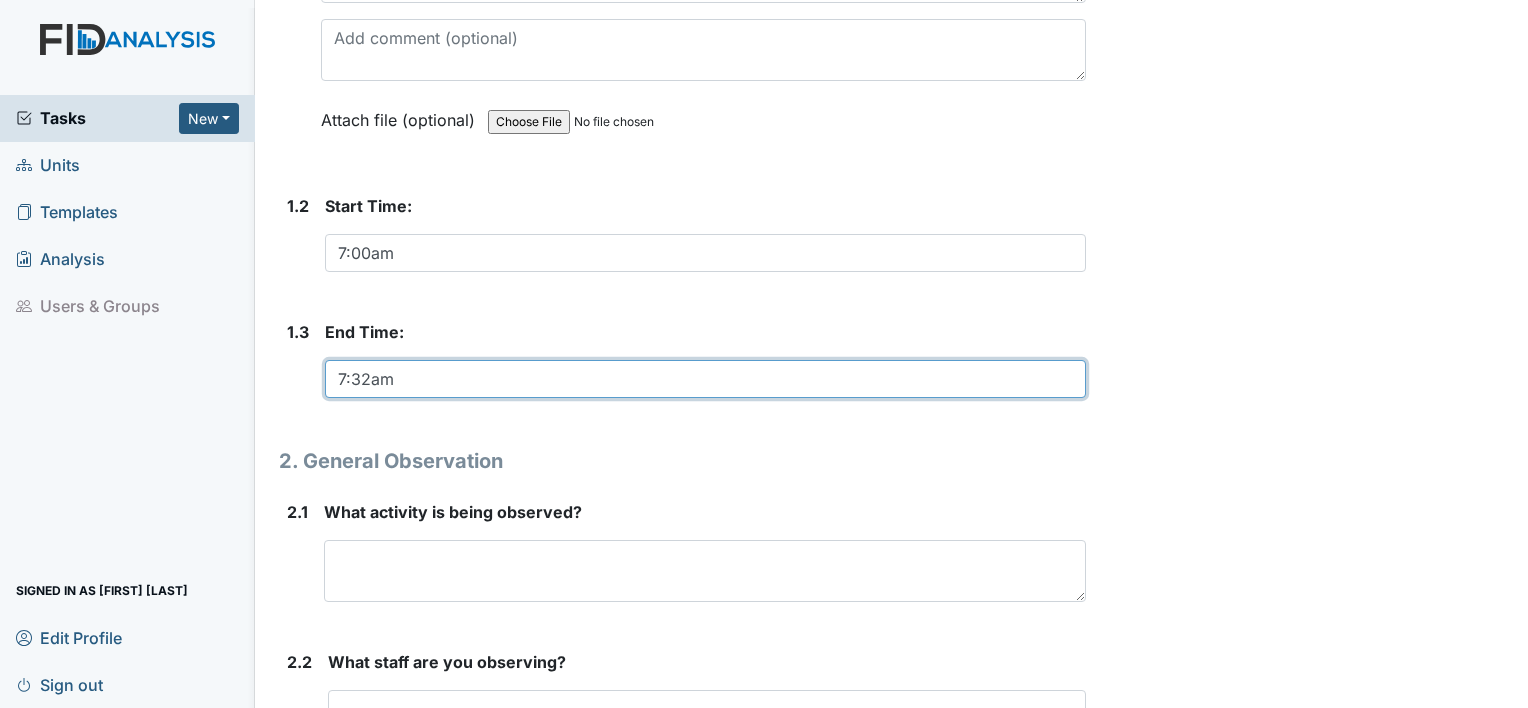 type on "7:32am" 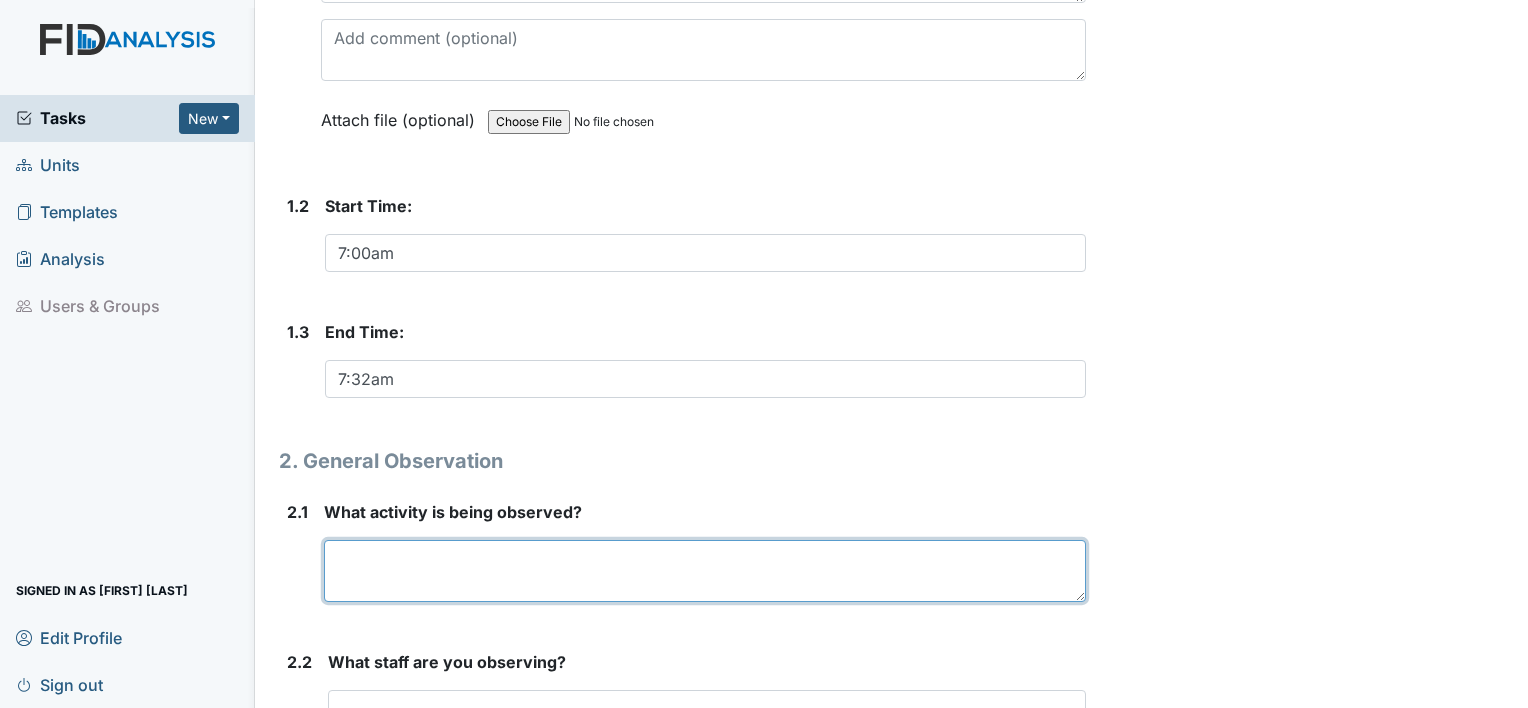 click at bounding box center [705, 571] 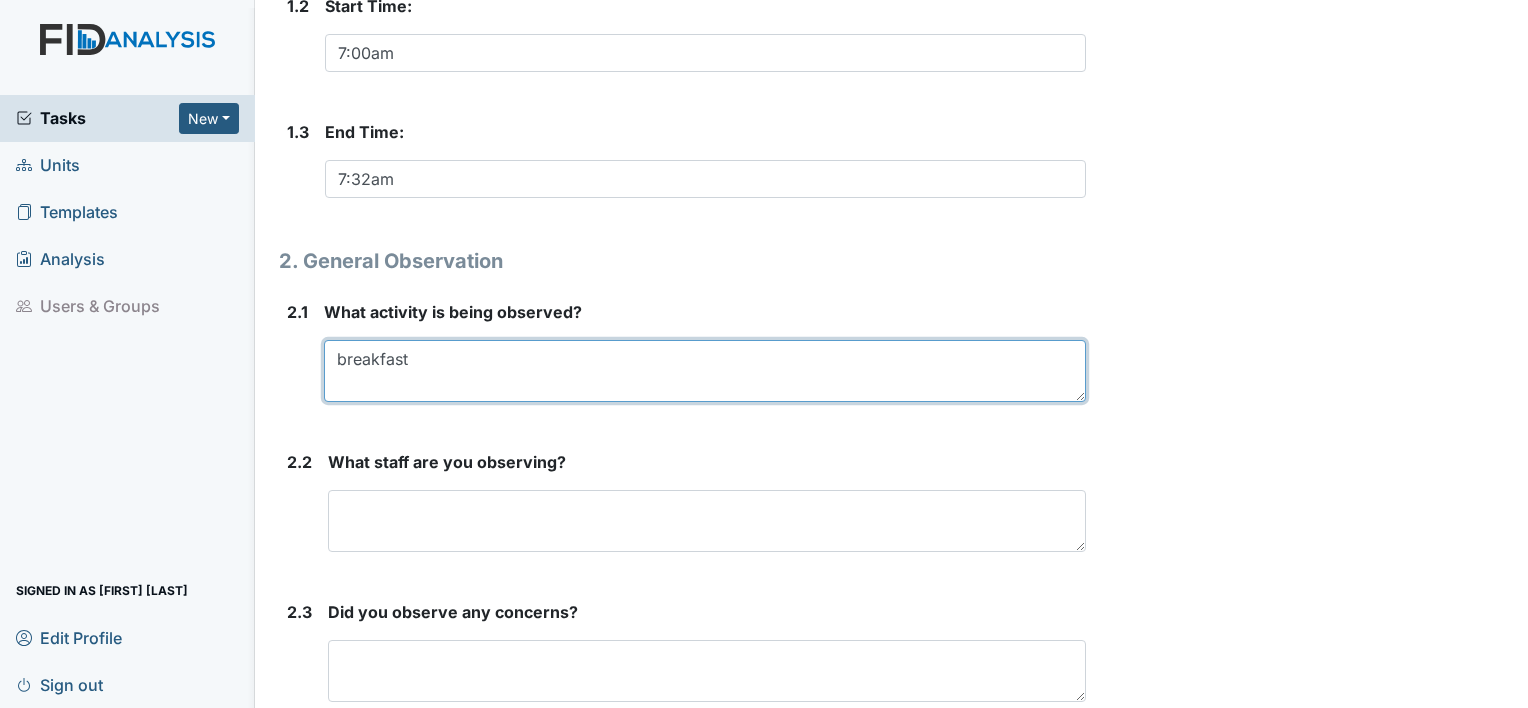 scroll, scrollTop: 716, scrollLeft: 0, axis: vertical 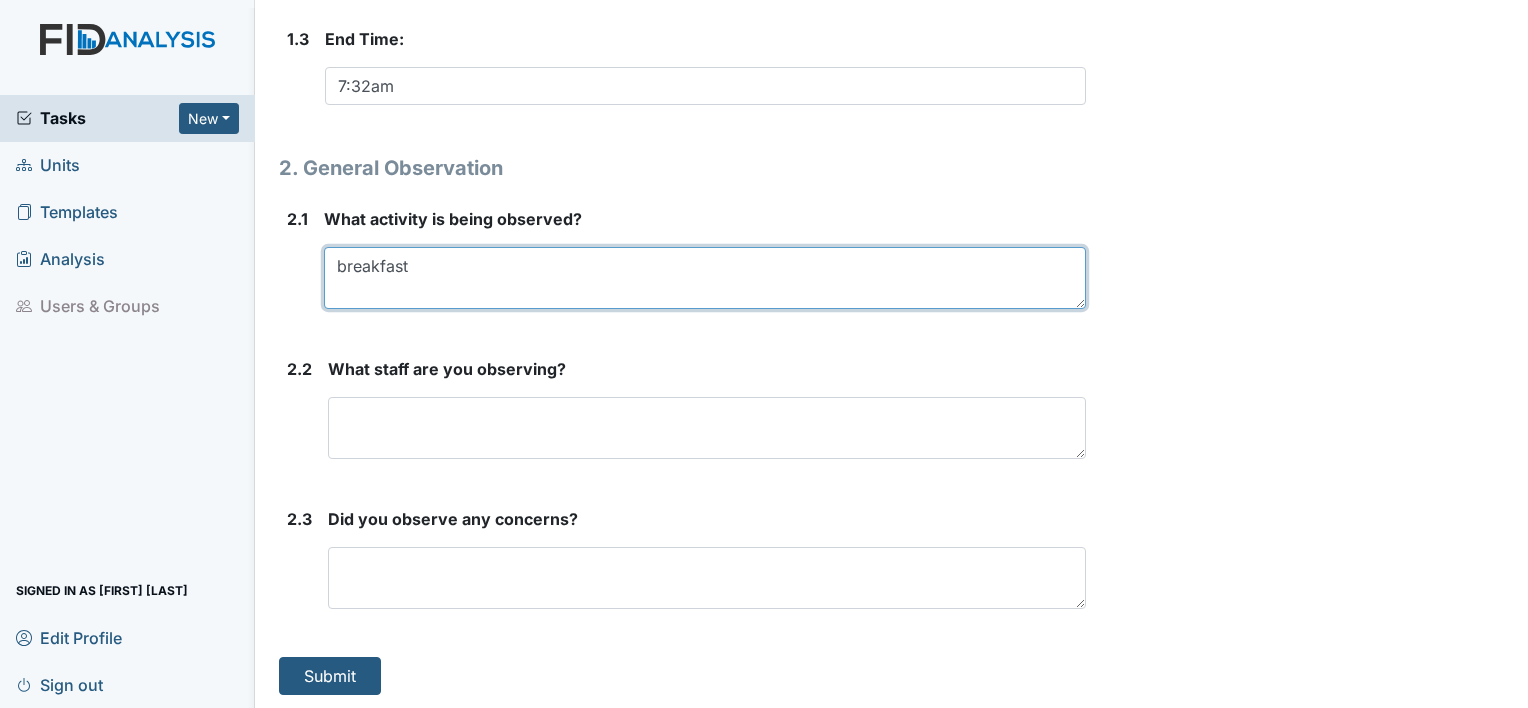type on "breakfast" 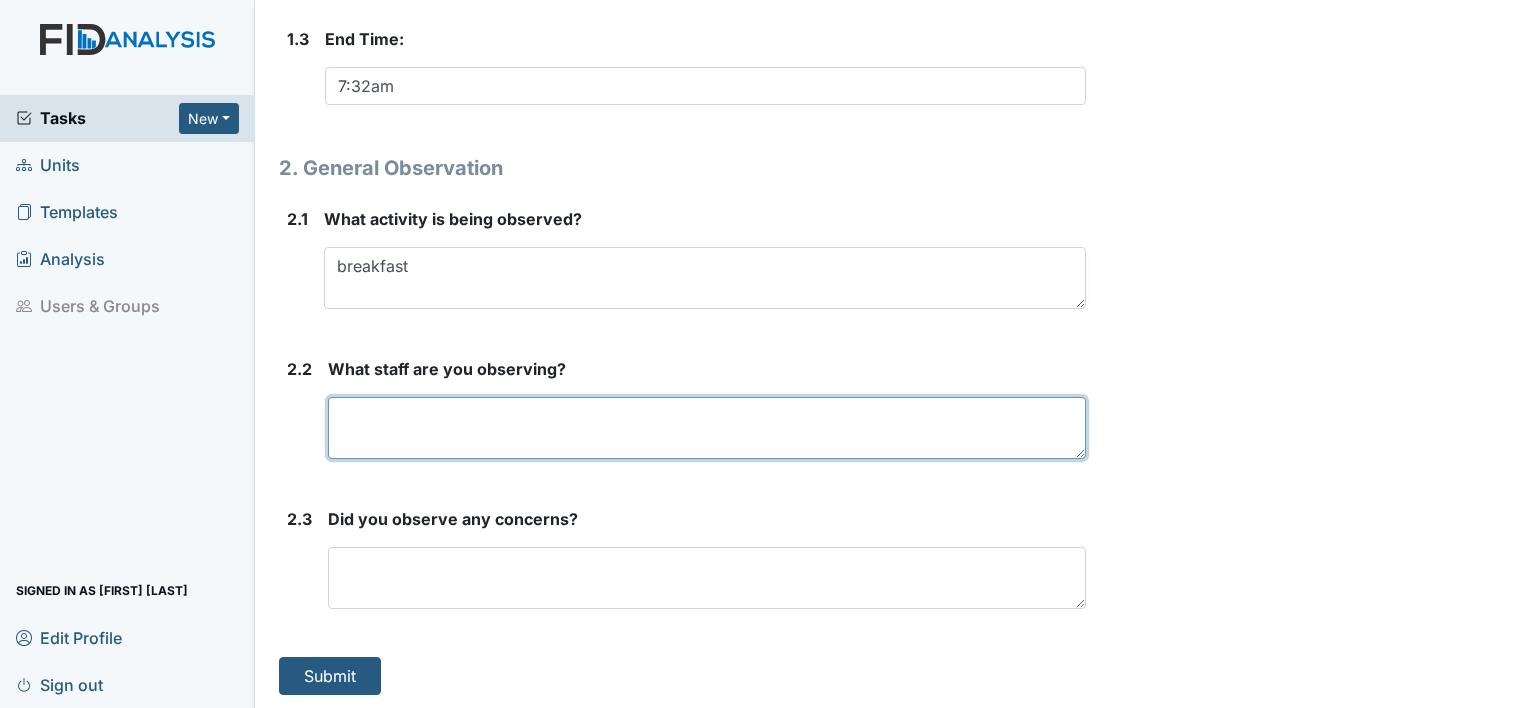 click at bounding box center (707, 428) 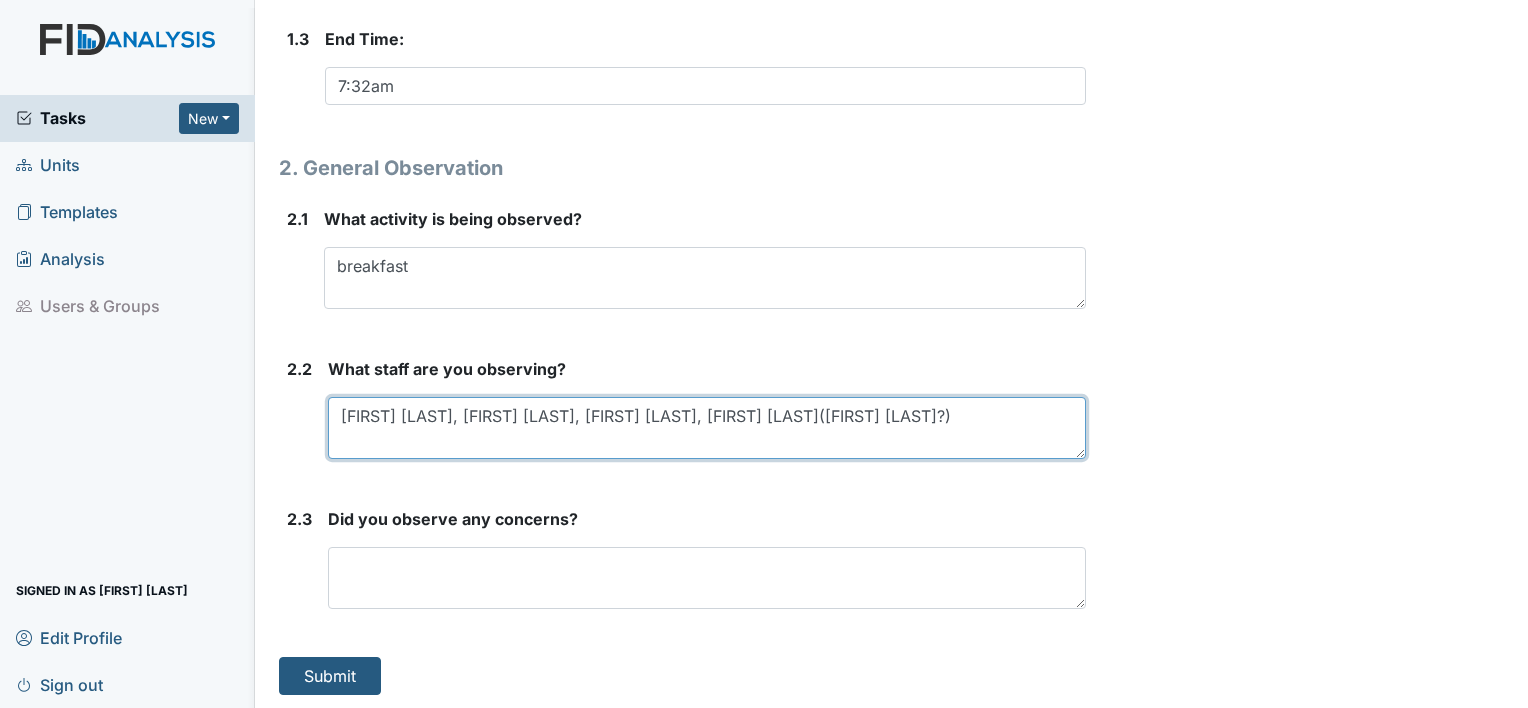 type on "Jeremy G, Timothy T, Natalia D, New staff(Tammy B?)" 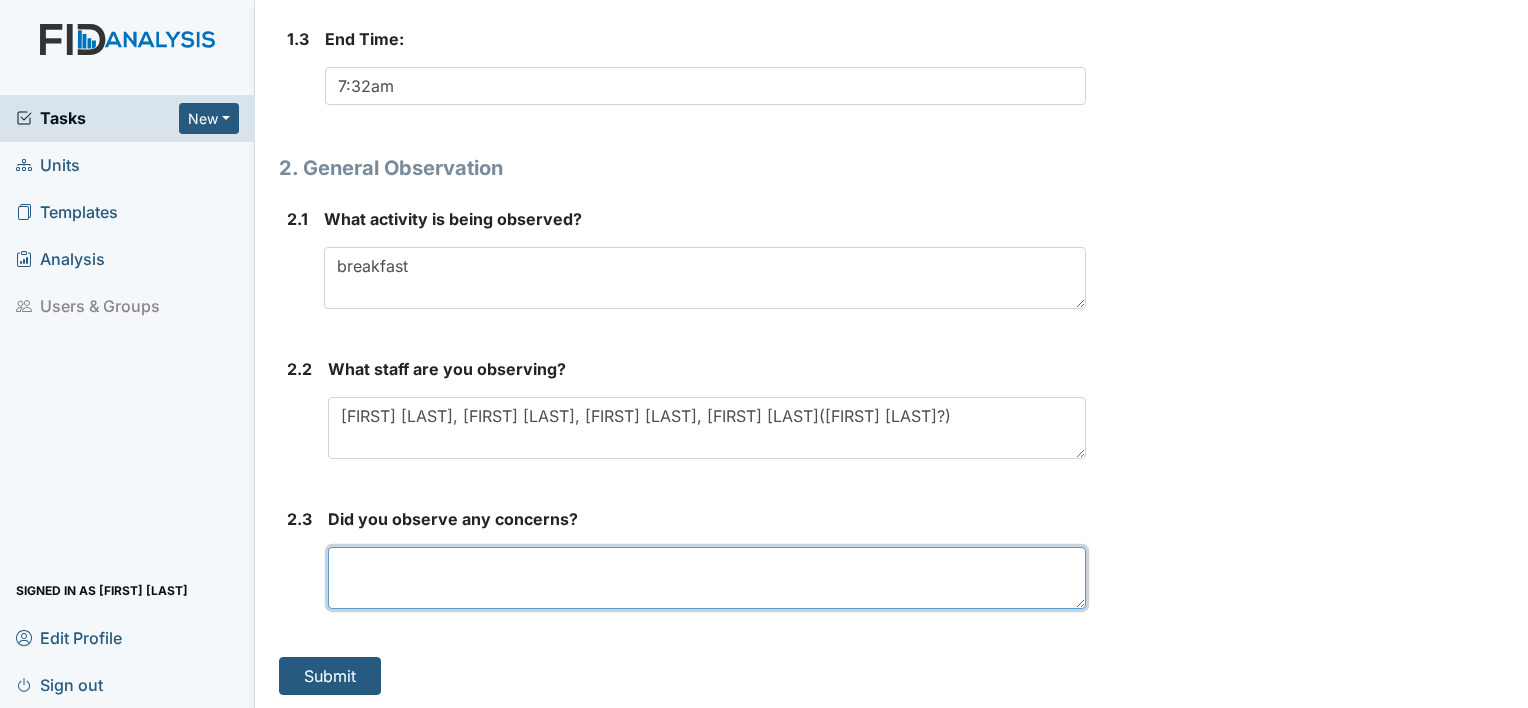 click at bounding box center (707, 578) 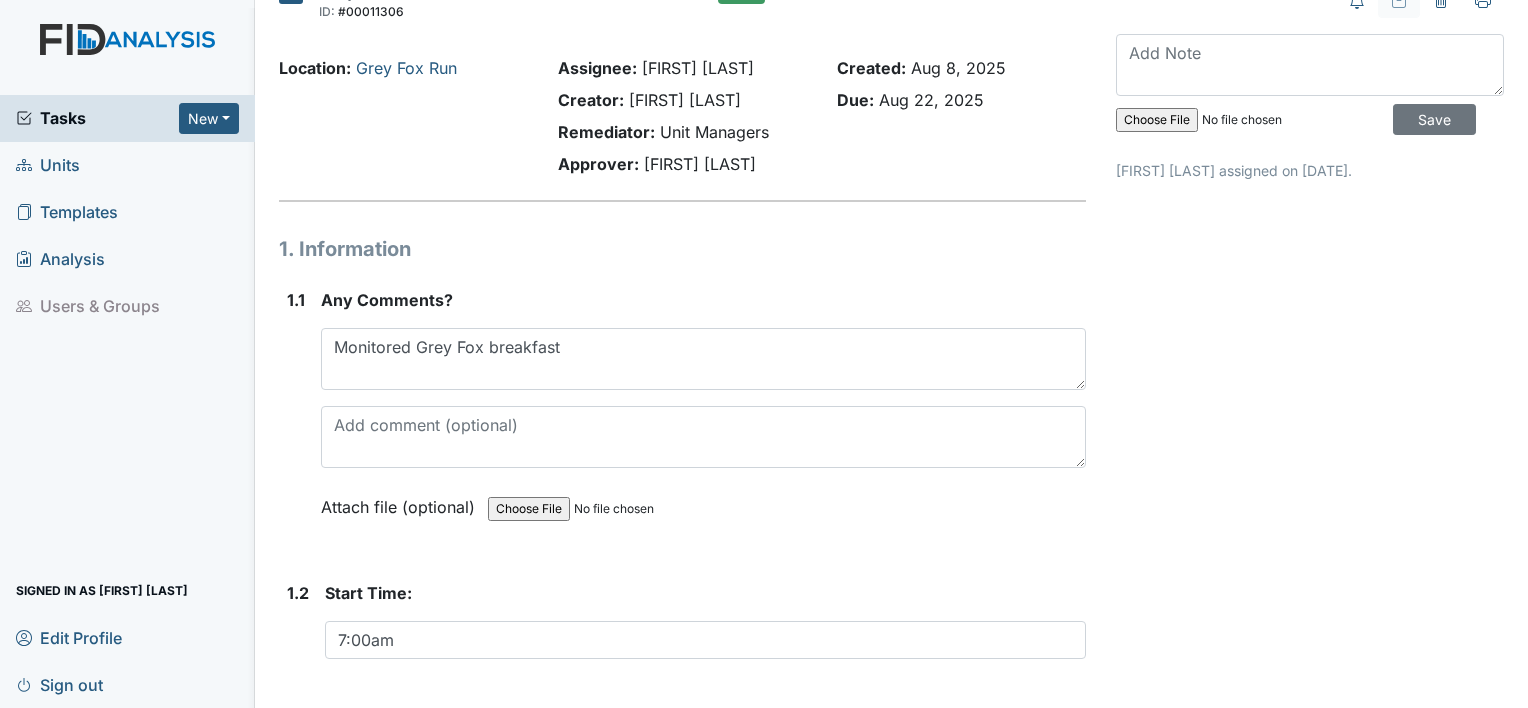 scroll, scrollTop: 0, scrollLeft: 0, axis: both 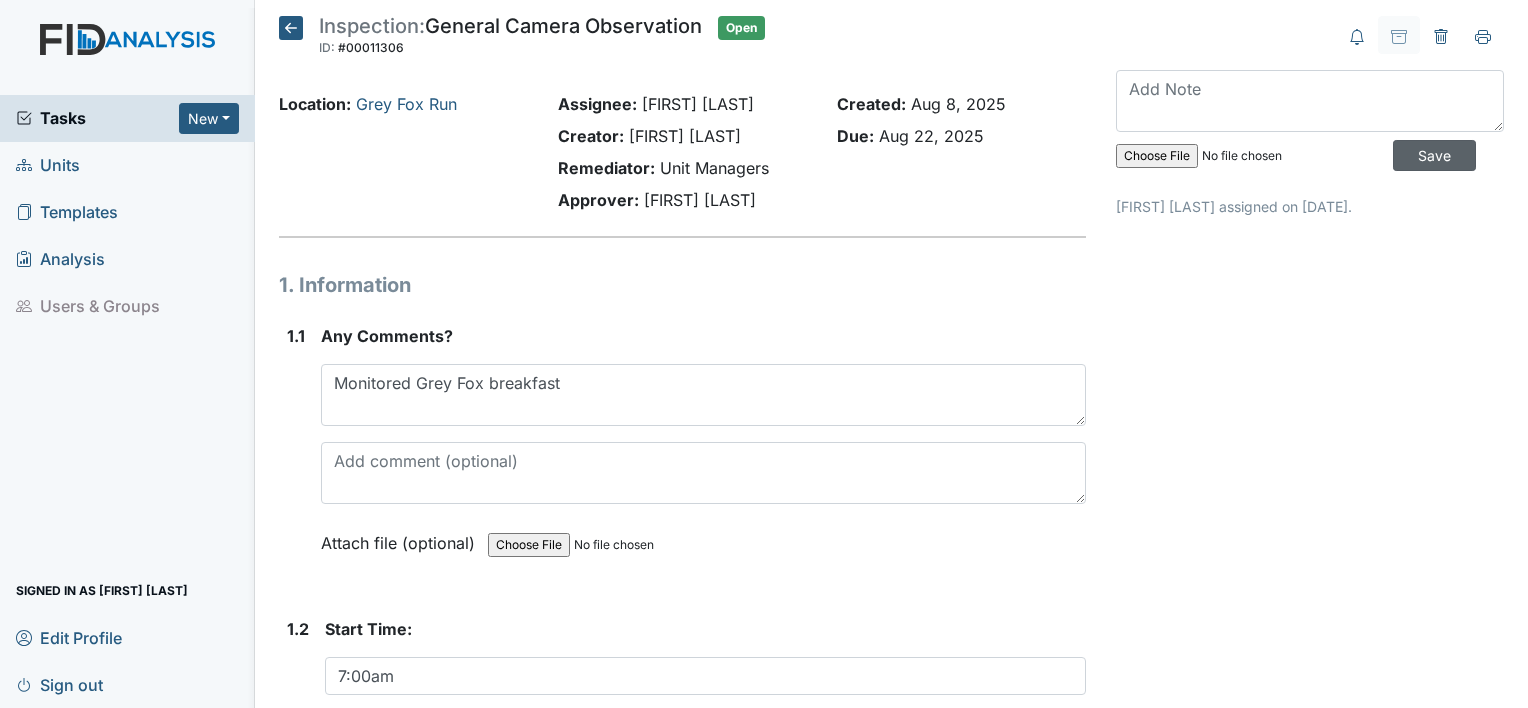 type on "noticed at 6:42am," 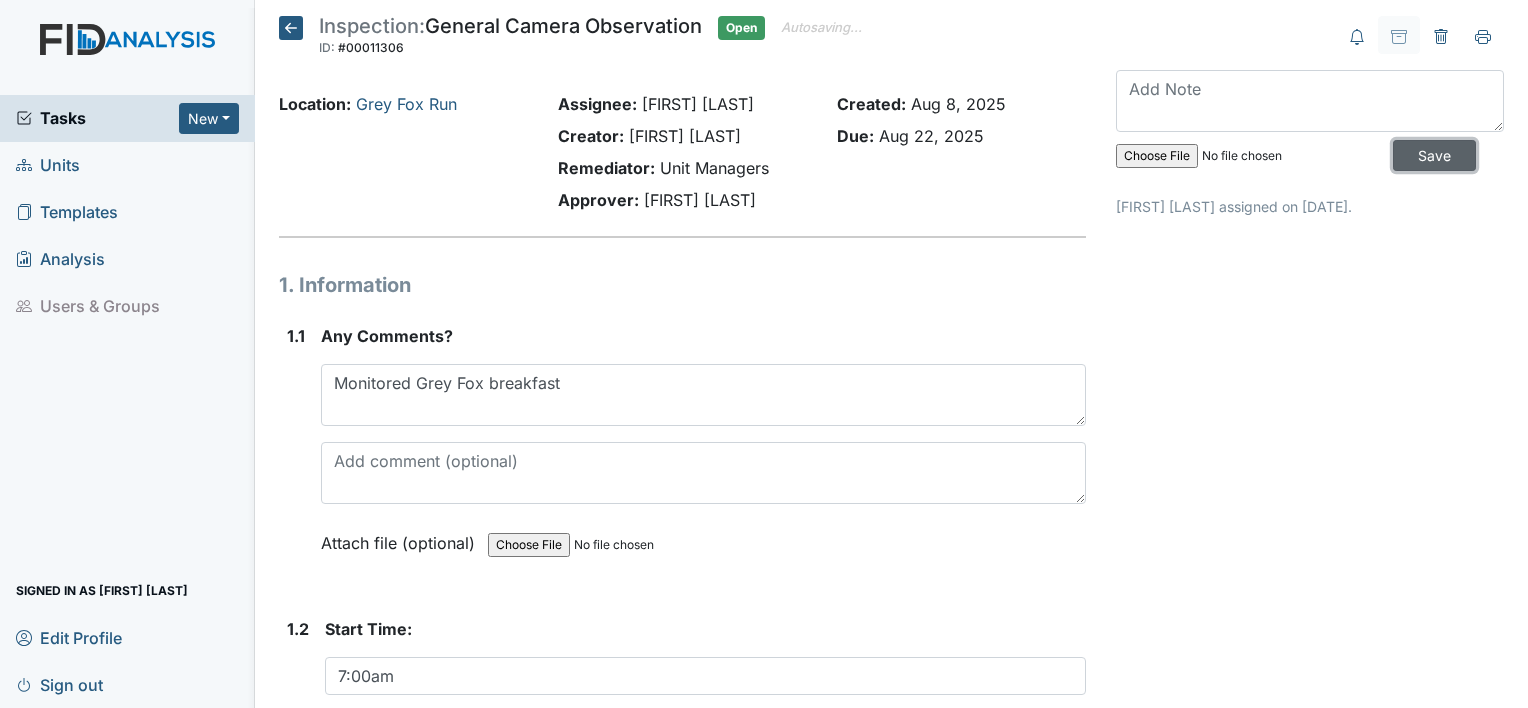 click on "Save" at bounding box center (1434, 155) 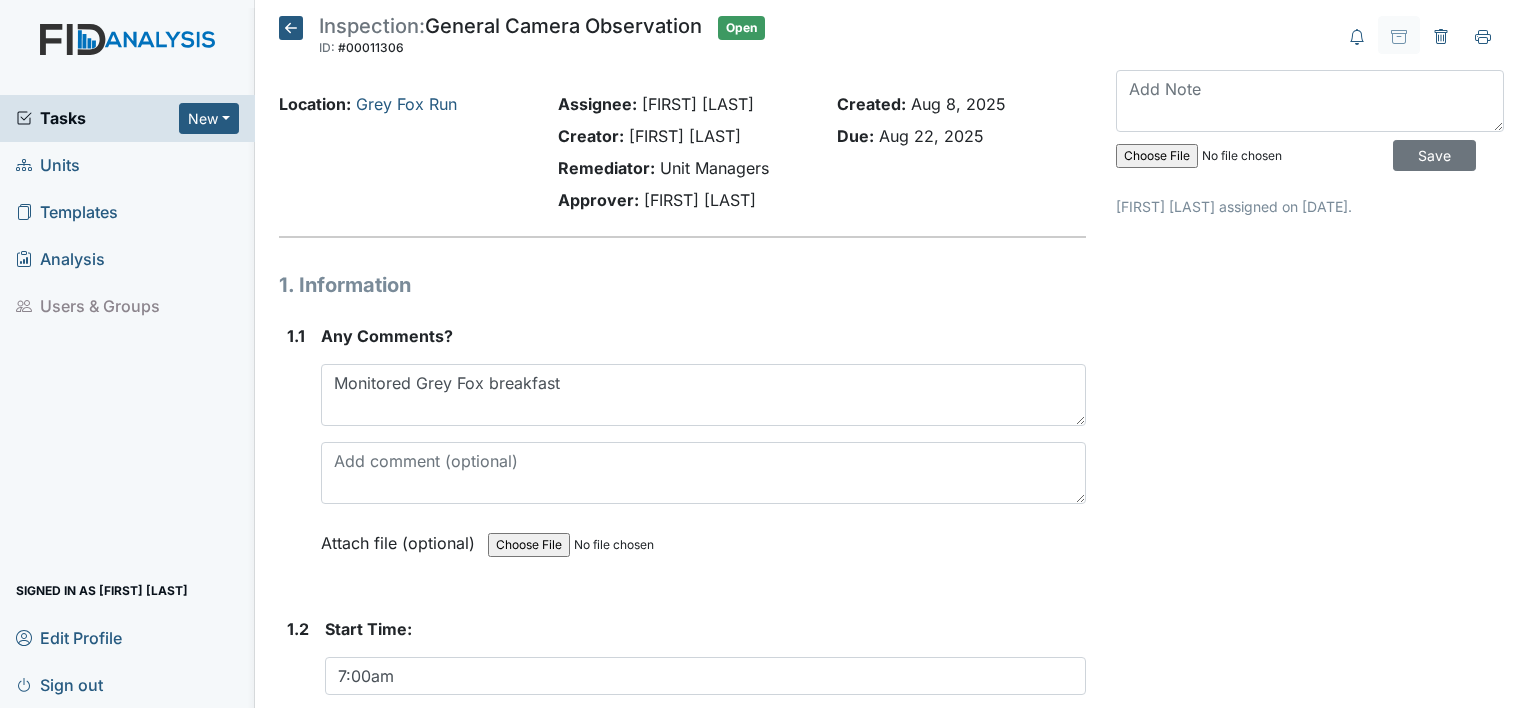 click on "Sign out" at bounding box center [59, 684] 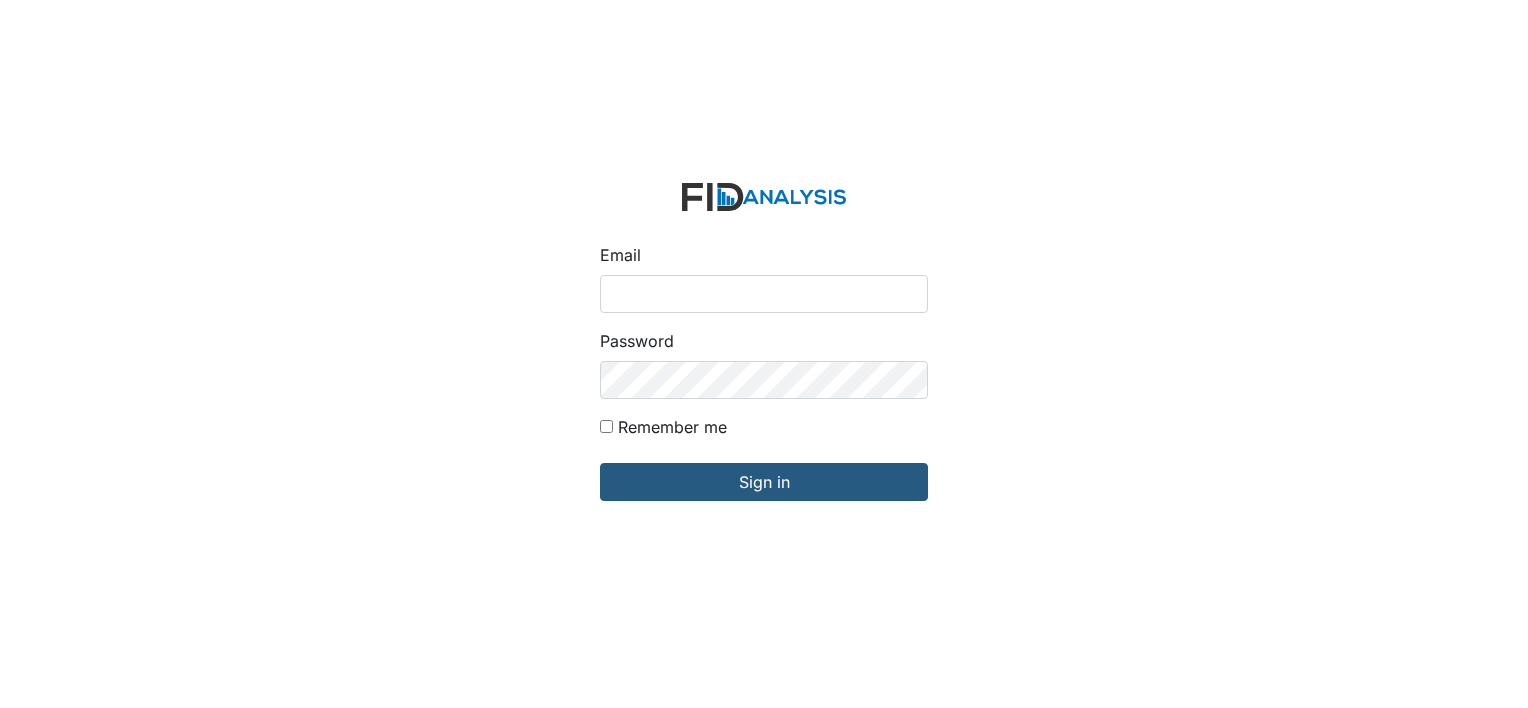 scroll, scrollTop: 0, scrollLeft: 0, axis: both 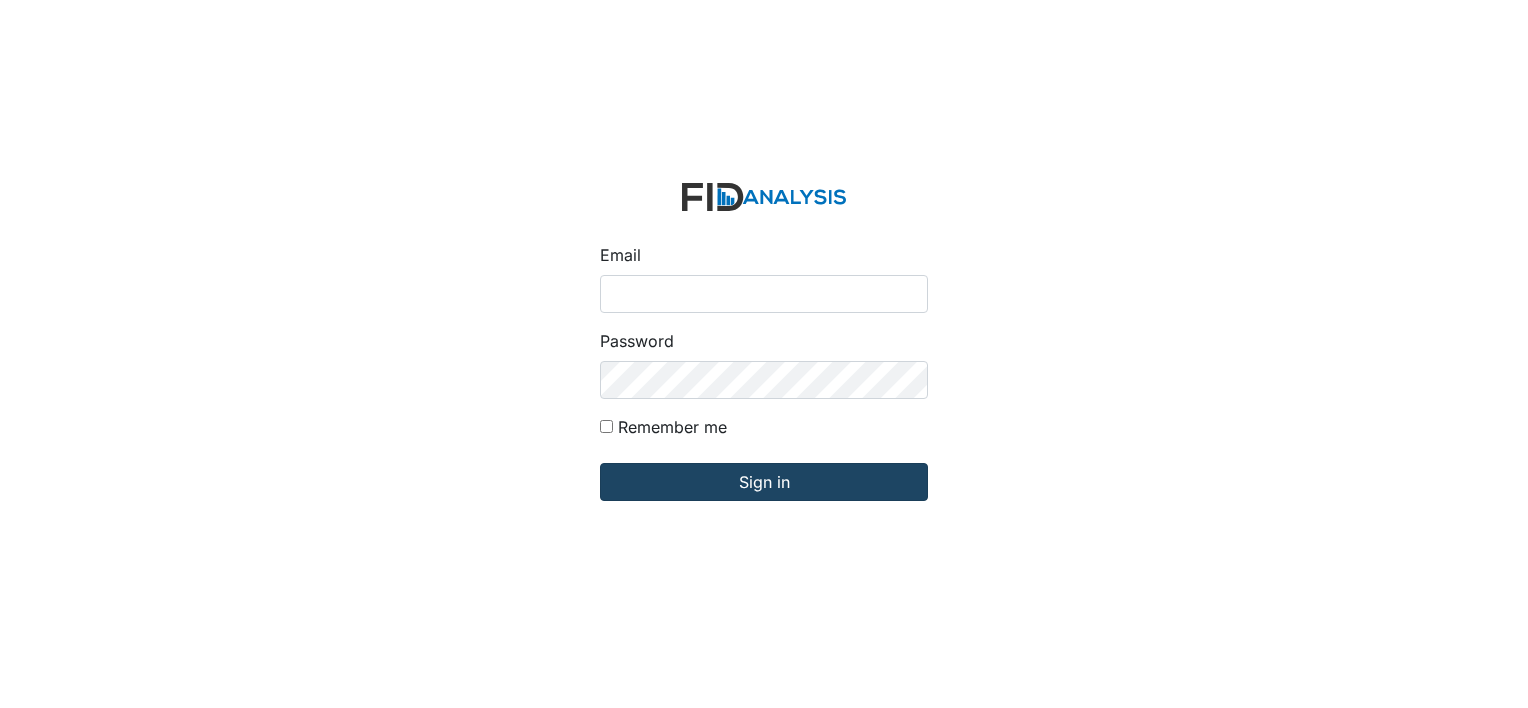 type on "[USER]@[DOMAIN].com" 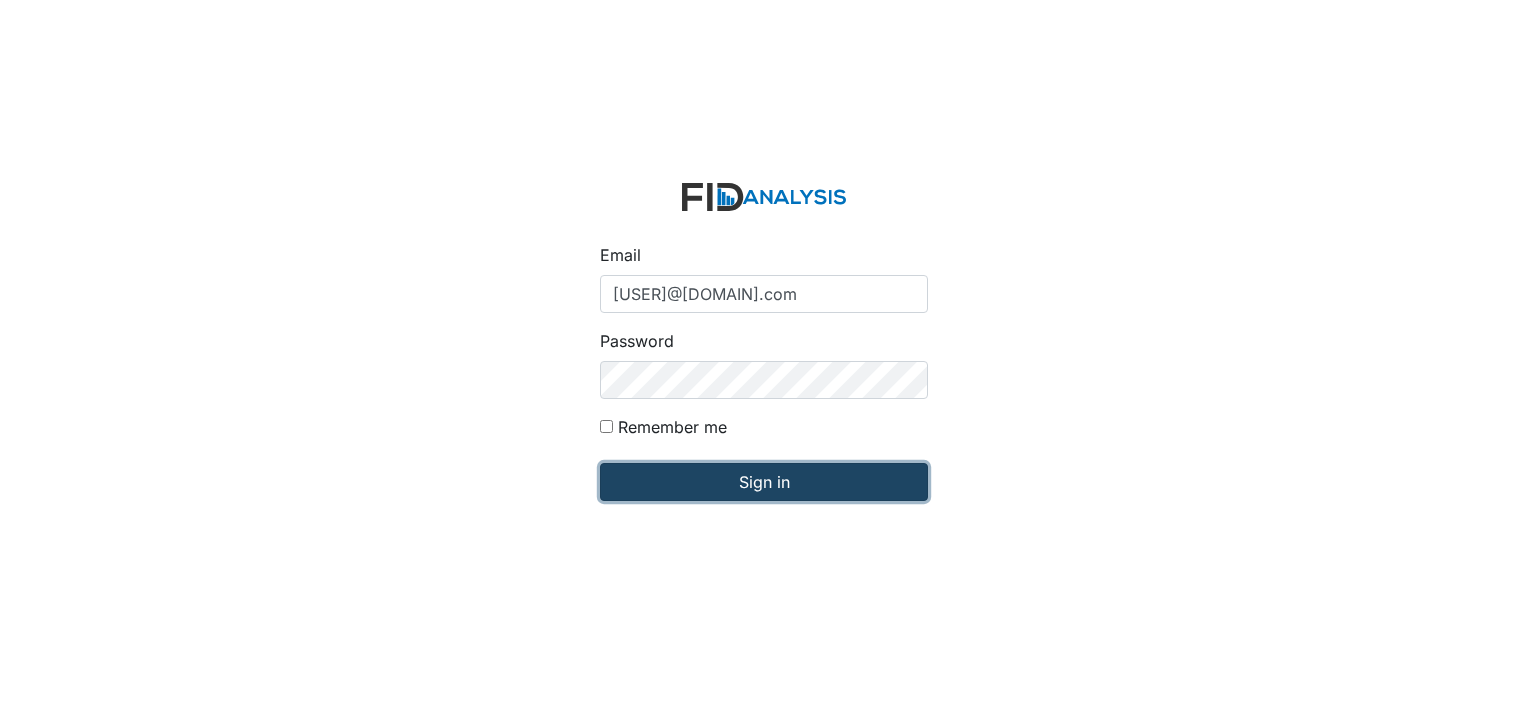 click on "Sign in" at bounding box center (764, 482) 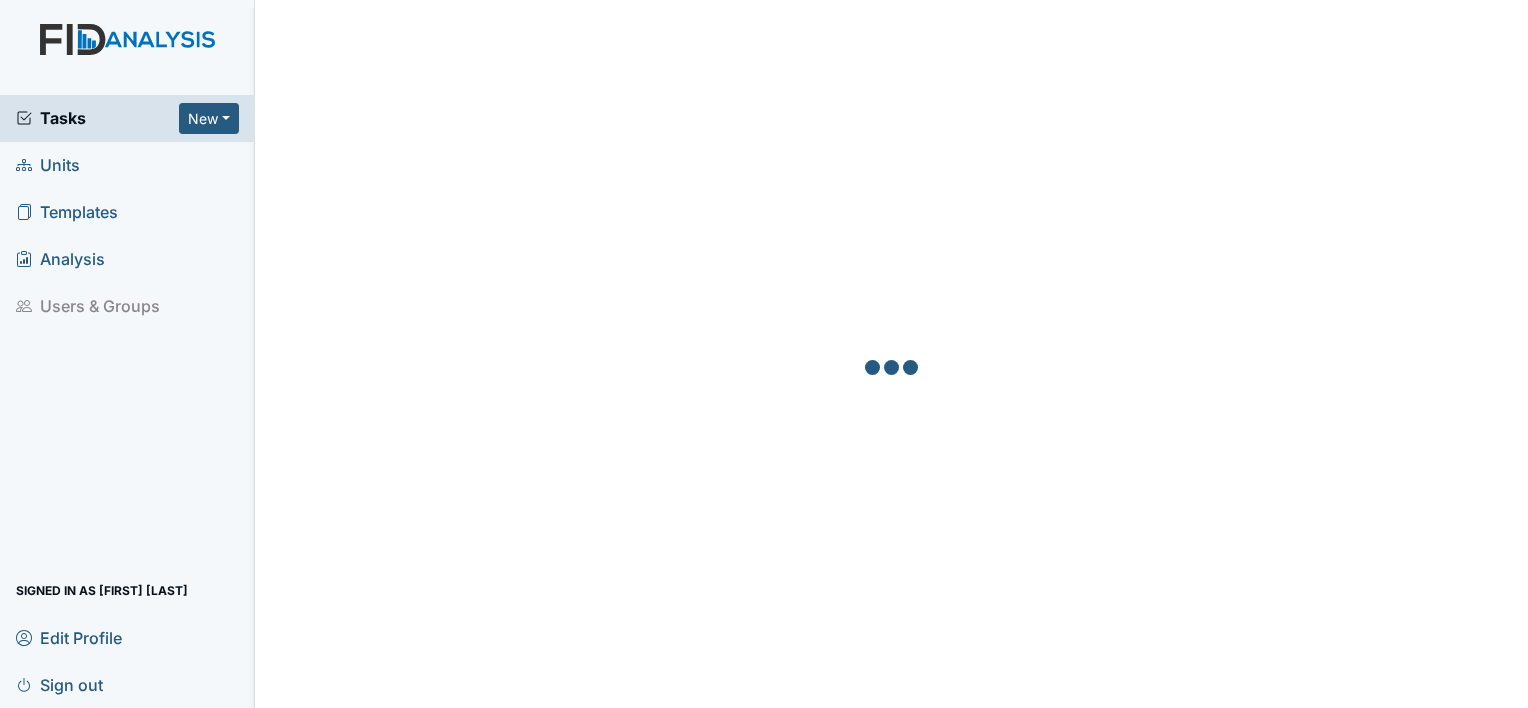 scroll, scrollTop: 0, scrollLeft: 0, axis: both 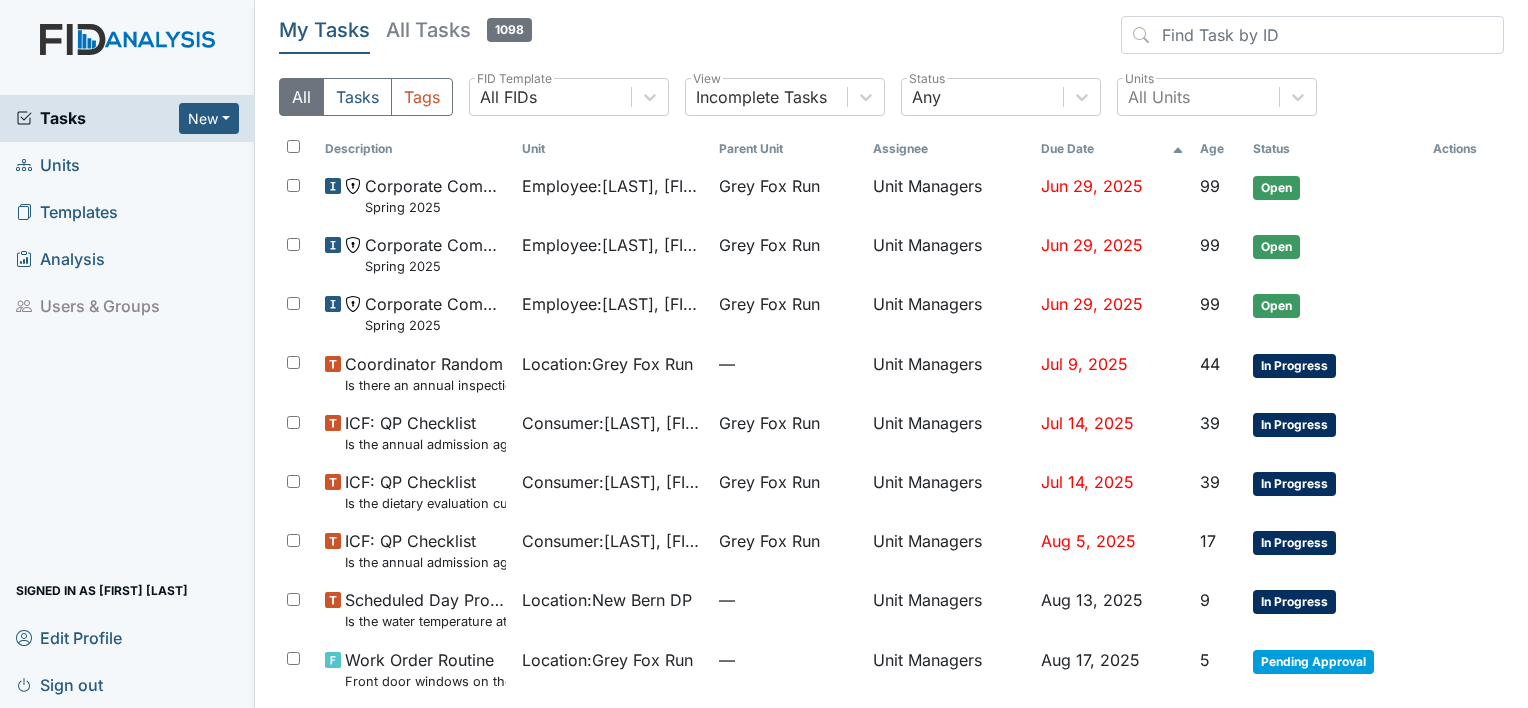click on "Units" at bounding box center [48, 165] 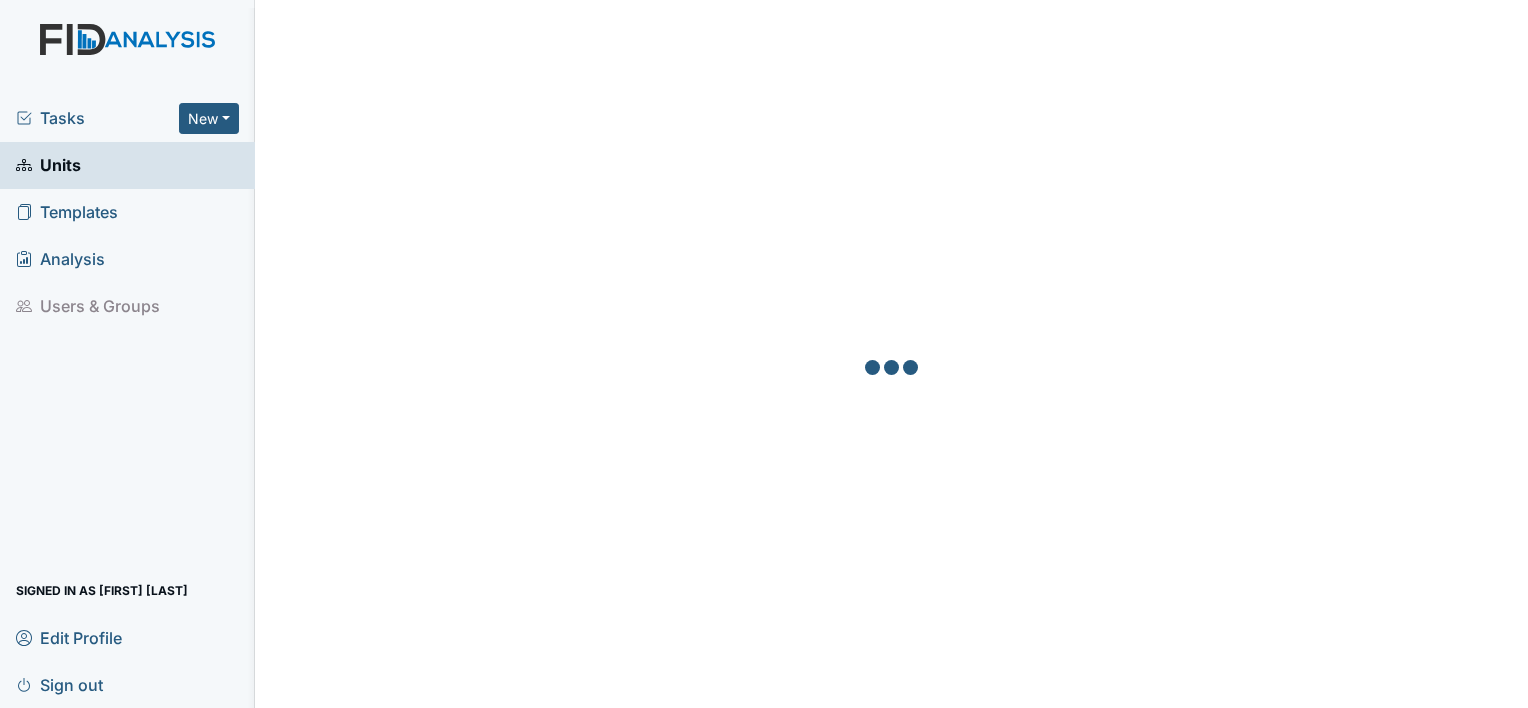 scroll, scrollTop: 0, scrollLeft: 0, axis: both 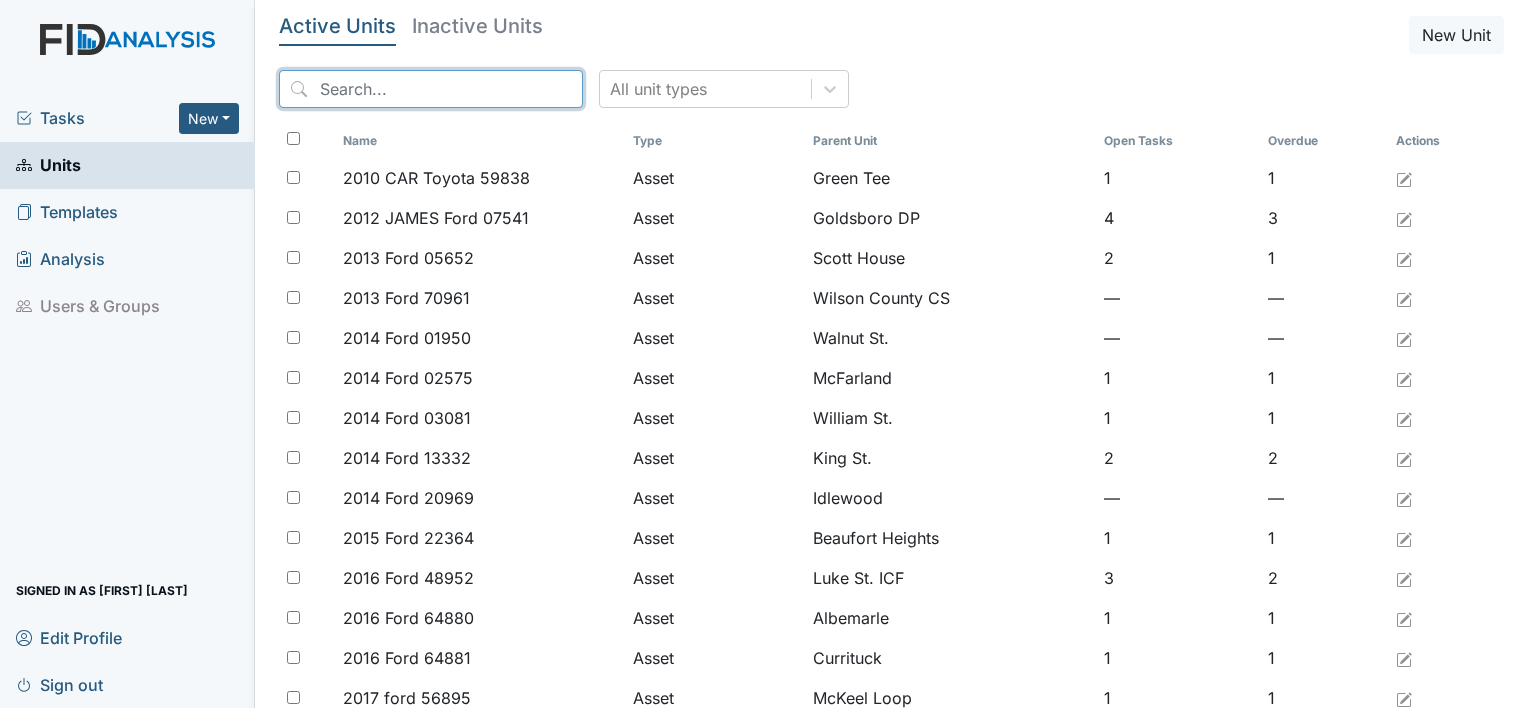 click at bounding box center [431, 89] 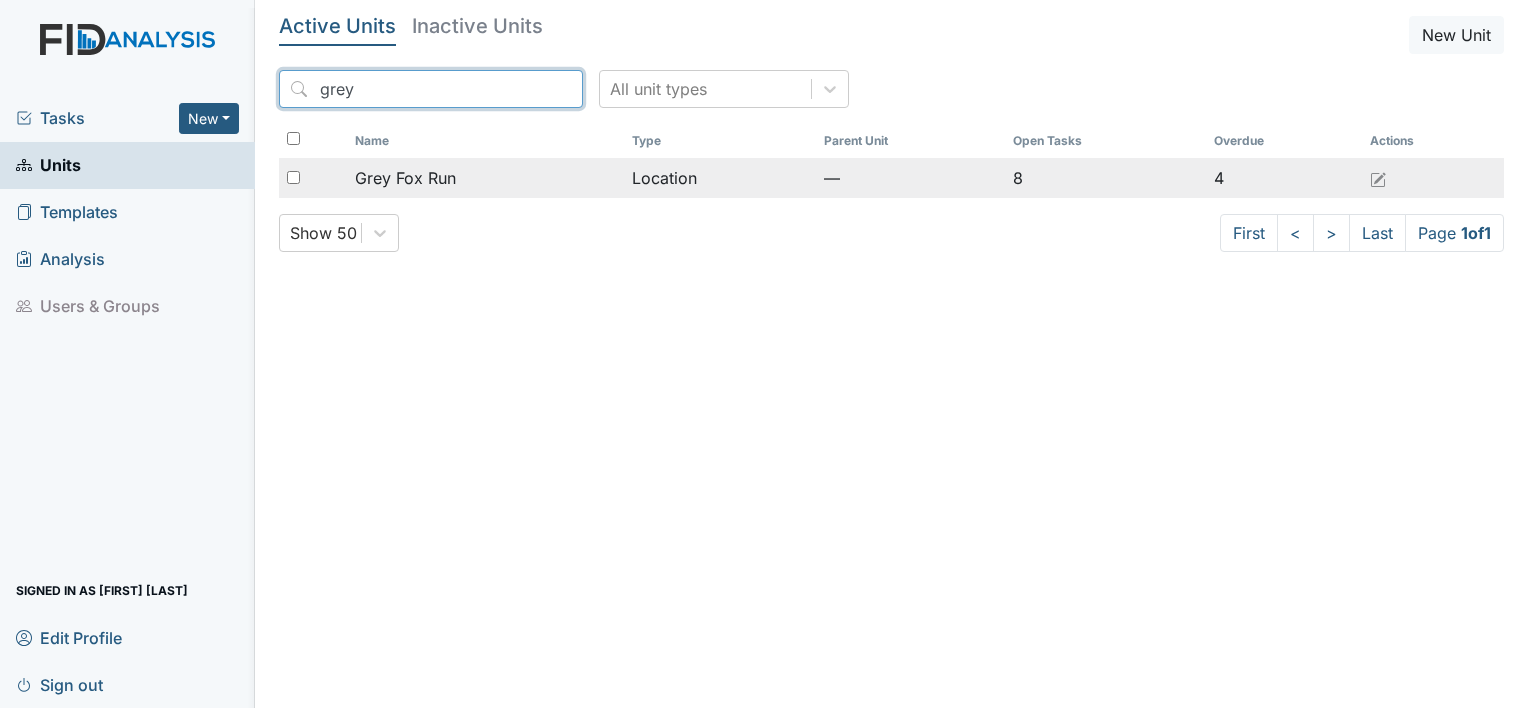 type on "grey" 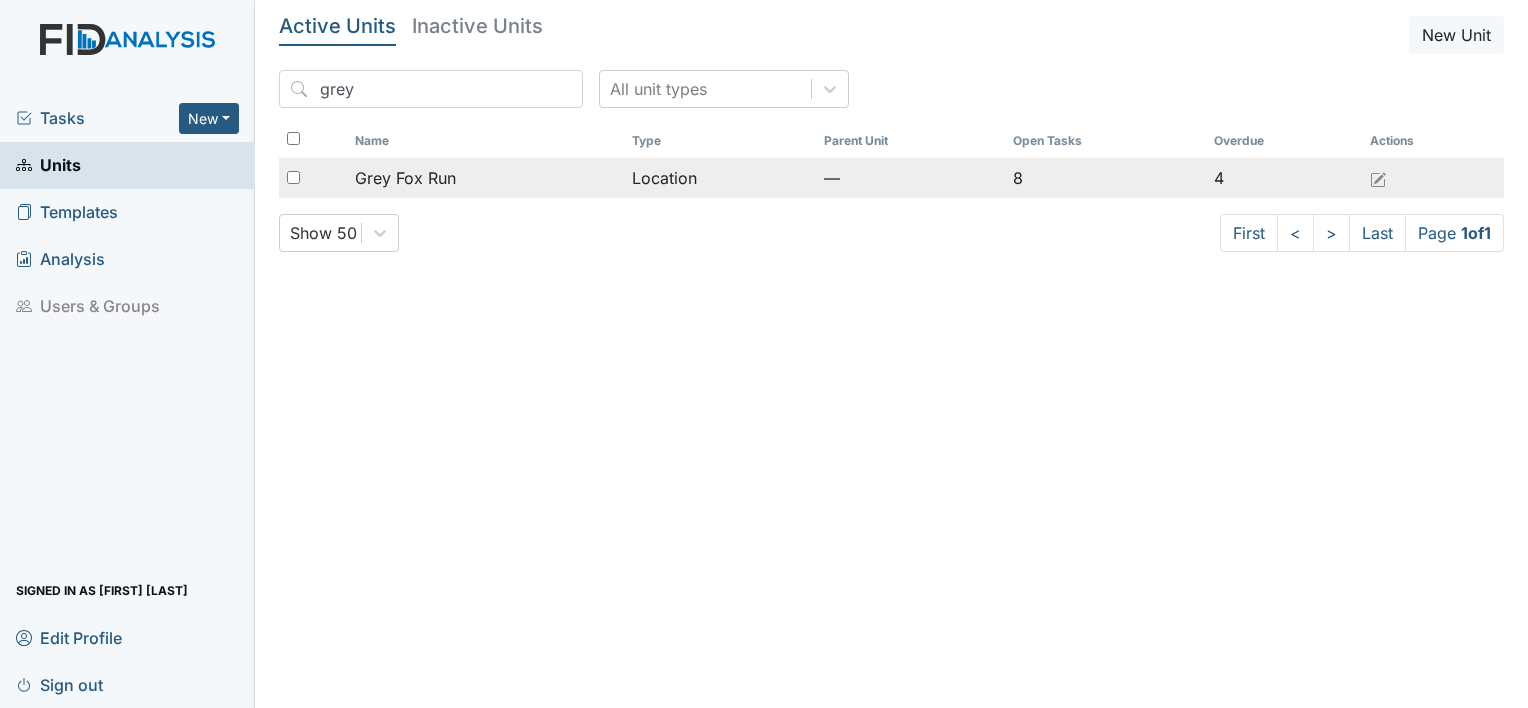 click on "Grey Fox Run" at bounding box center [405, 178] 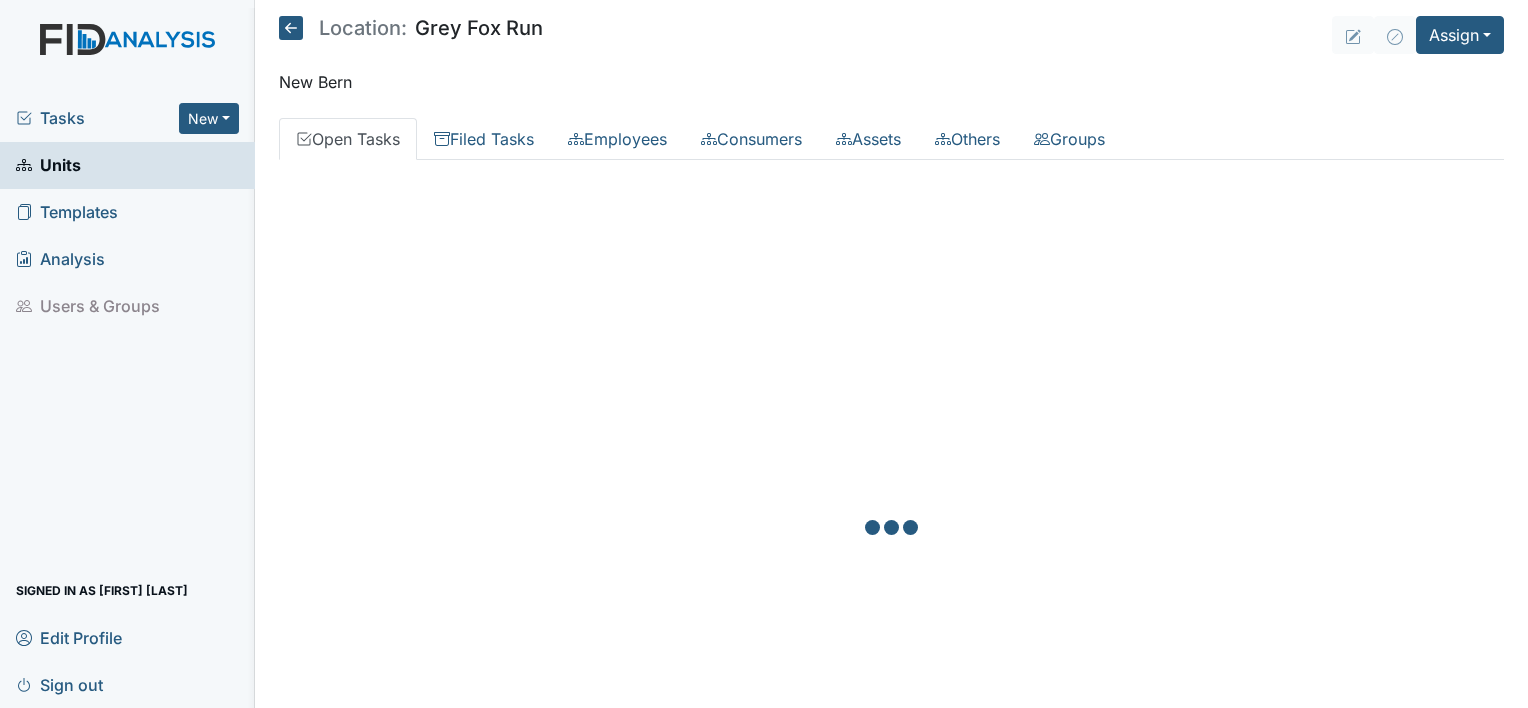 scroll, scrollTop: 0, scrollLeft: 0, axis: both 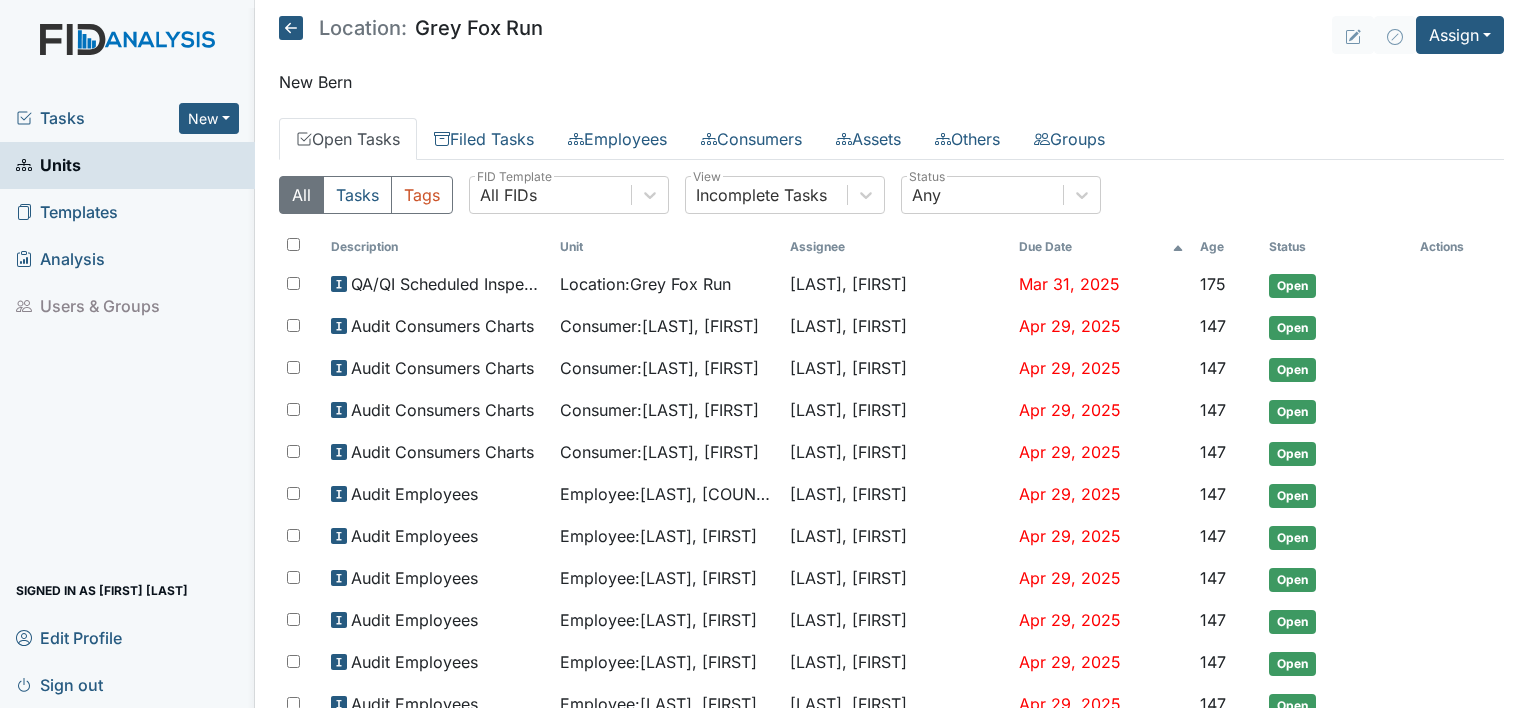 click on "Open Tasks" at bounding box center (348, 139) 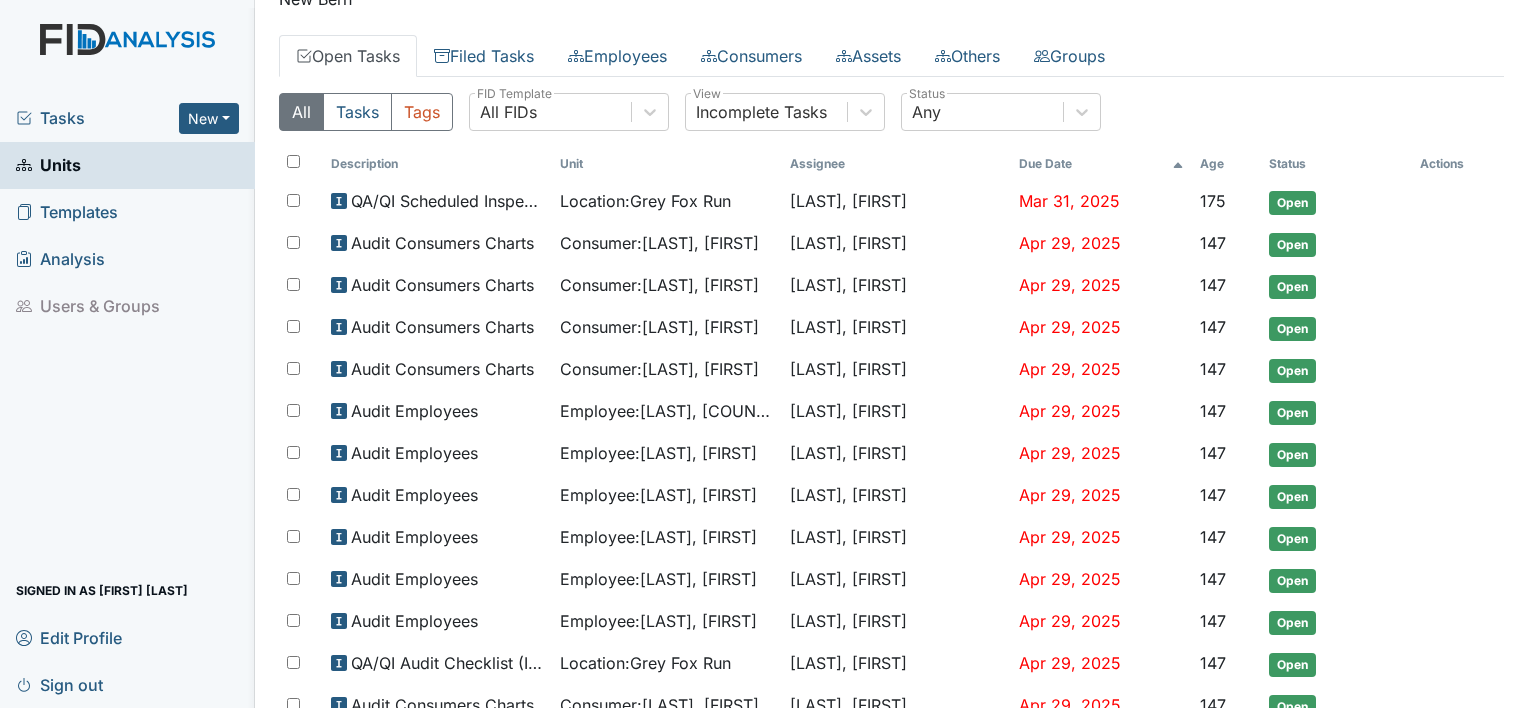 scroll, scrollTop: 0, scrollLeft: 0, axis: both 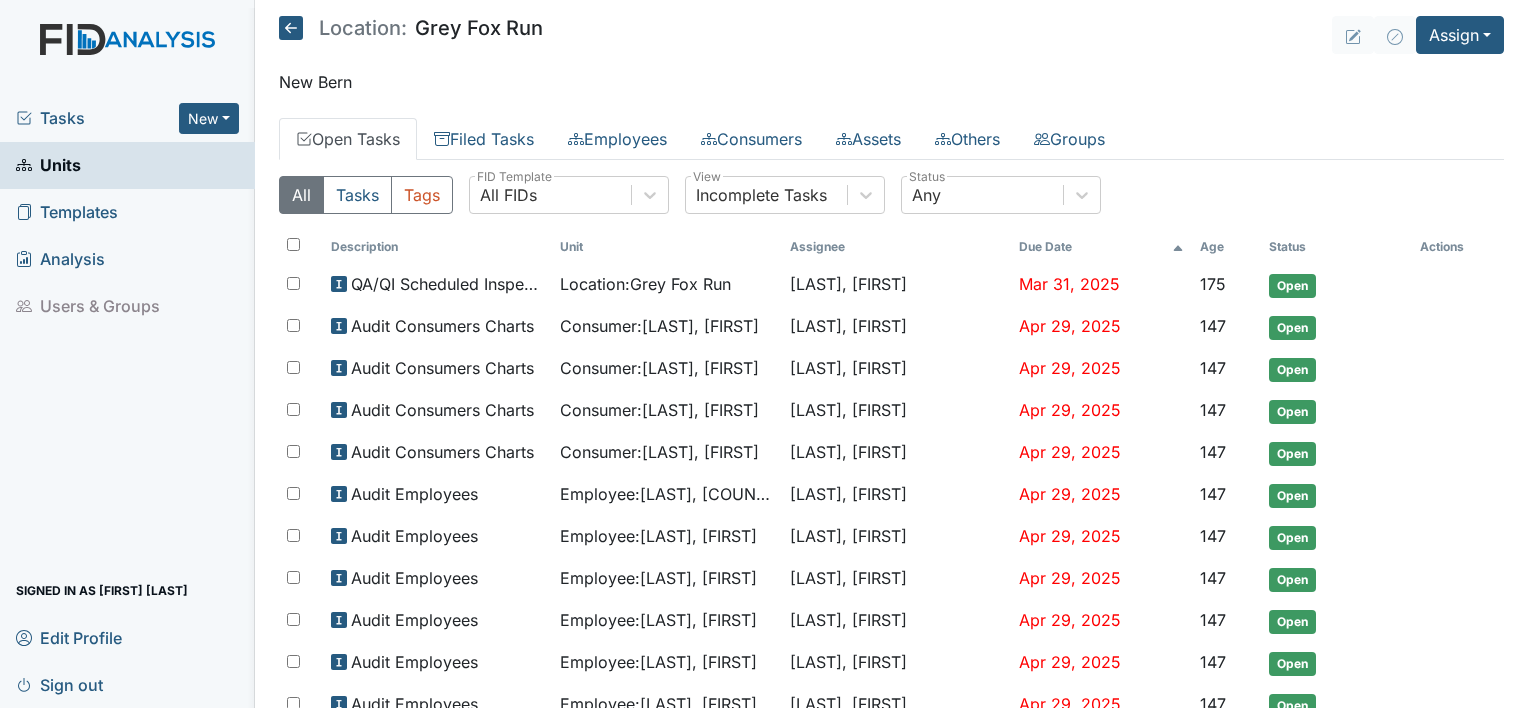 click 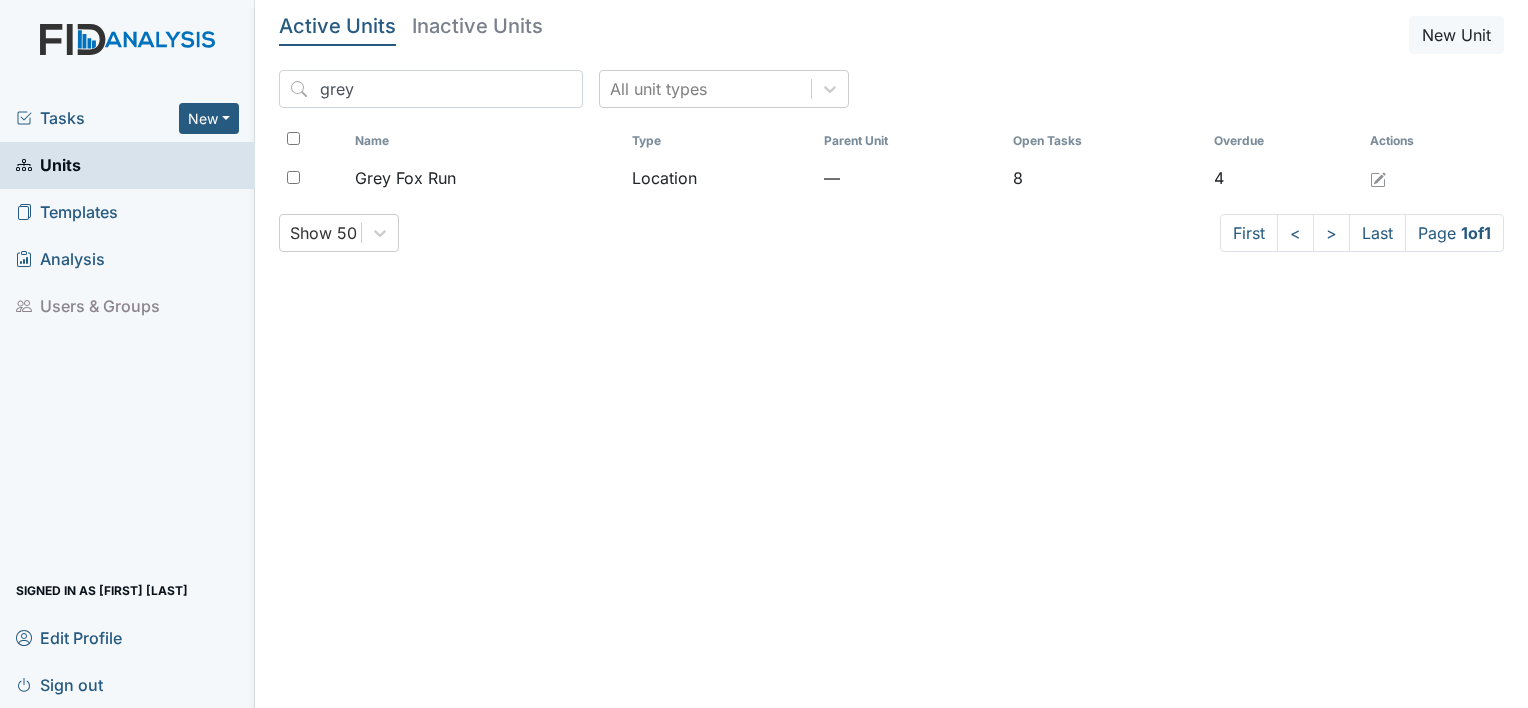 scroll, scrollTop: 0, scrollLeft: 0, axis: both 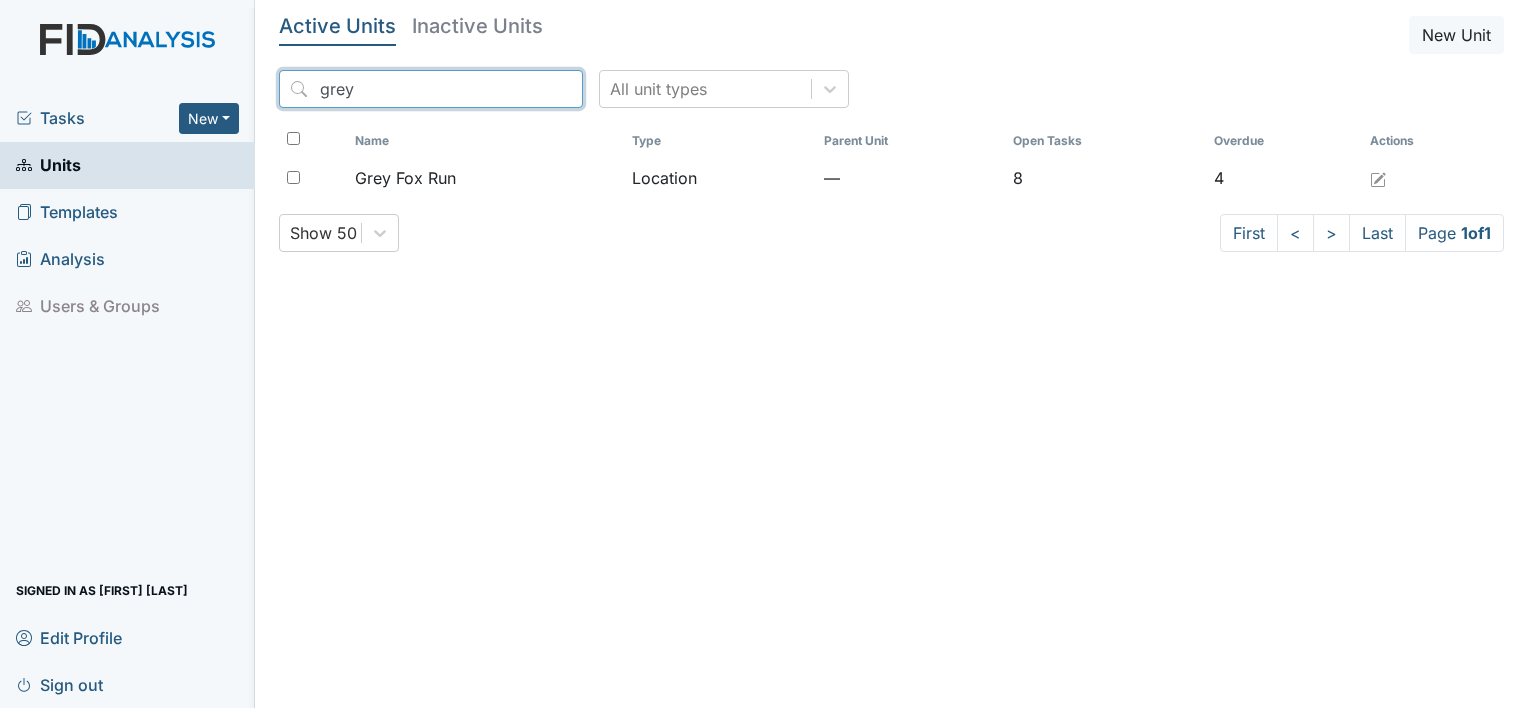 click on "grey" at bounding box center (431, 89) 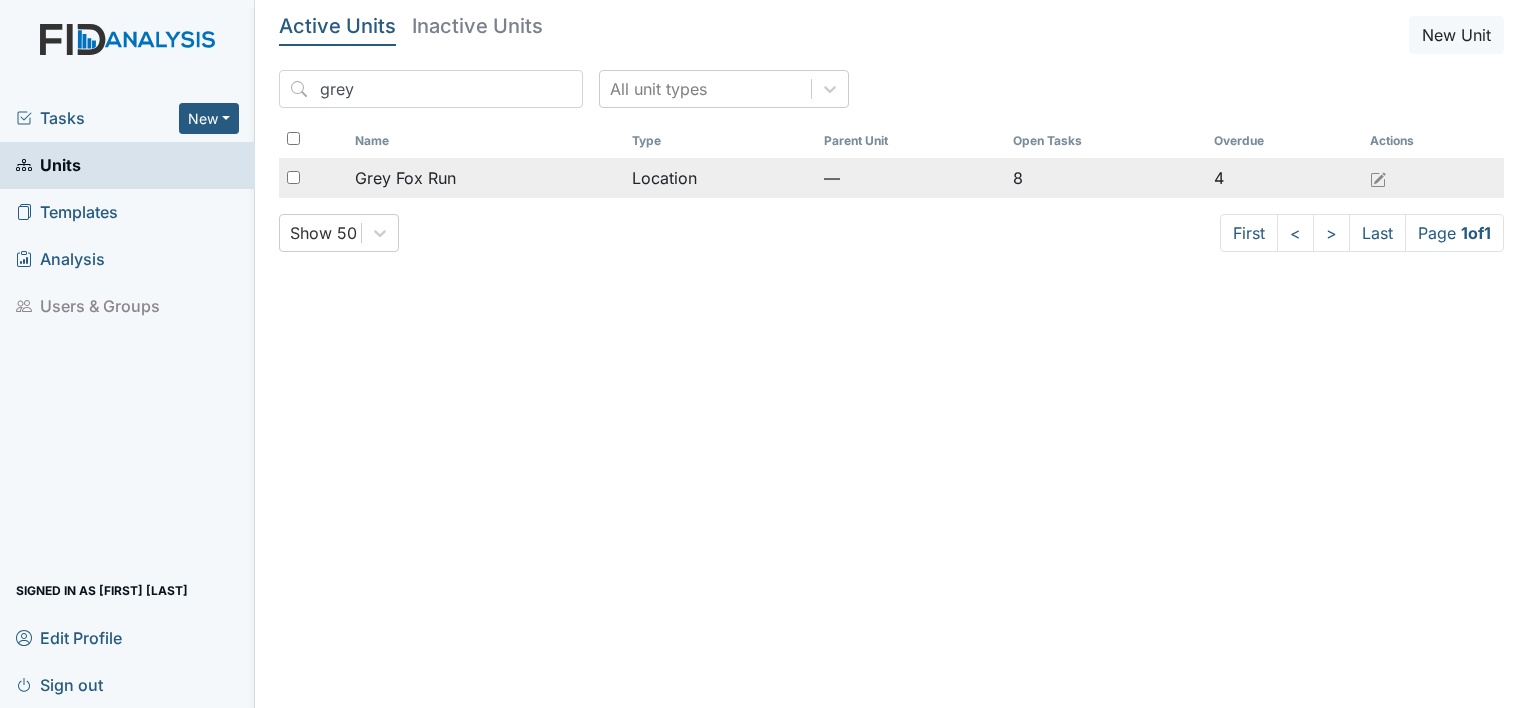 click on "Grey Fox Run" at bounding box center (405, 178) 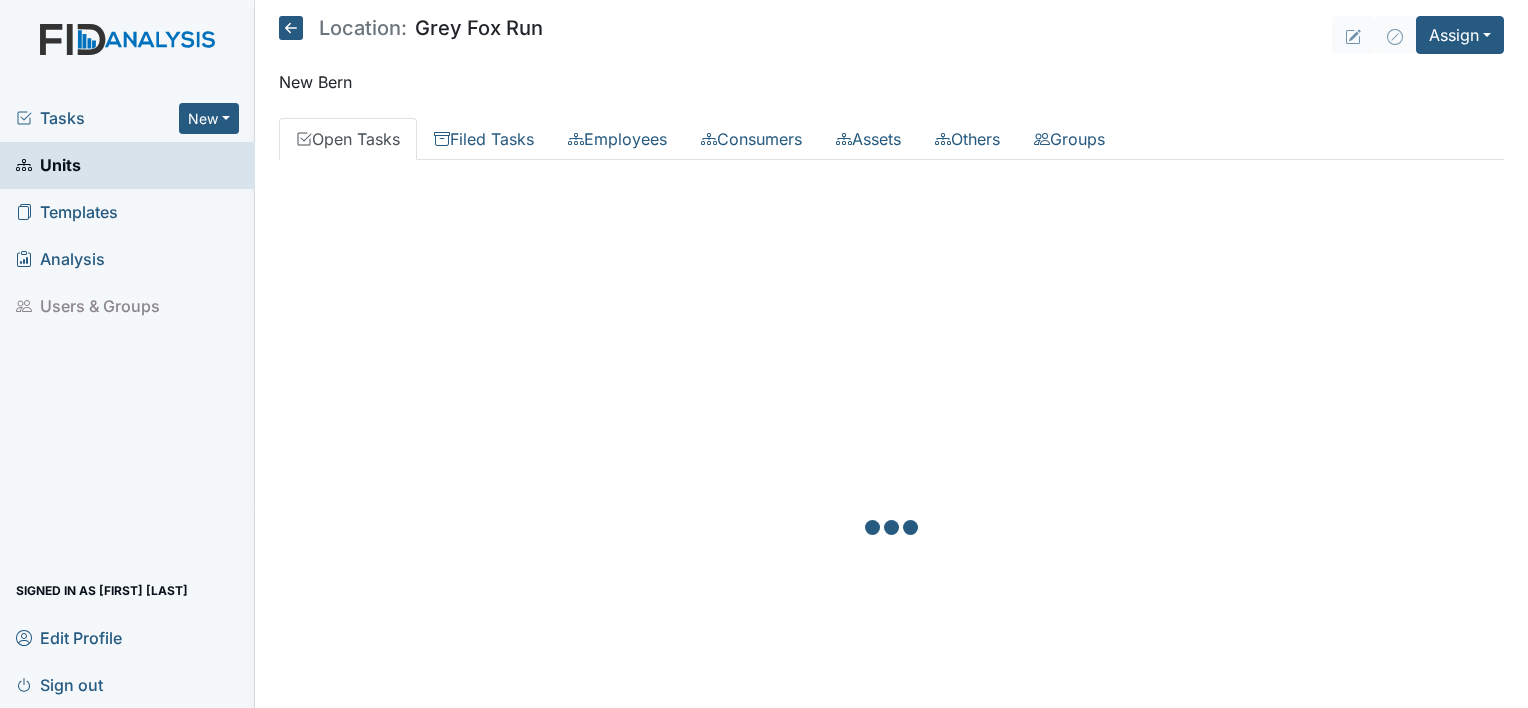scroll, scrollTop: 0, scrollLeft: 0, axis: both 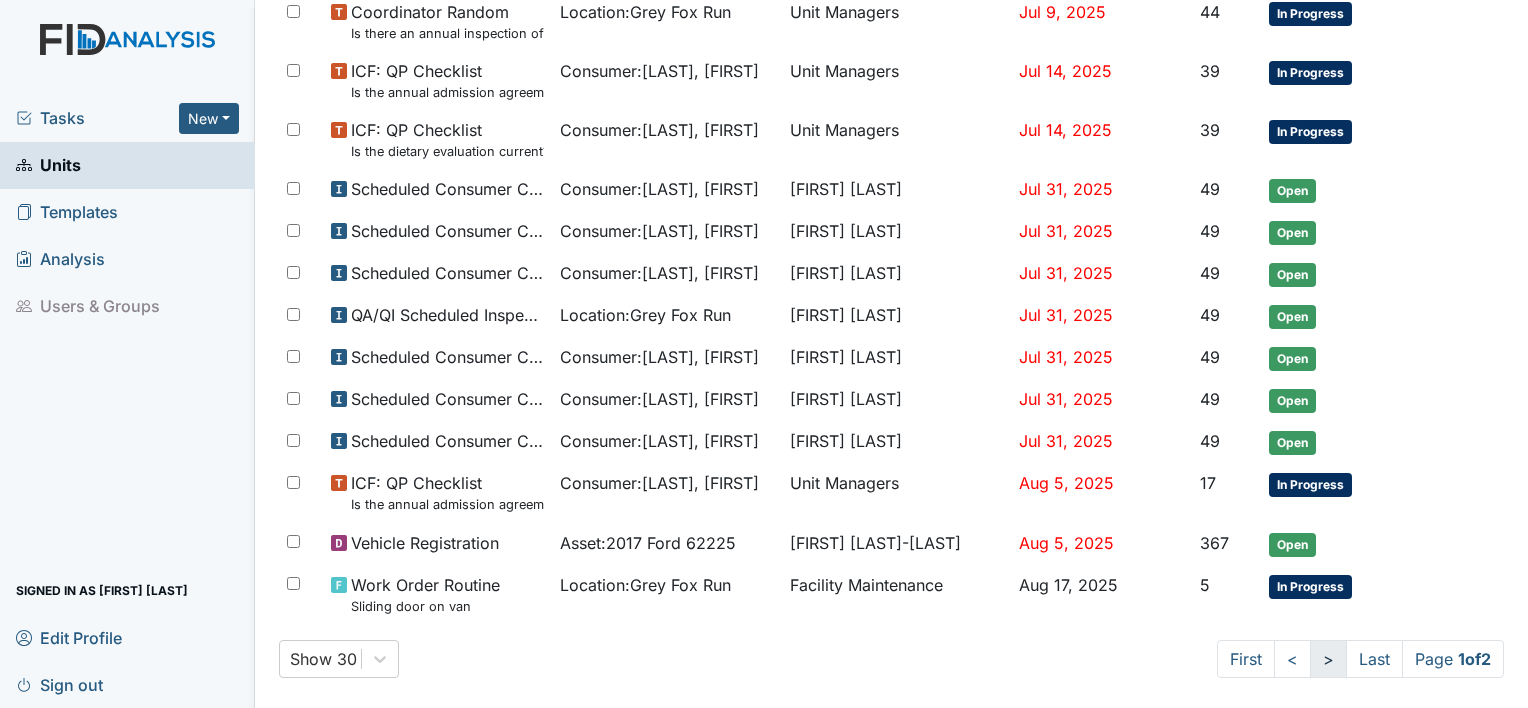 click on ">" at bounding box center [1328, 659] 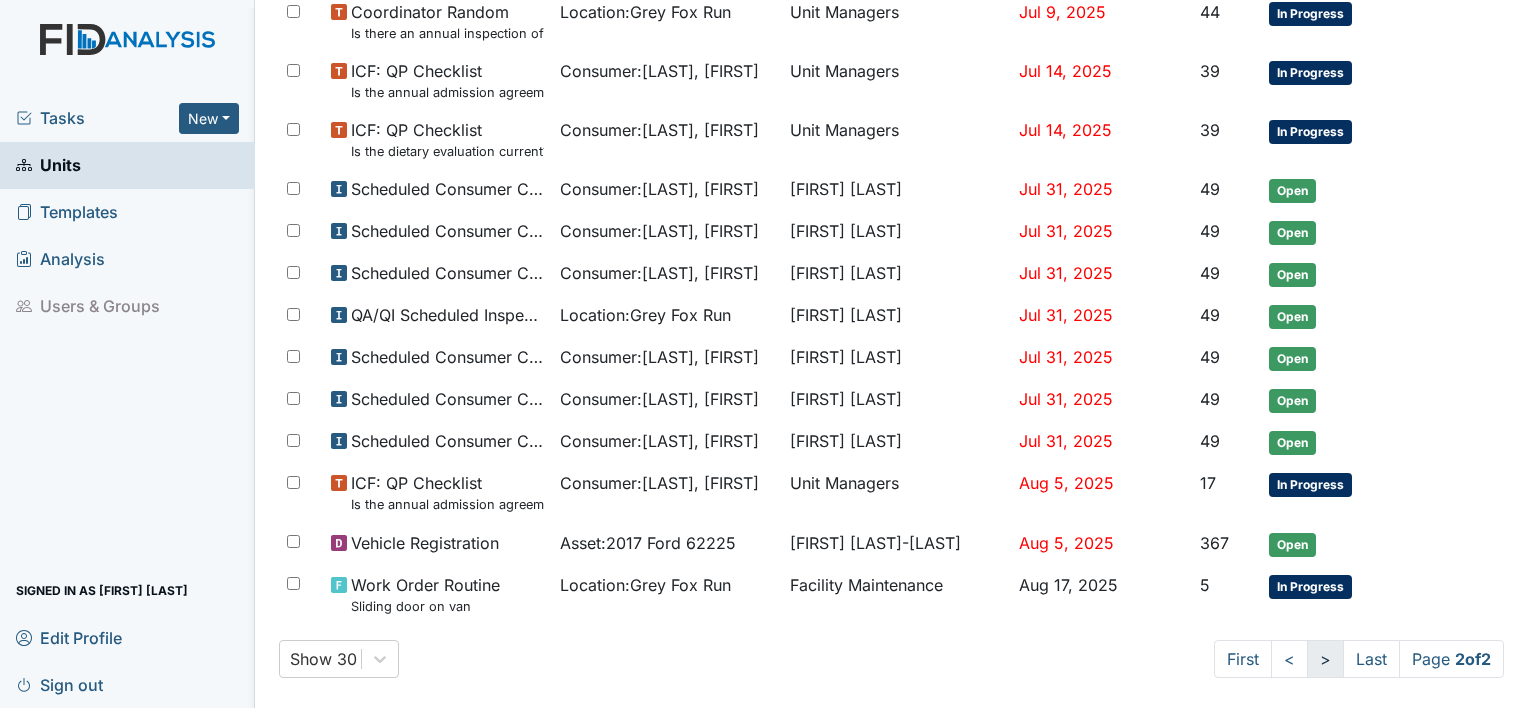 scroll, scrollTop: 123, scrollLeft: 0, axis: vertical 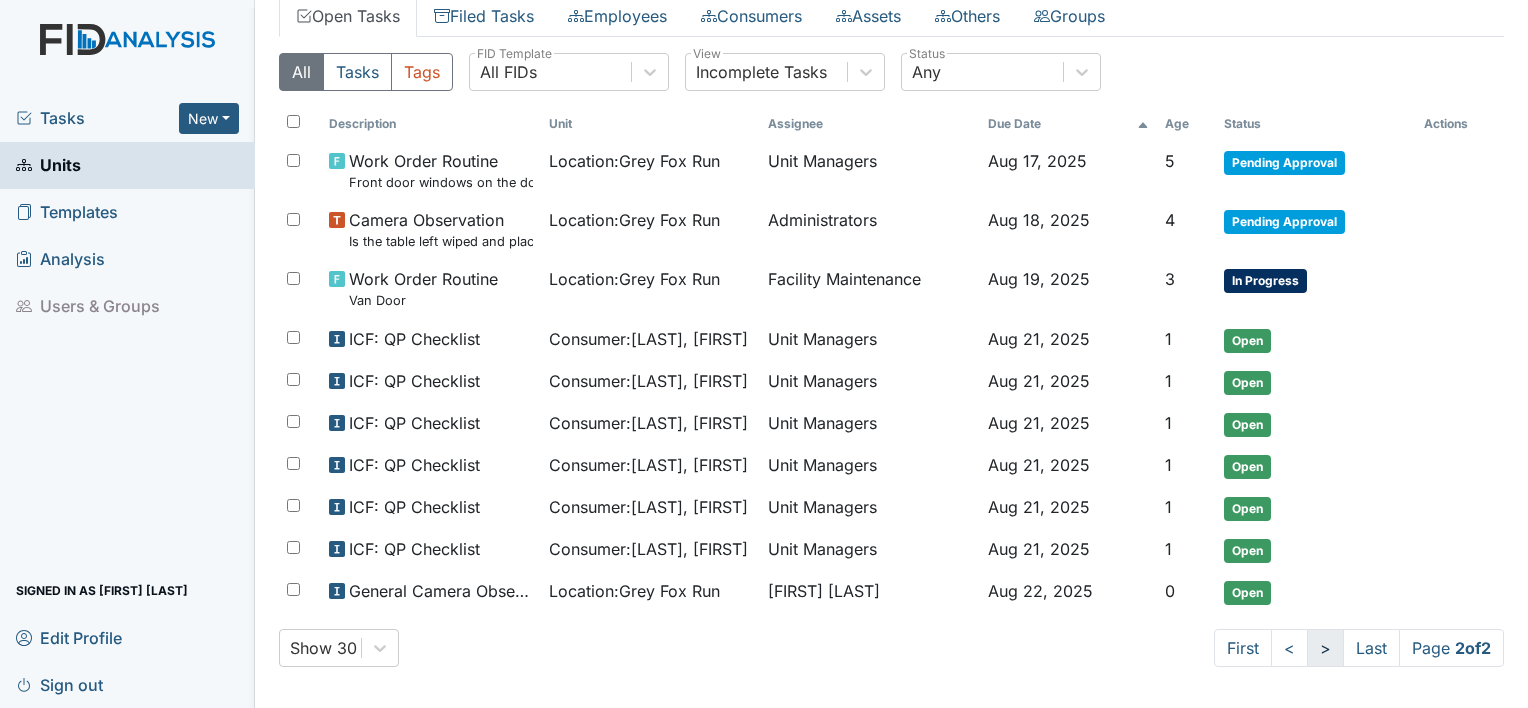 click on "<" at bounding box center (1289, 648) 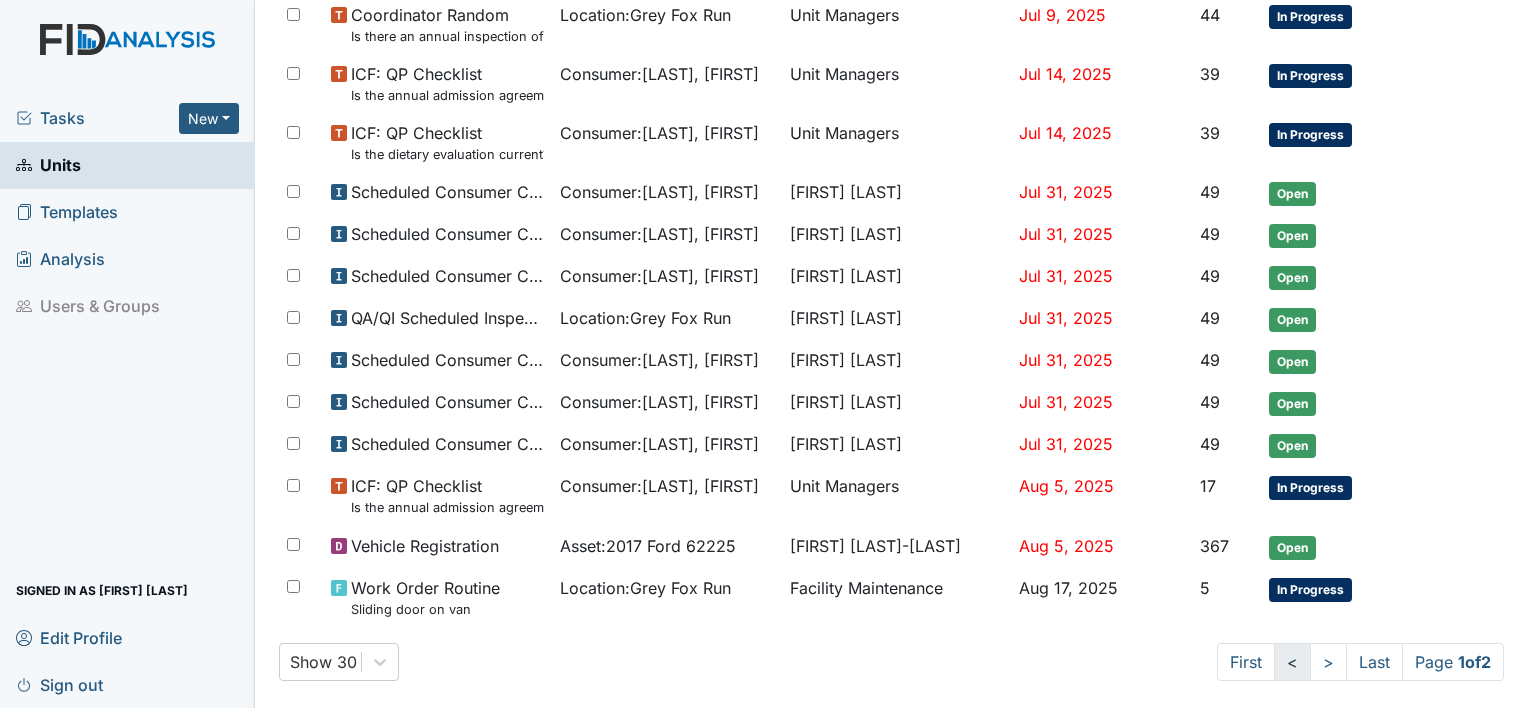 scroll, scrollTop: 1055, scrollLeft: 0, axis: vertical 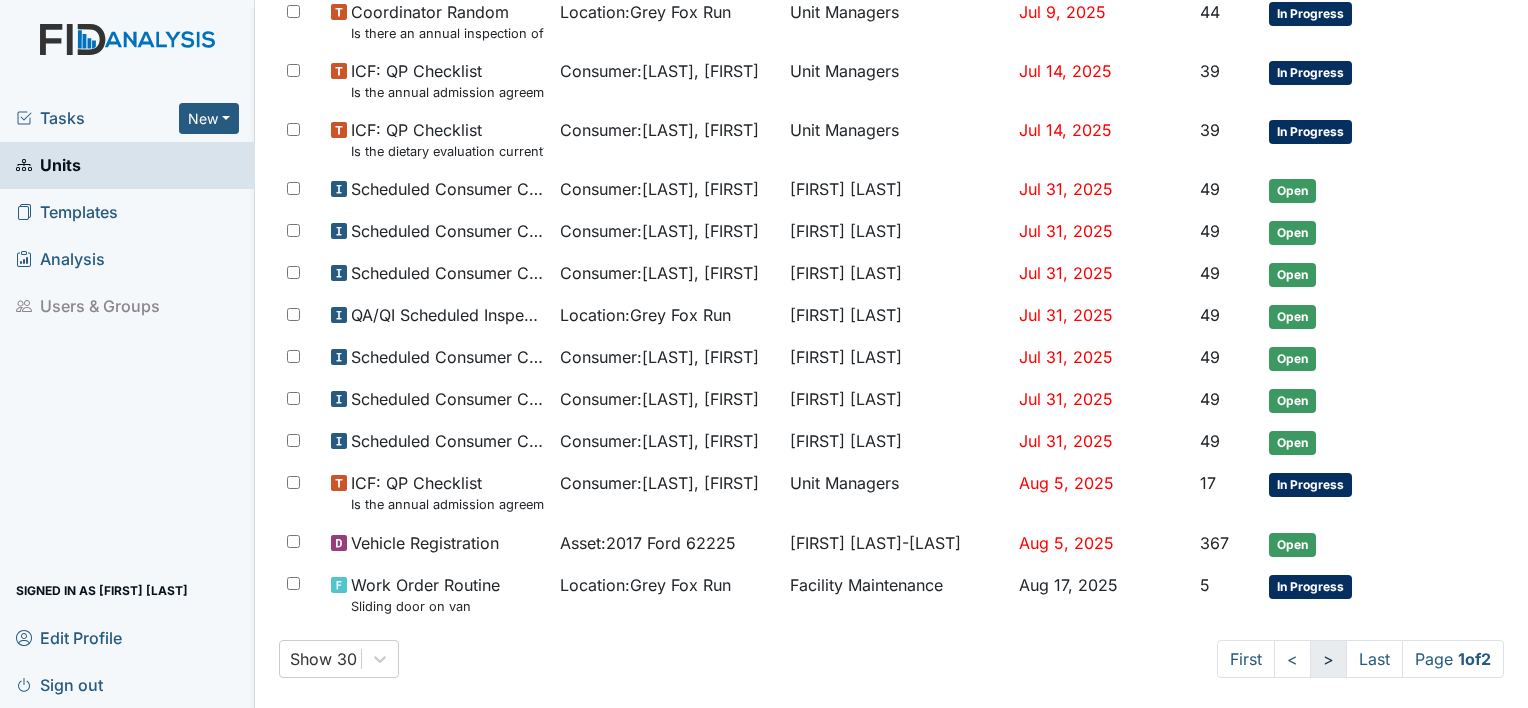 click on ">" at bounding box center (1328, 659) 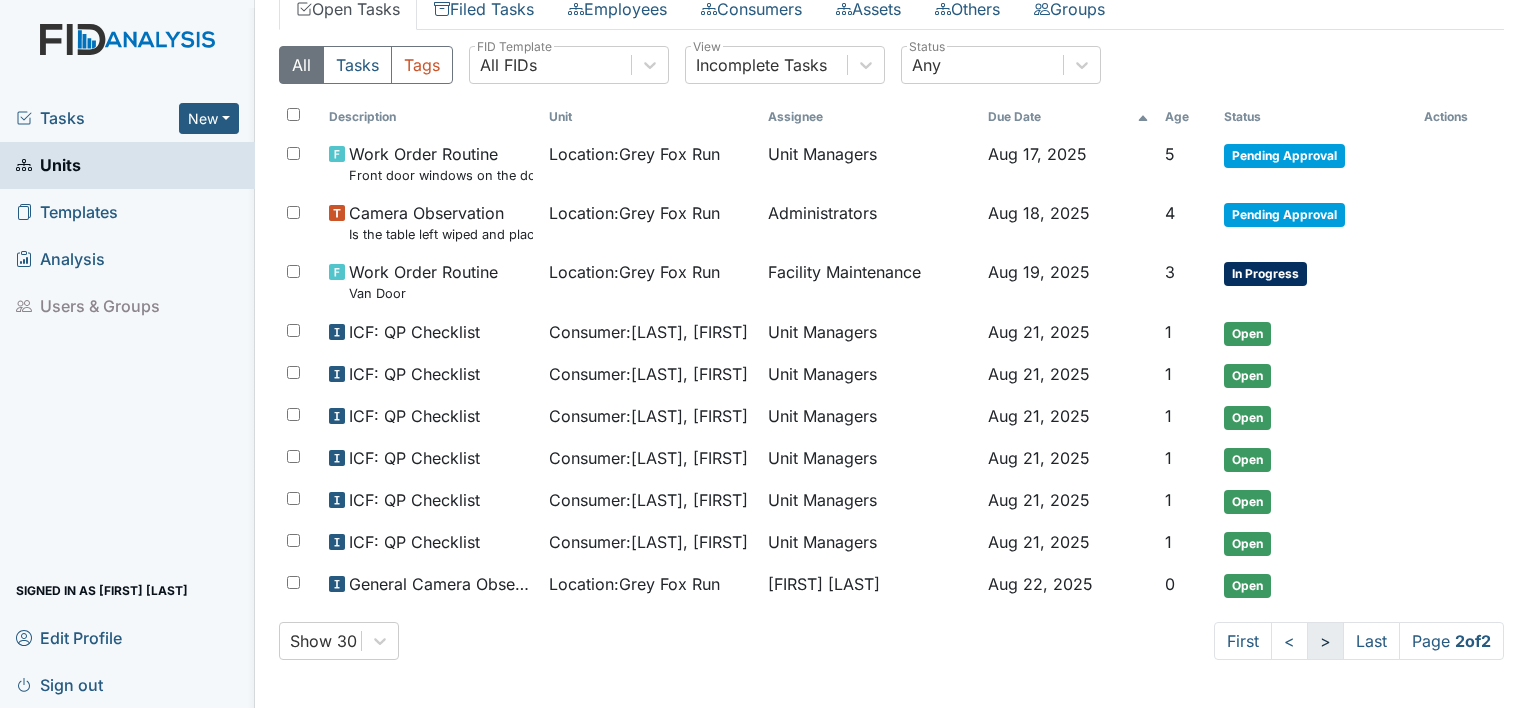 scroll, scrollTop: 123, scrollLeft: 0, axis: vertical 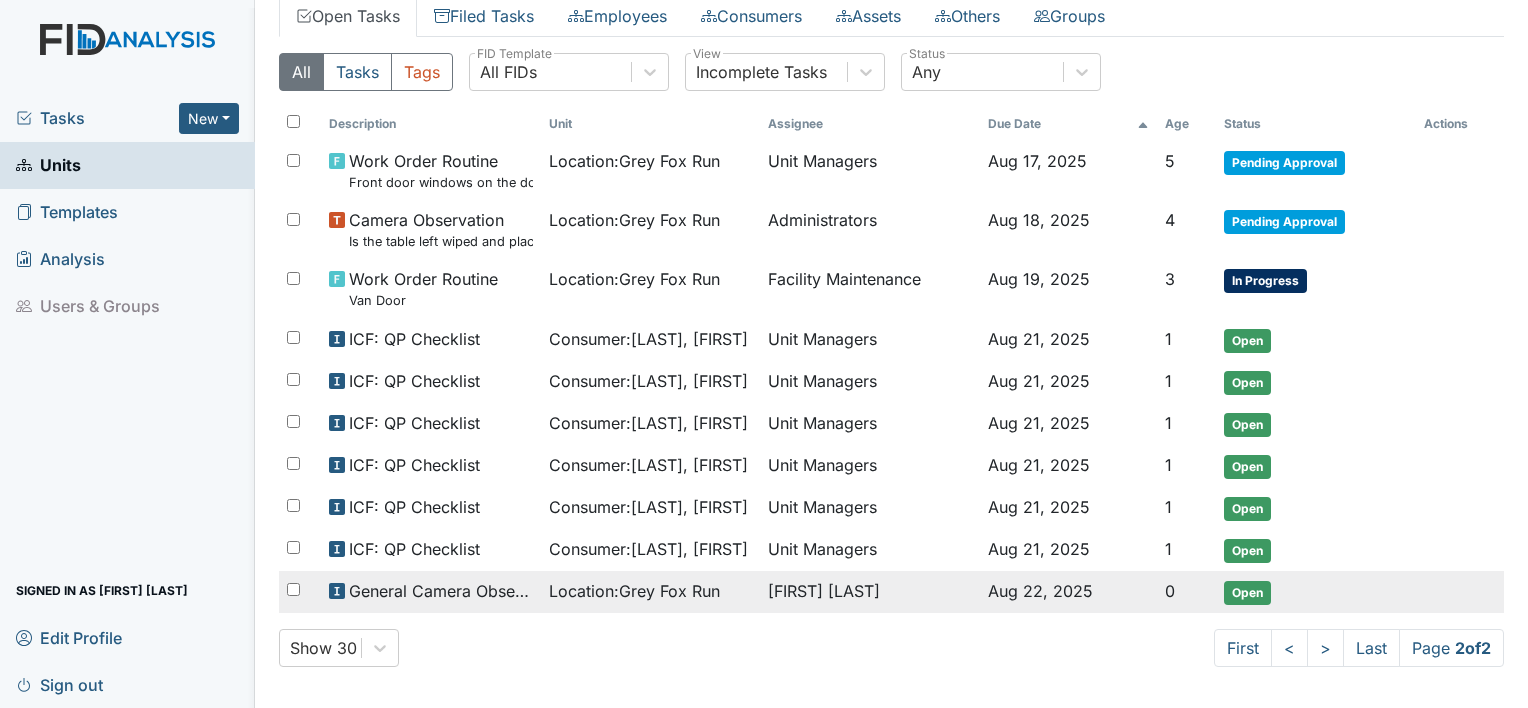 click on "Open" at bounding box center (1247, 593) 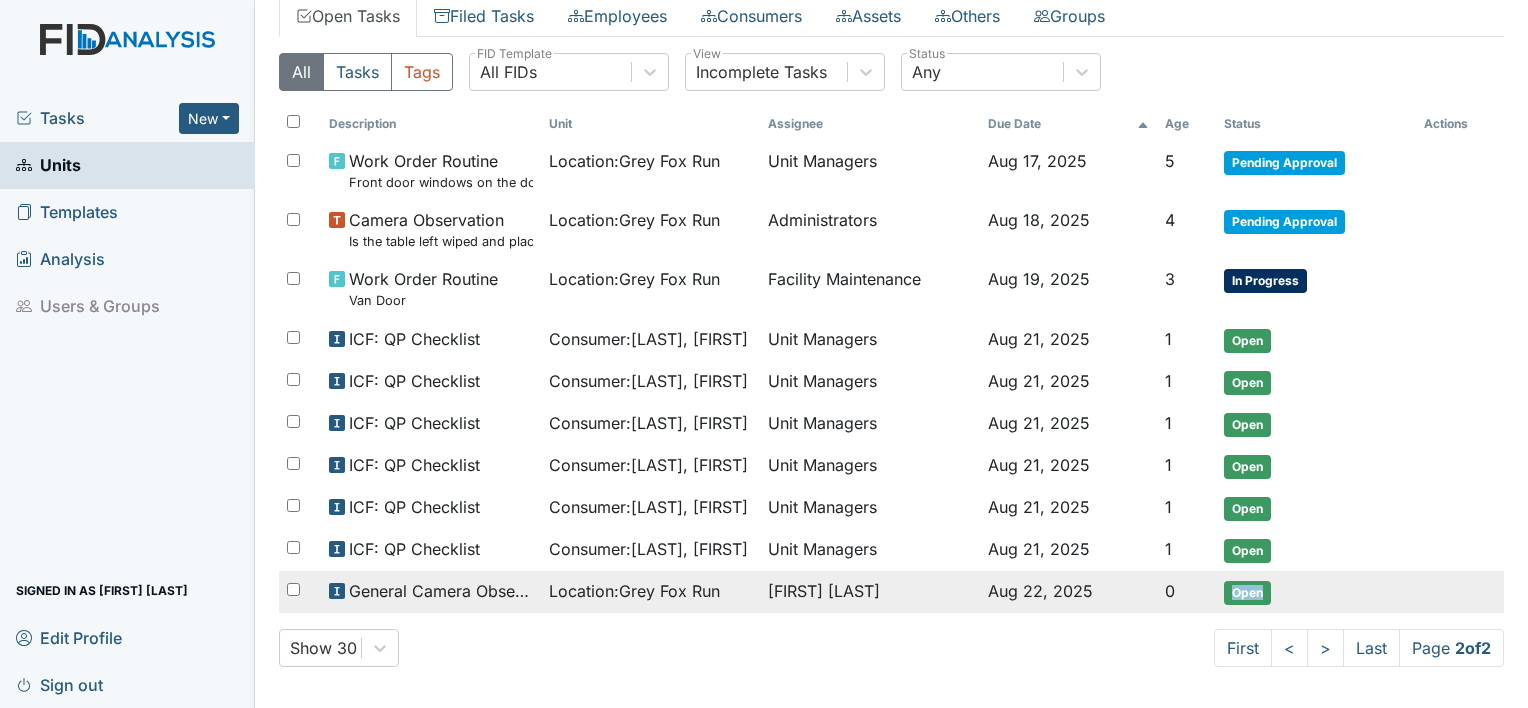 click on "Open" at bounding box center [1247, 593] 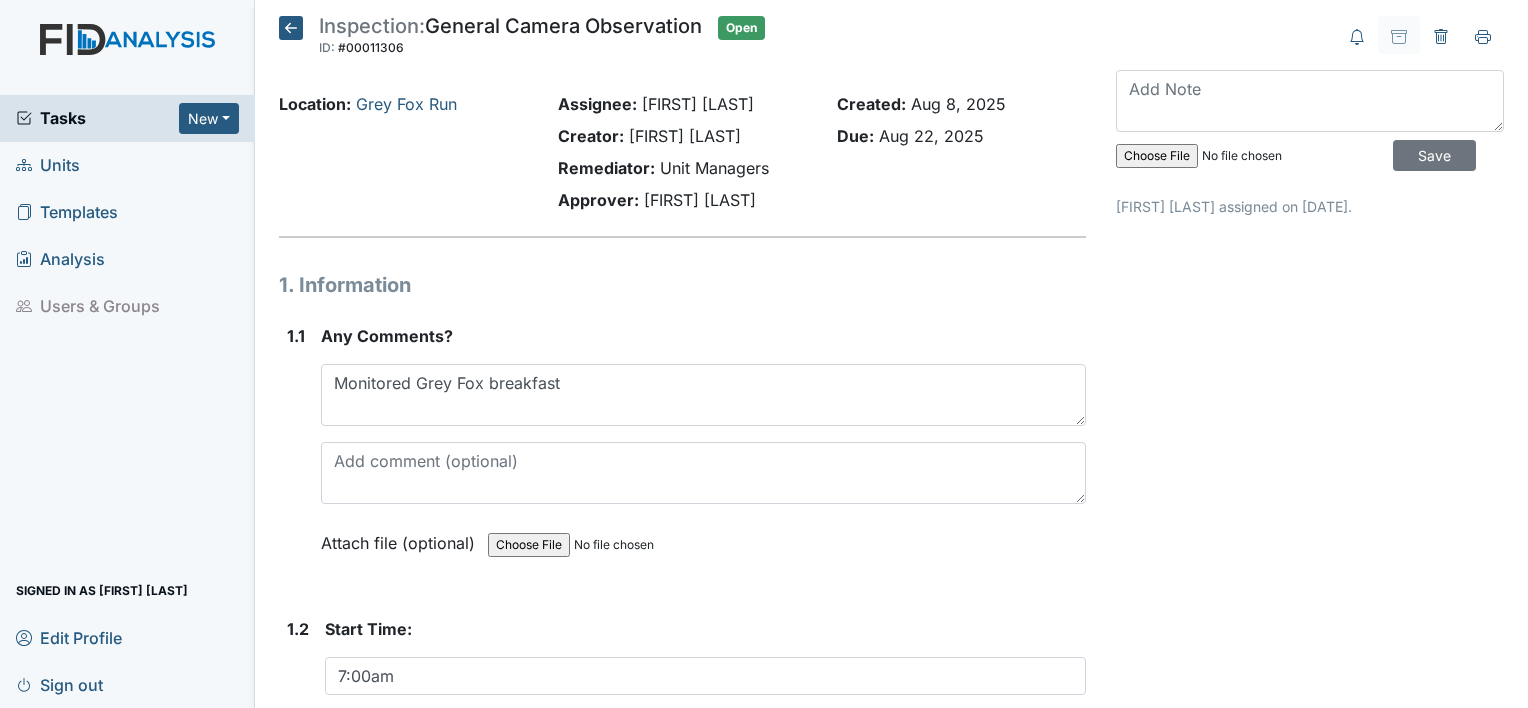 scroll, scrollTop: 0, scrollLeft: 0, axis: both 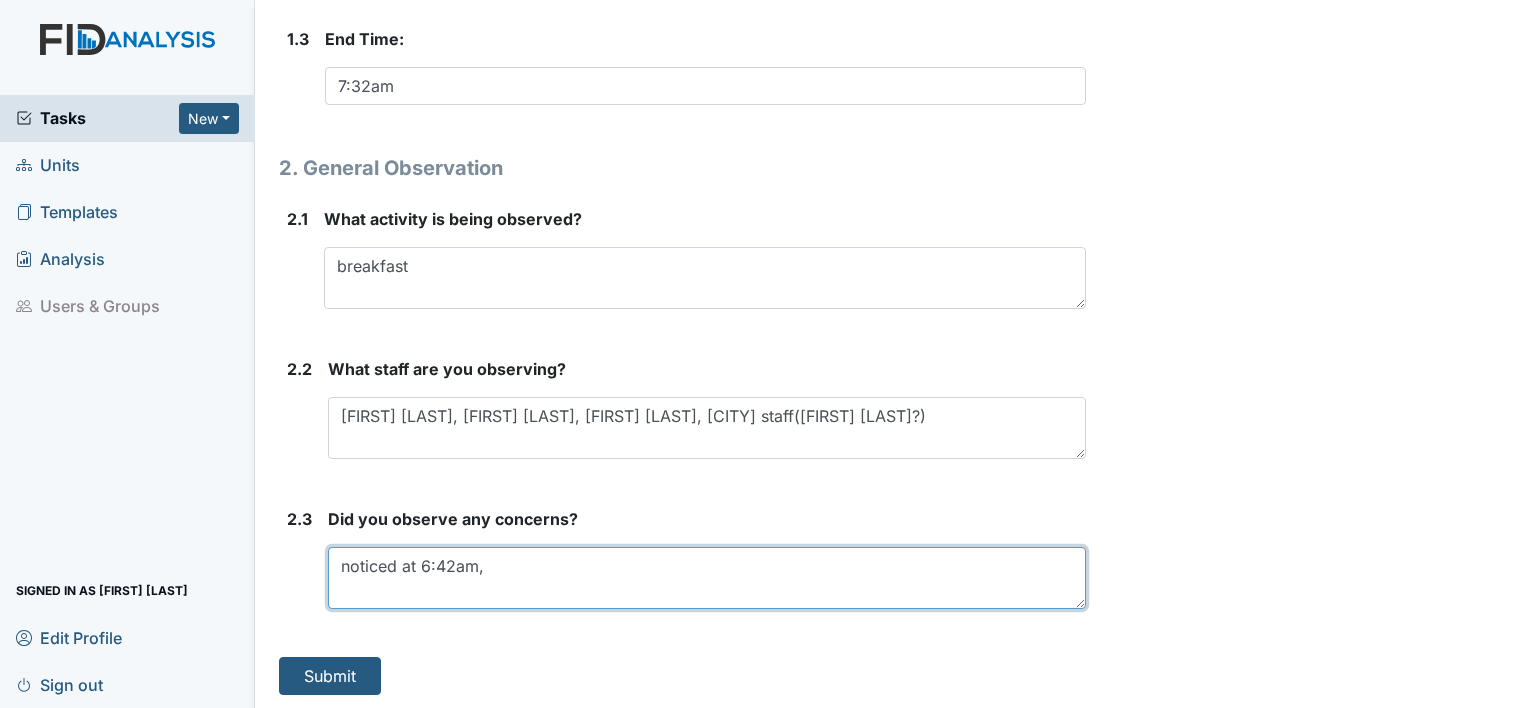 click on "noticed at 6:42am," at bounding box center (707, 578) 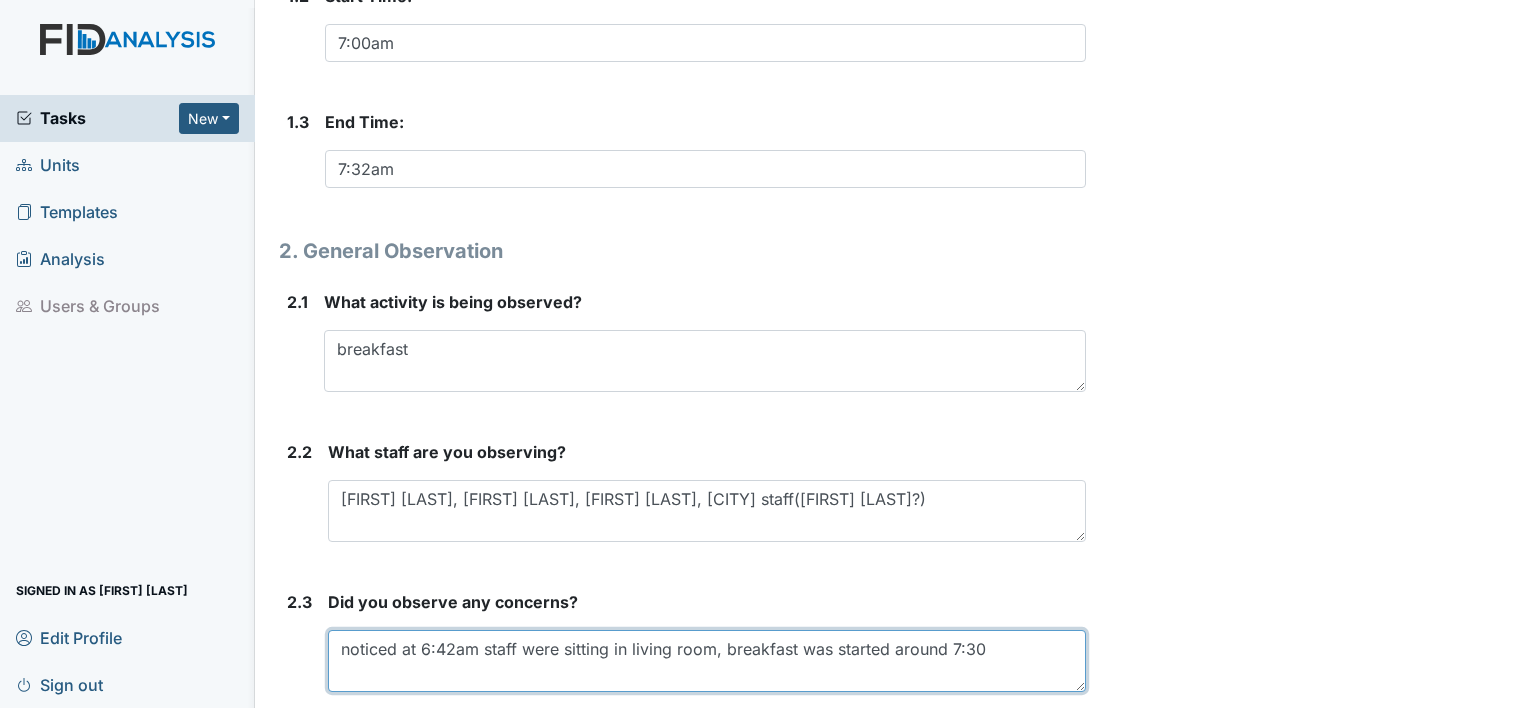 scroll, scrollTop: 638, scrollLeft: 0, axis: vertical 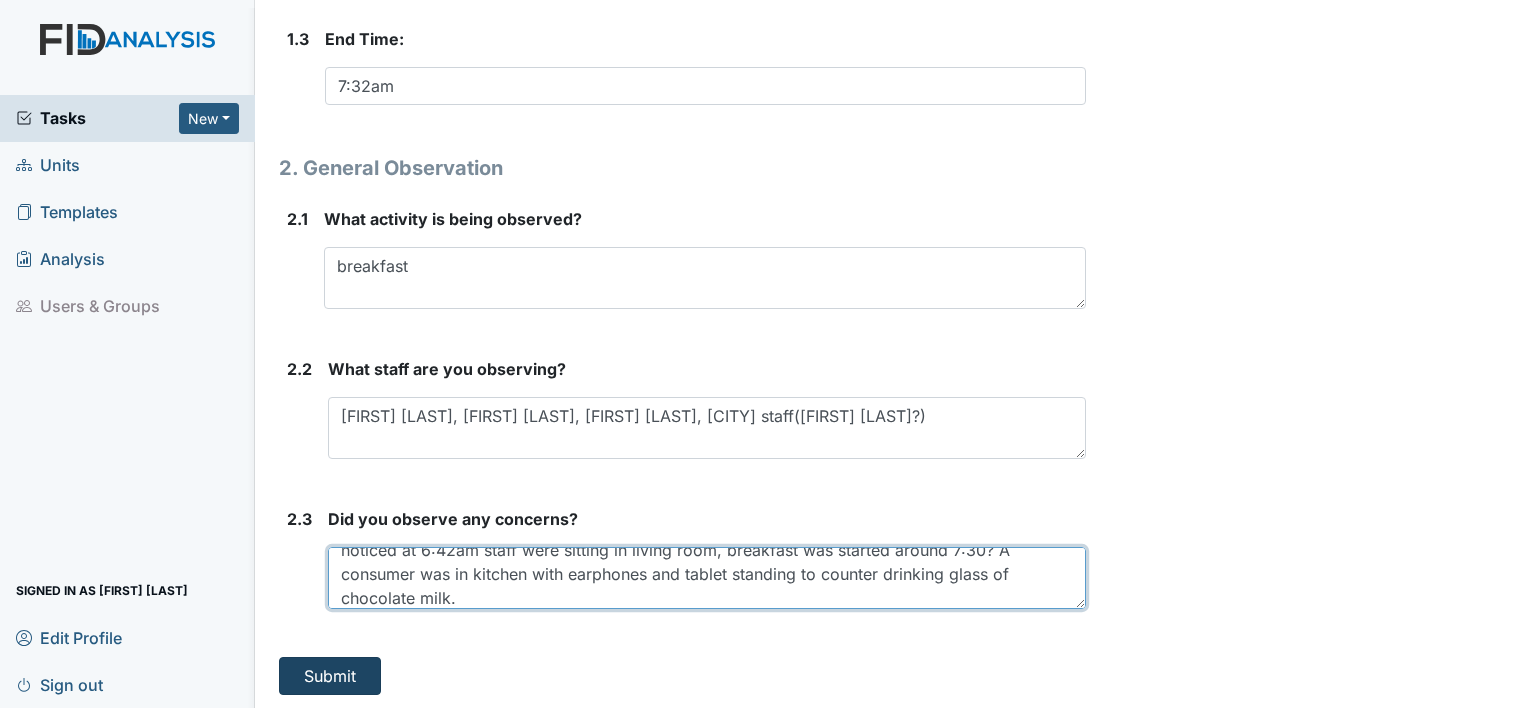 type on "noticed at 6:42am staff were sitting in living room, breakfast was started around 7:30? A consumer was in kitchen with earphones and tablet standing to counter drinking glass of chocolate milk." 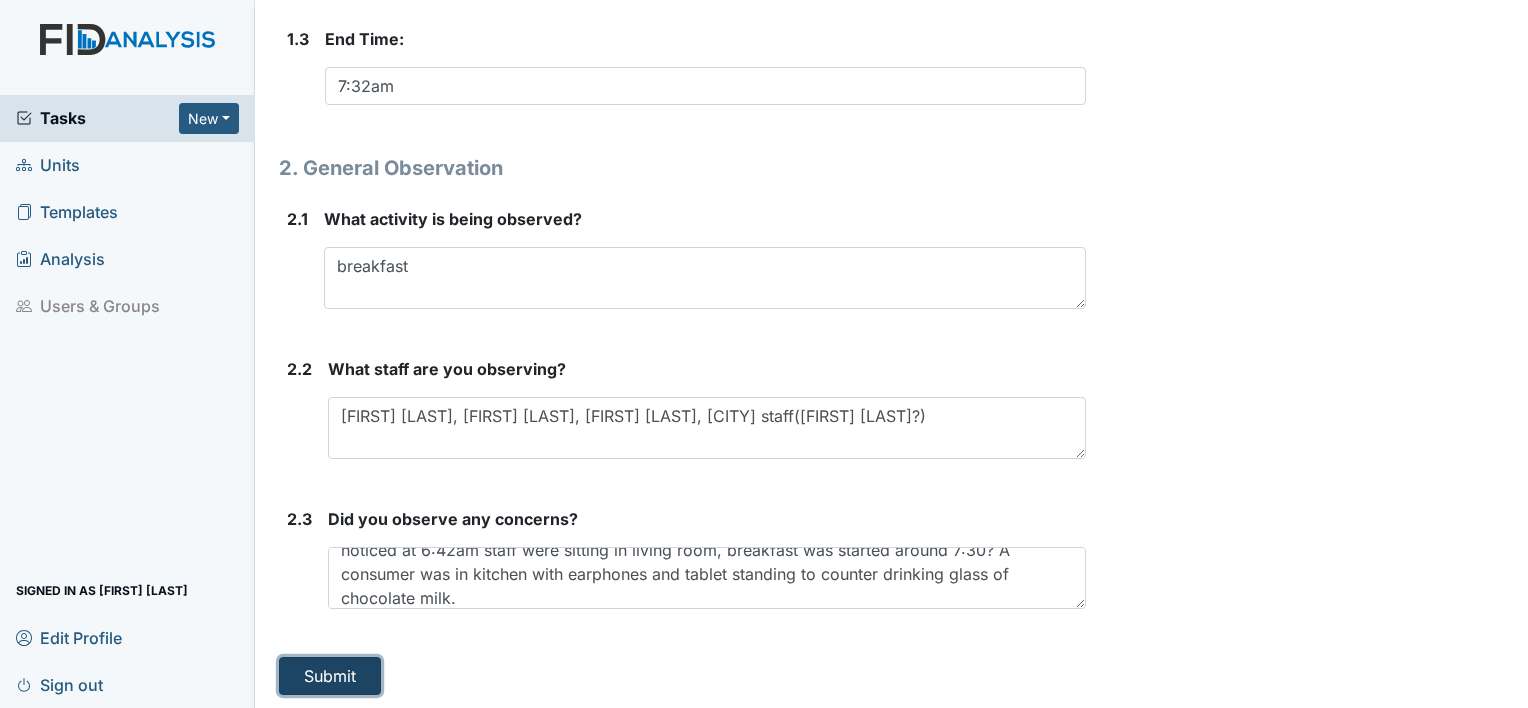 click on "Submit" at bounding box center (330, 676) 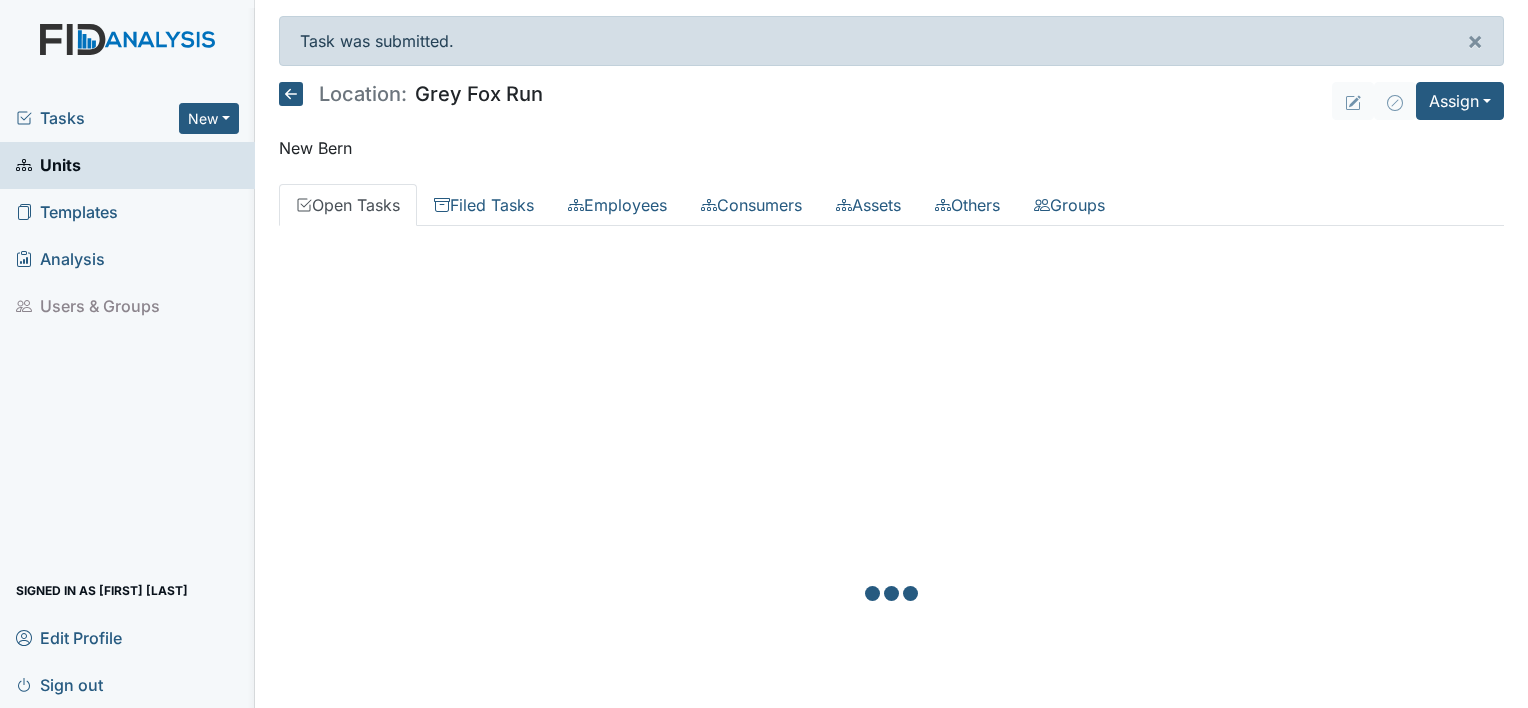 scroll, scrollTop: 0, scrollLeft: 0, axis: both 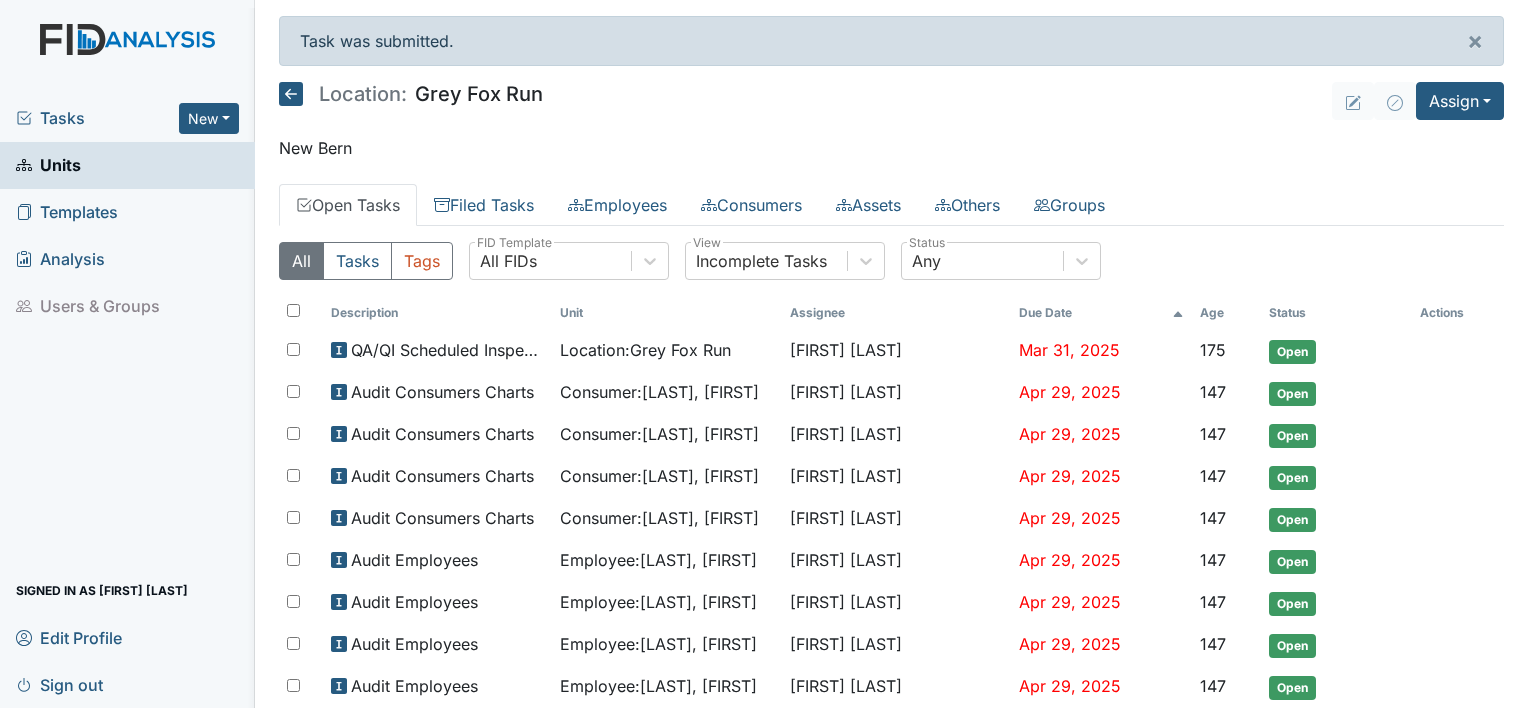 click on "Sign out" at bounding box center (59, 684) 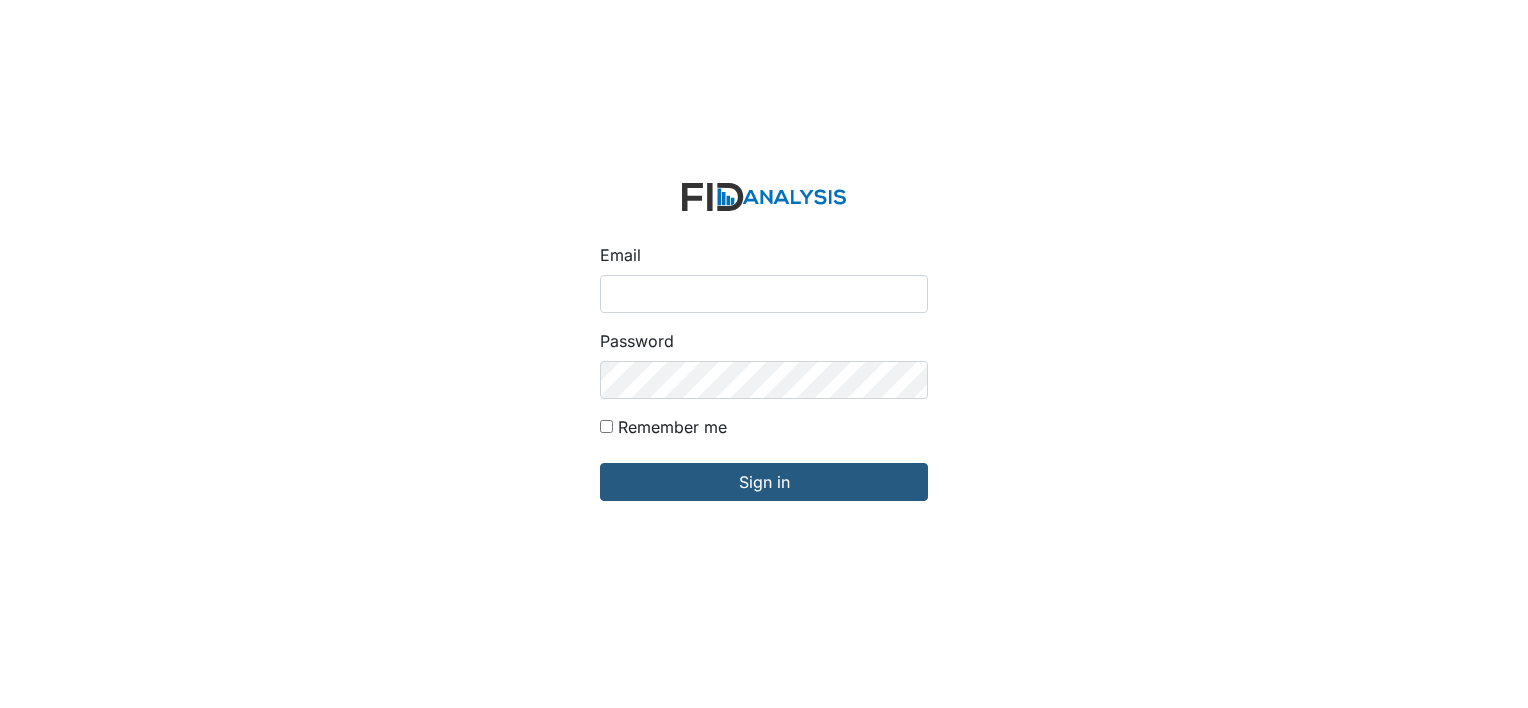 scroll, scrollTop: 0, scrollLeft: 0, axis: both 